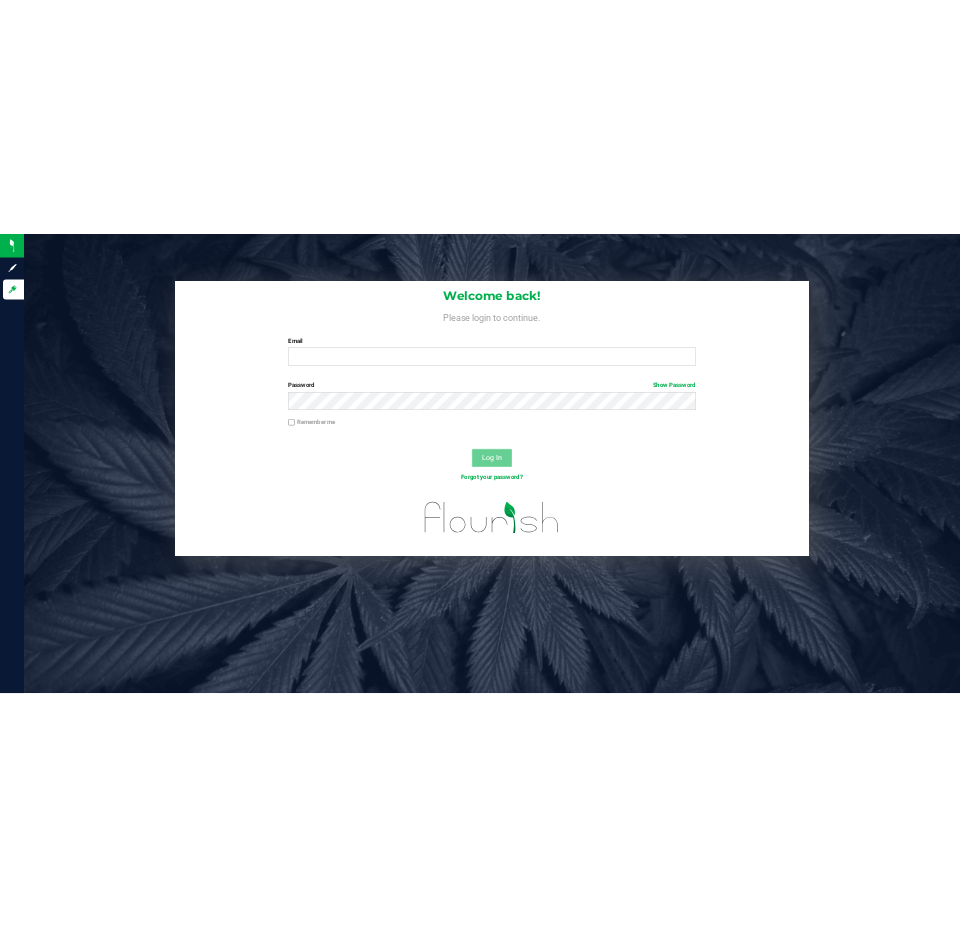 scroll, scrollTop: 0, scrollLeft: 0, axis: both 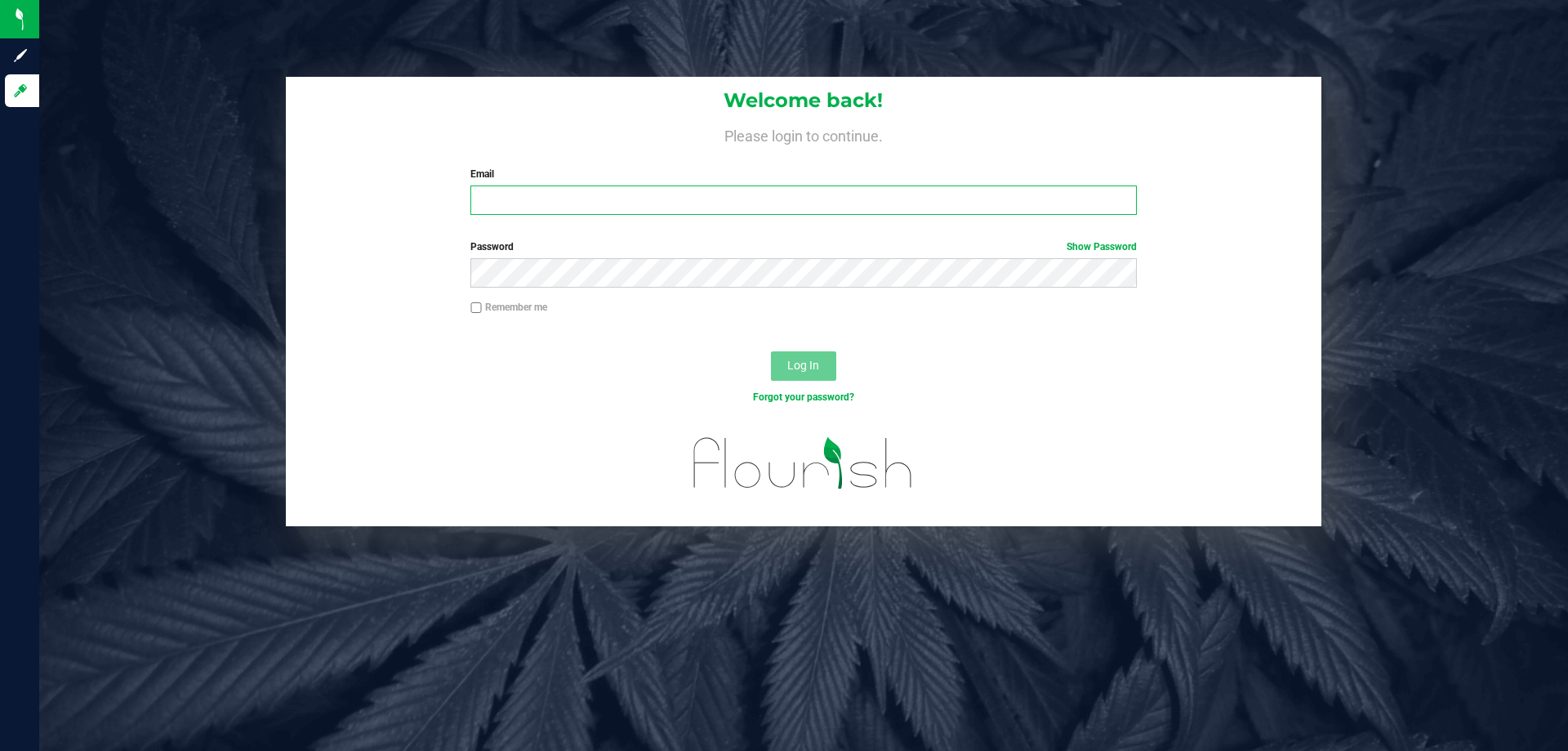 click on "Email" at bounding box center [803, 200] 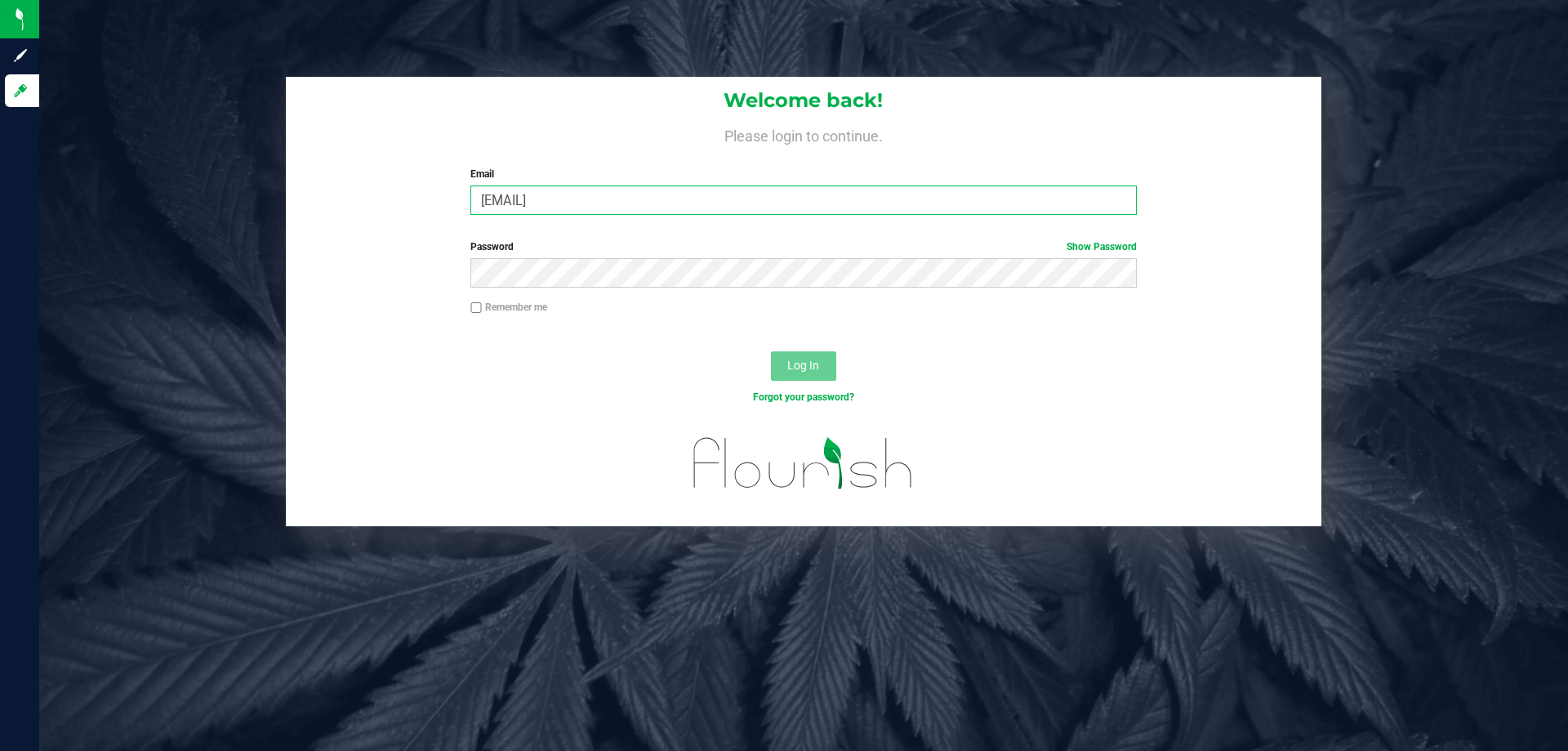 type on "[EMAIL]" 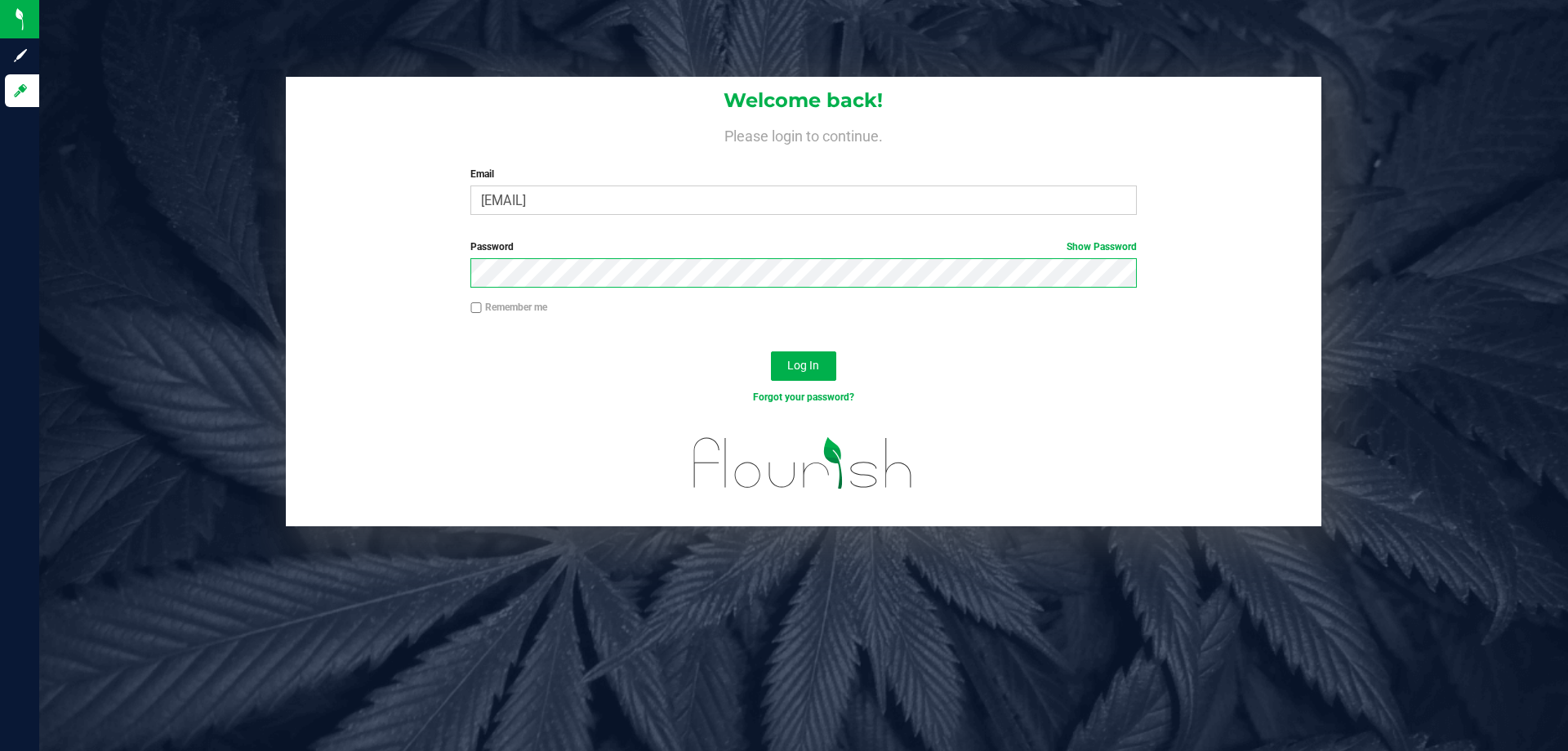 click on "Log In" at bounding box center (804, 366) 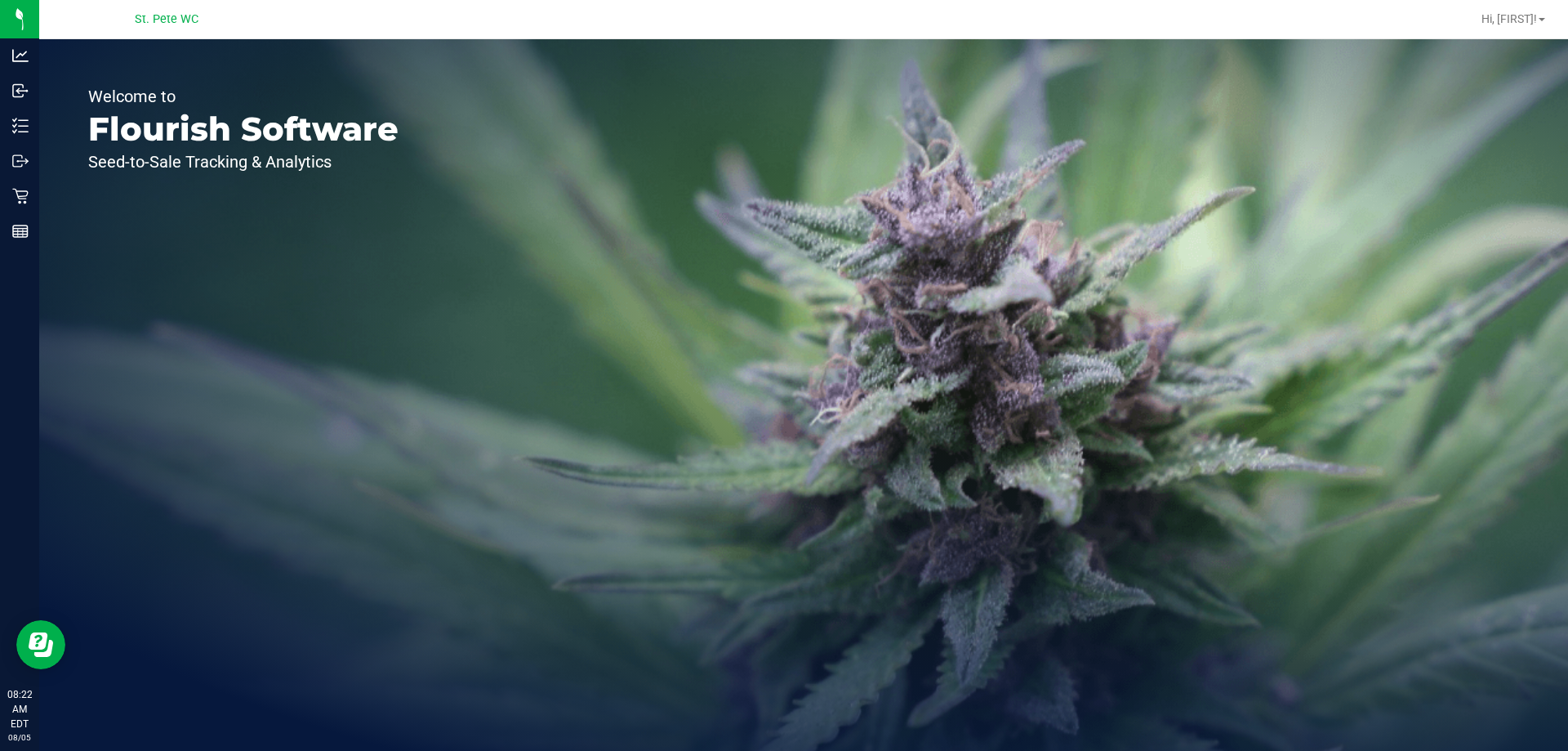 scroll, scrollTop: 0, scrollLeft: 0, axis: both 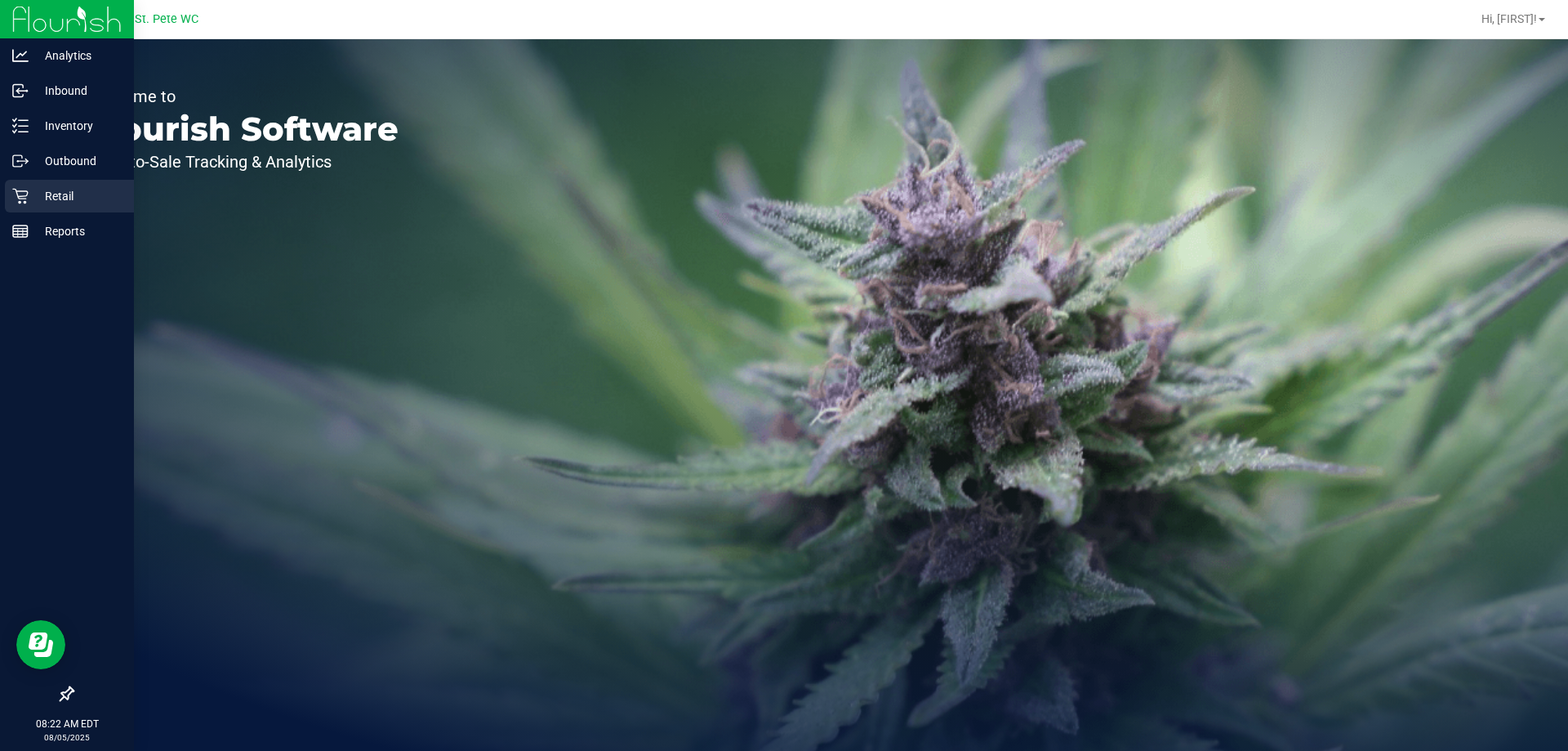 click on "Retail" at bounding box center [78, 196] 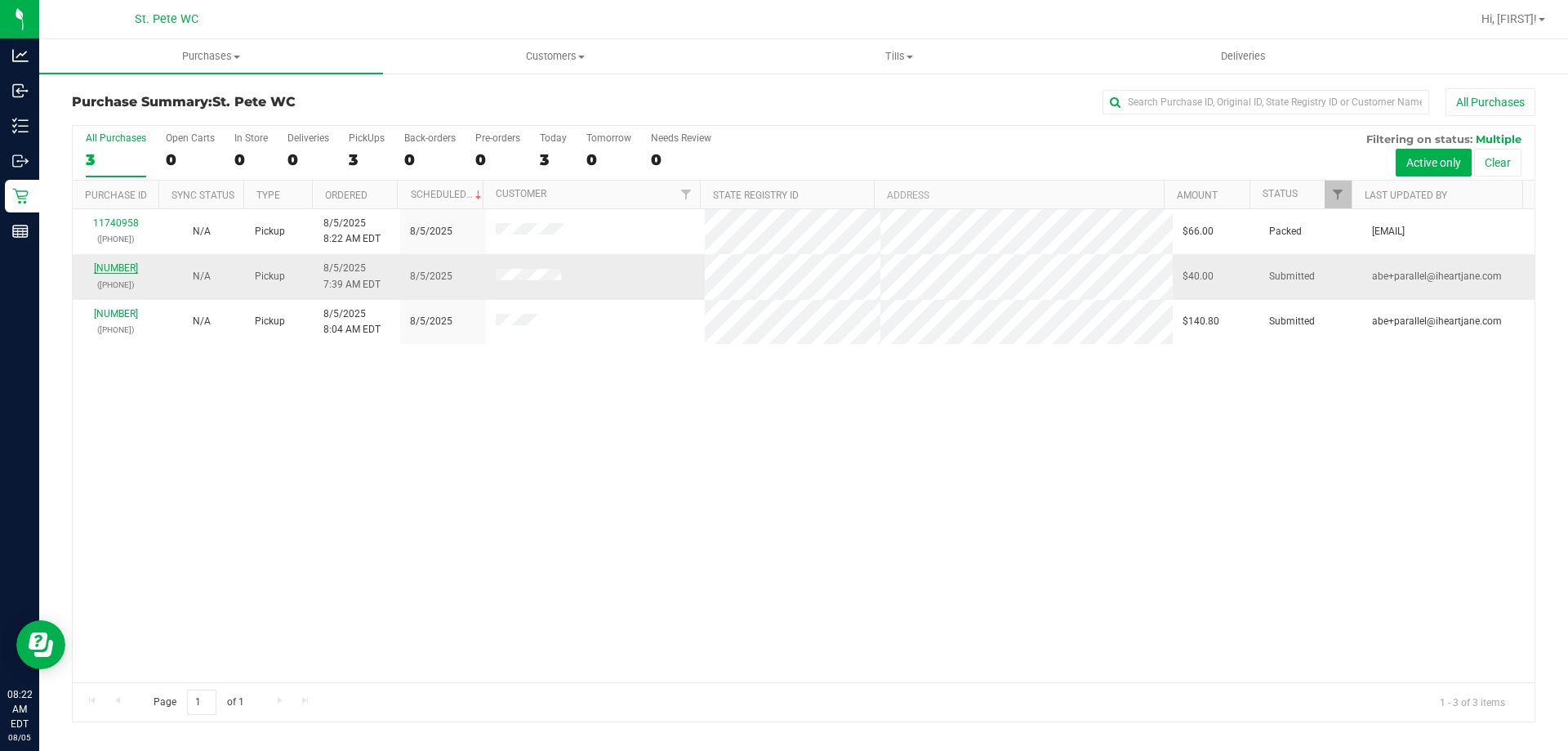 click on "[NUMBER]" at bounding box center (116, 268) 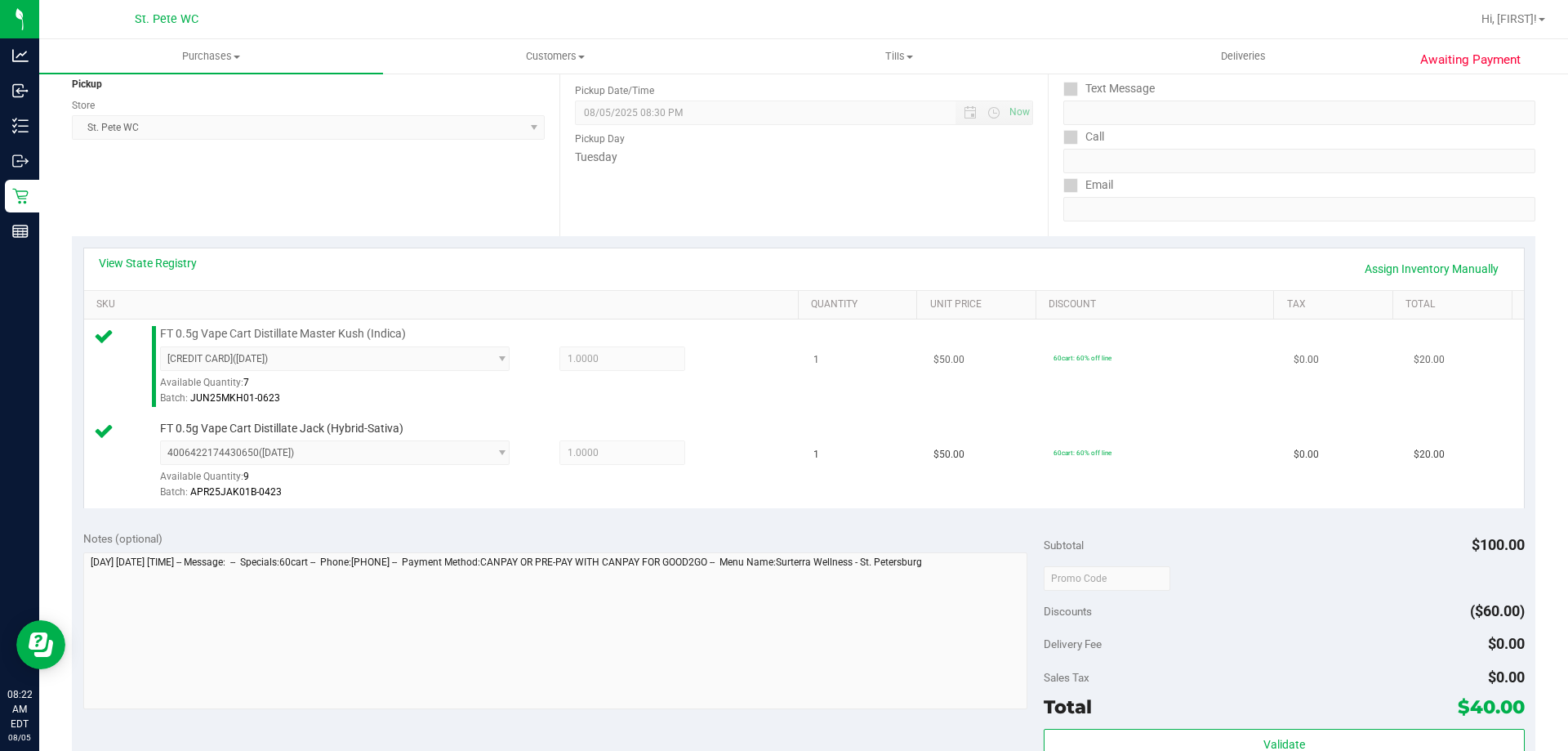 scroll, scrollTop: 327, scrollLeft: 0, axis: vertical 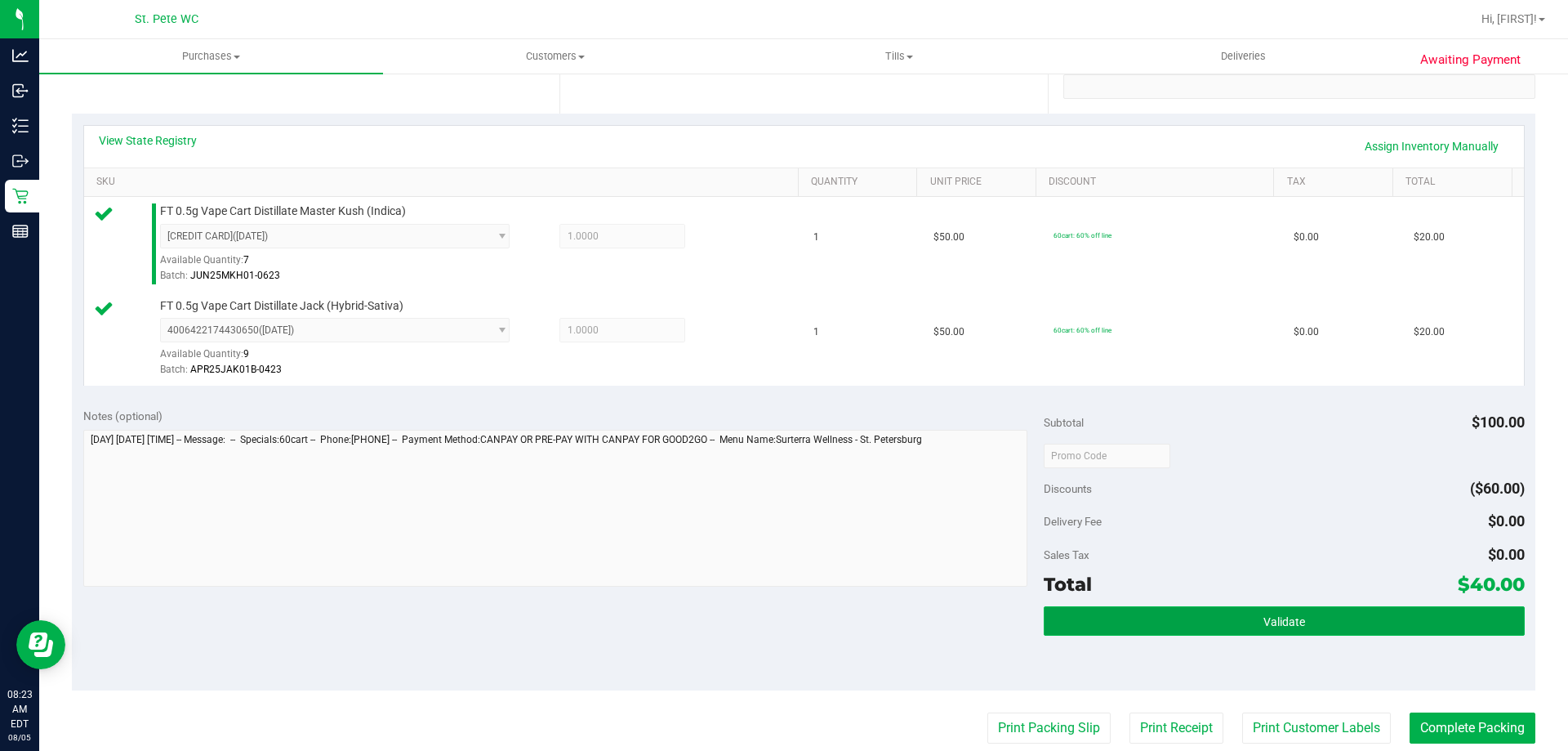 click on "Validate" at bounding box center (1284, 621) 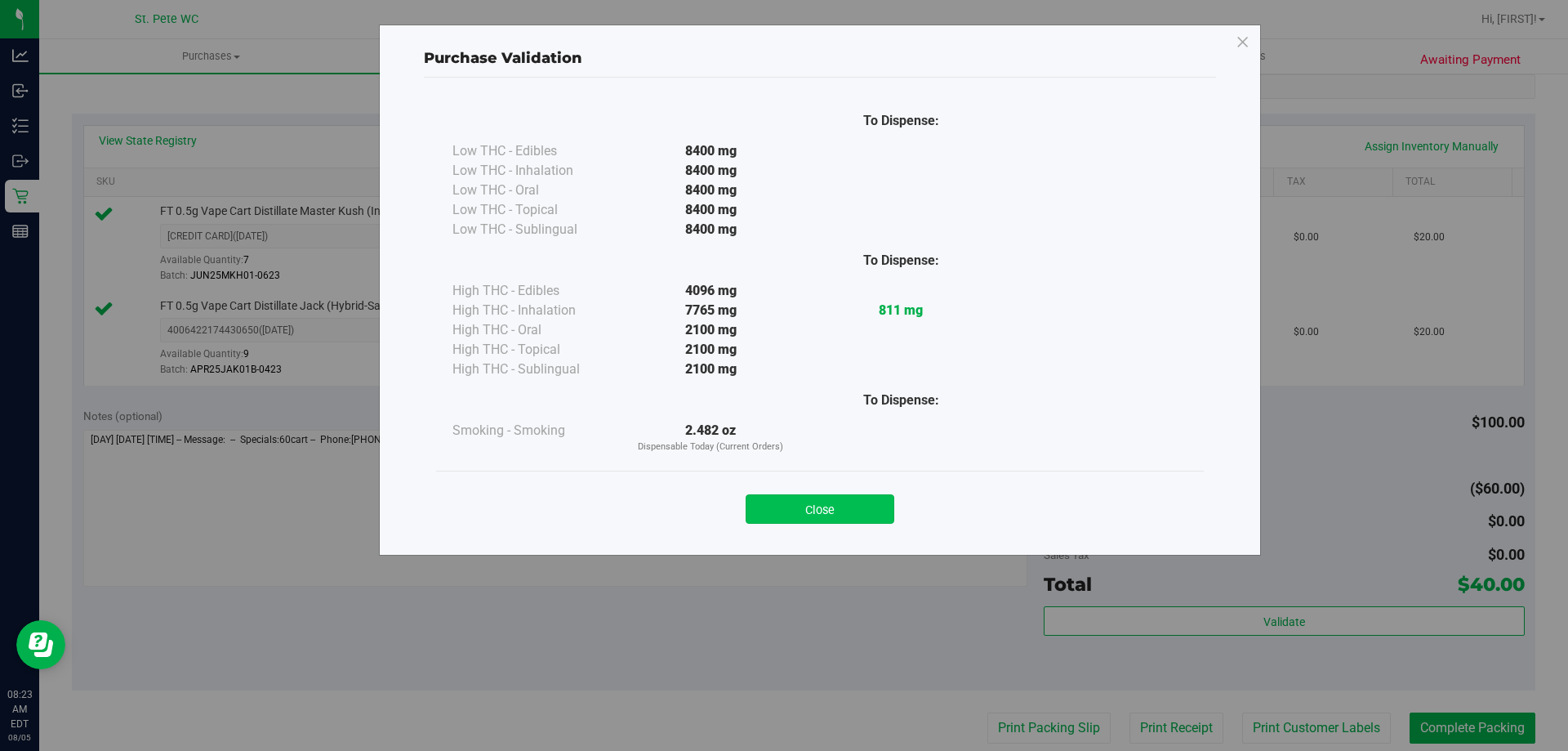 click on "Close" at bounding box center (820, 509) 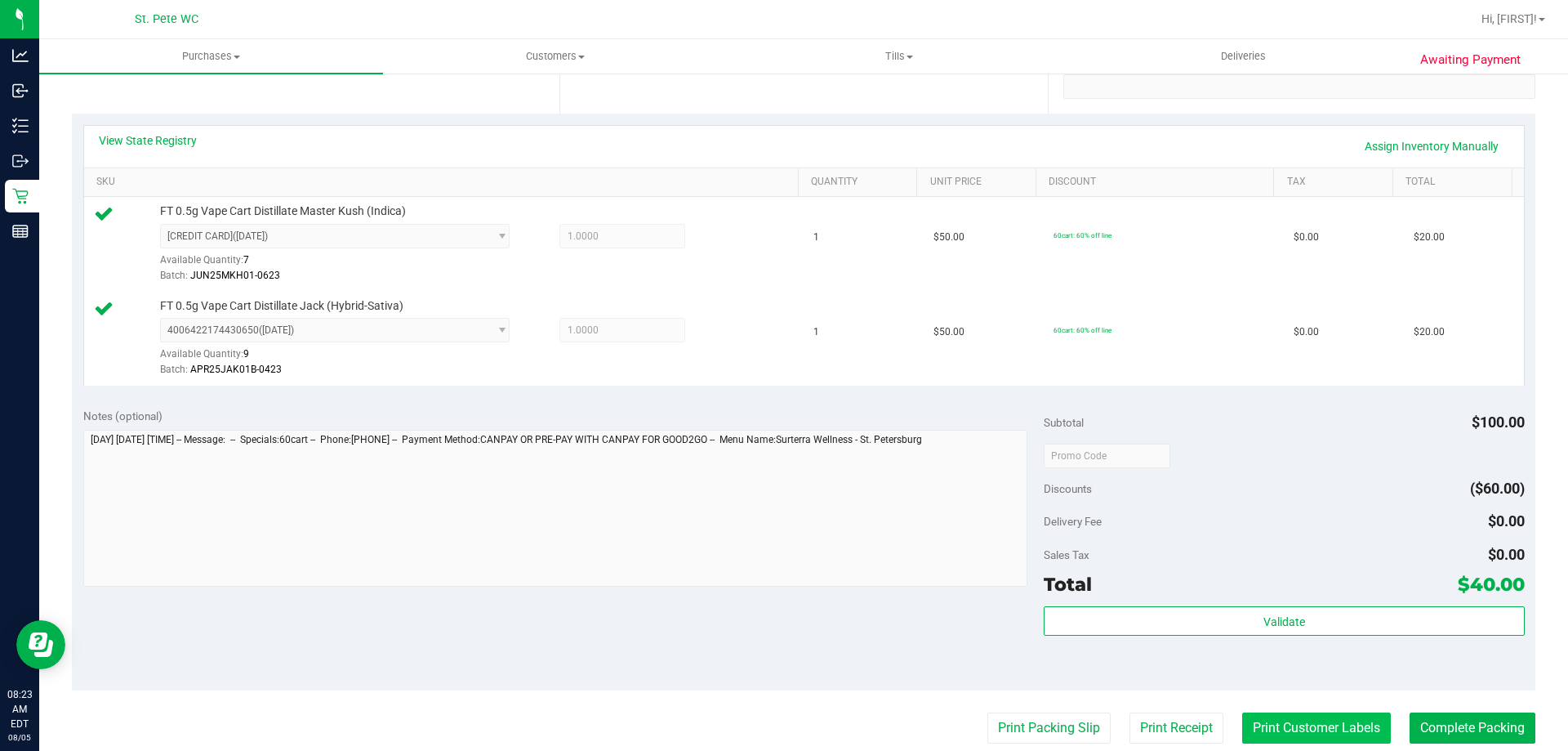 click on "Print Customer Labels" at bounding box center [1316, 728] 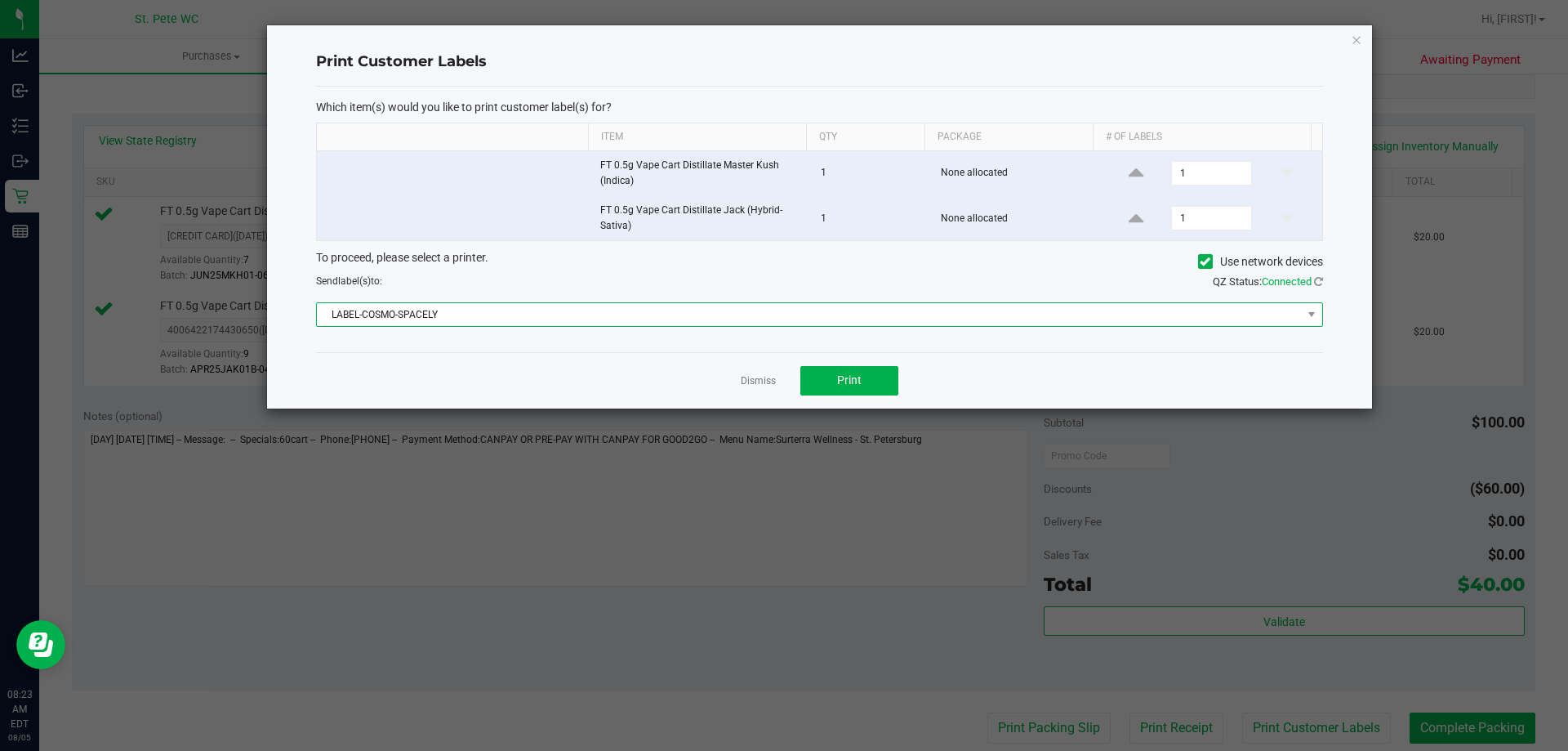 click on "LABEL-COSMO-SPACELY" at bounding box center (809, 315) 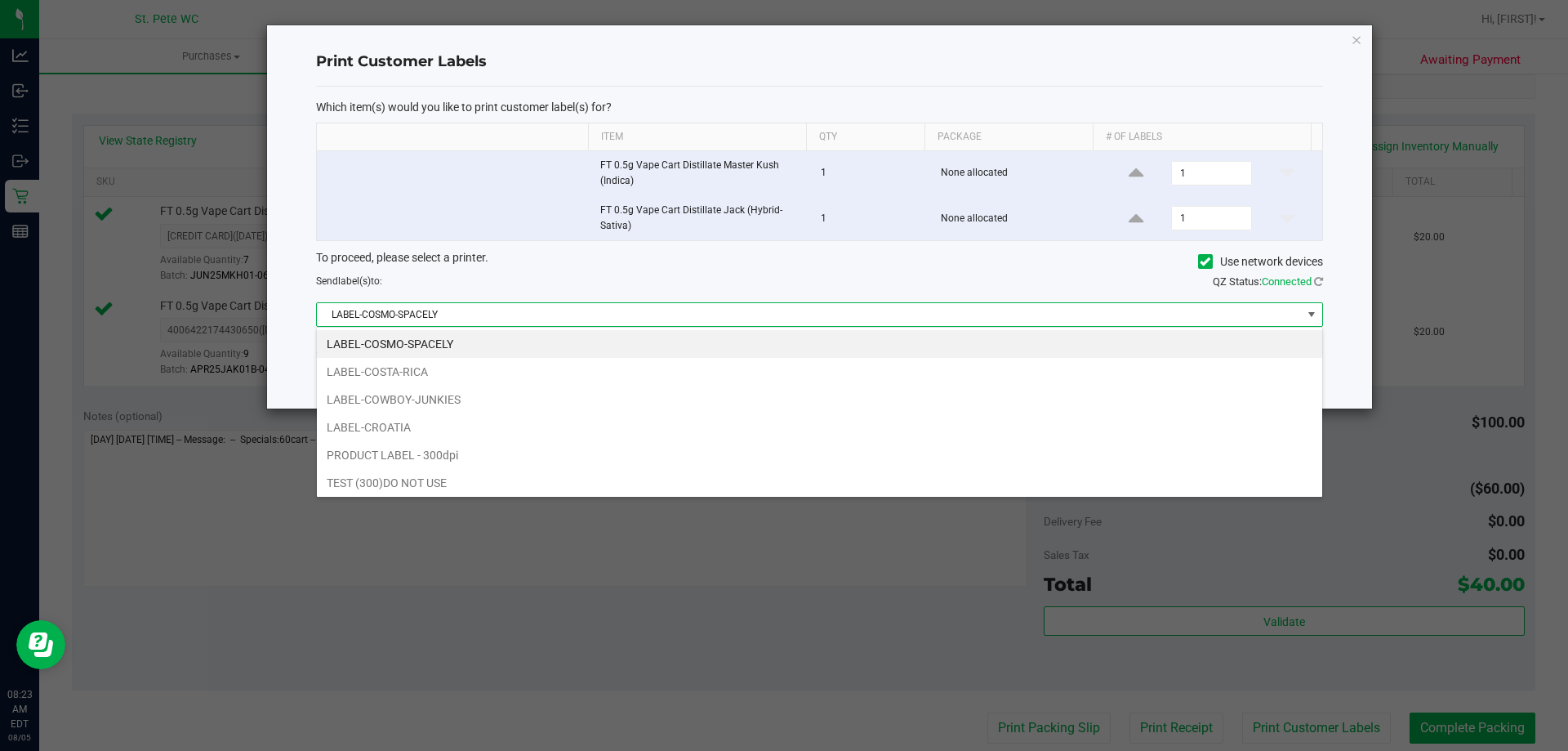 scroll, scrollTop: 81695, scrollLeft: 80660, axis: both 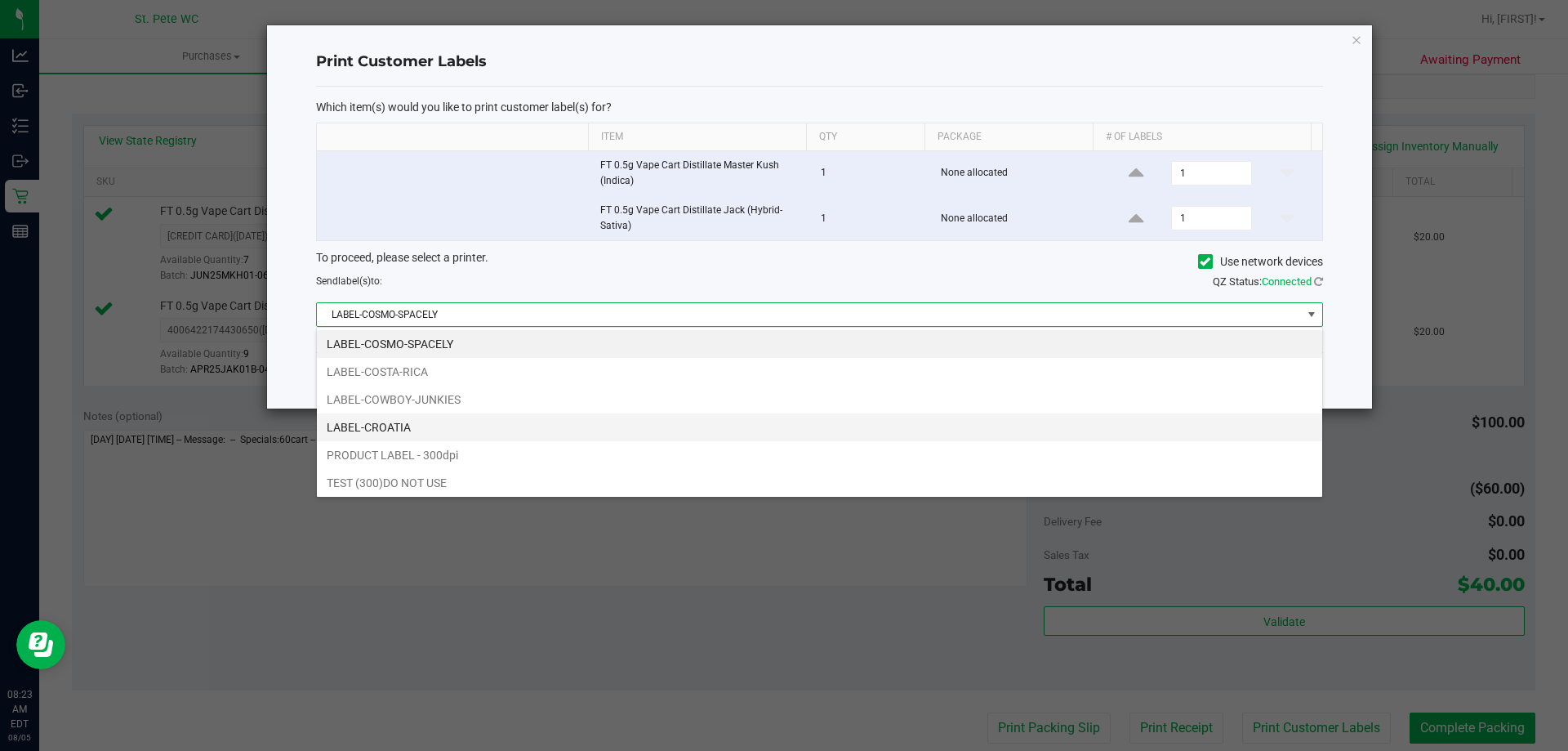 click on "LABEL-CROATIA" at bounding box center [819, 427] 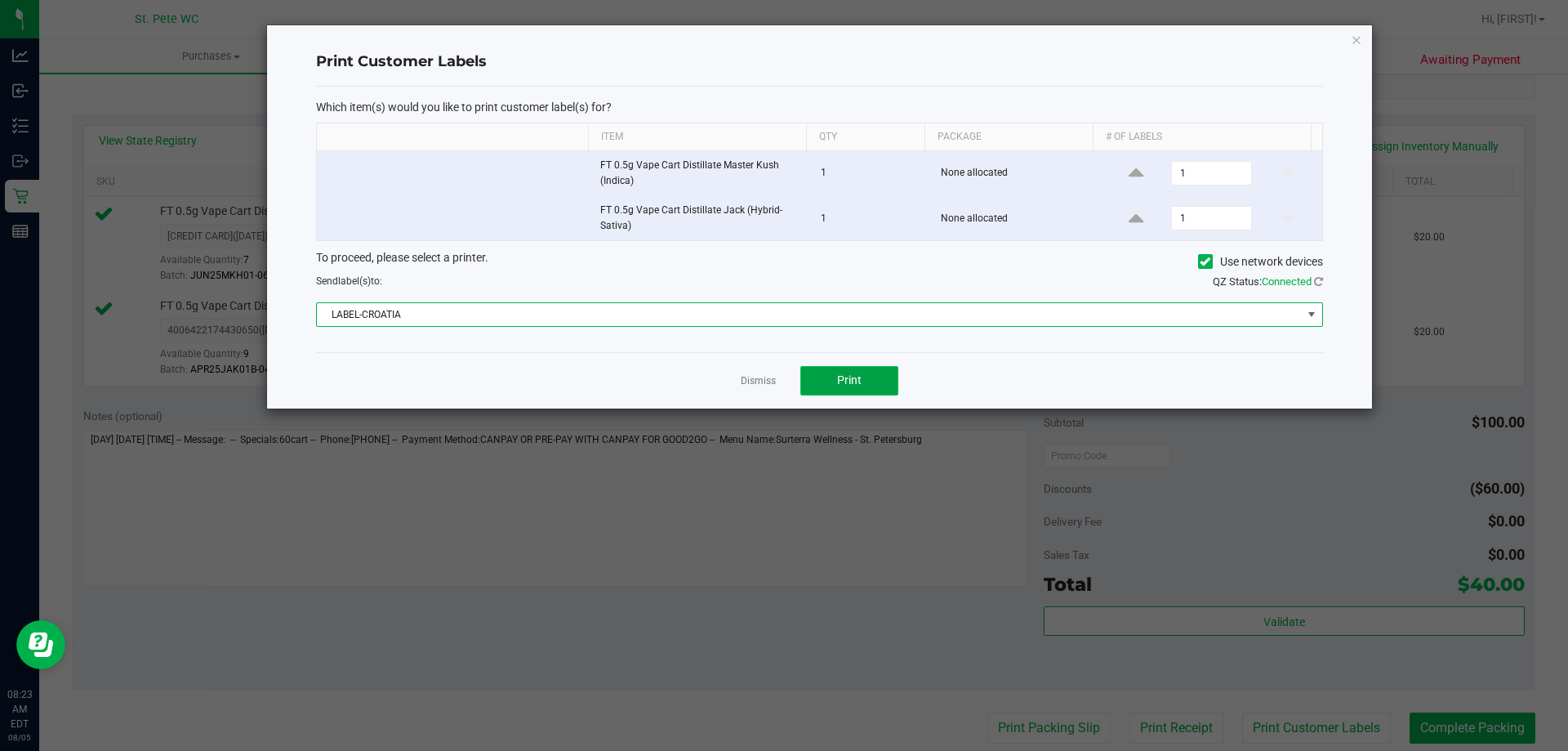 click on "Print" 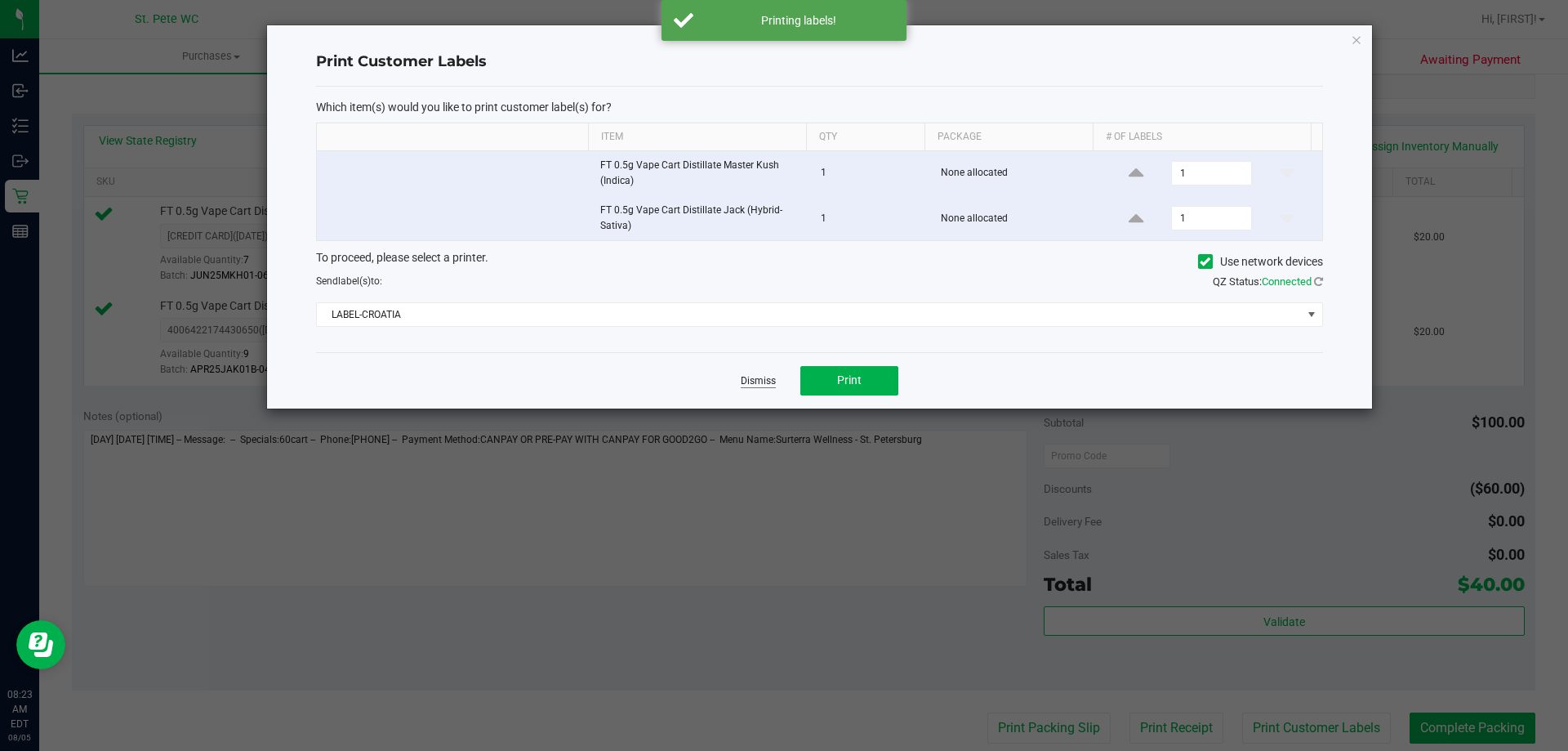 click on "Dismiss" 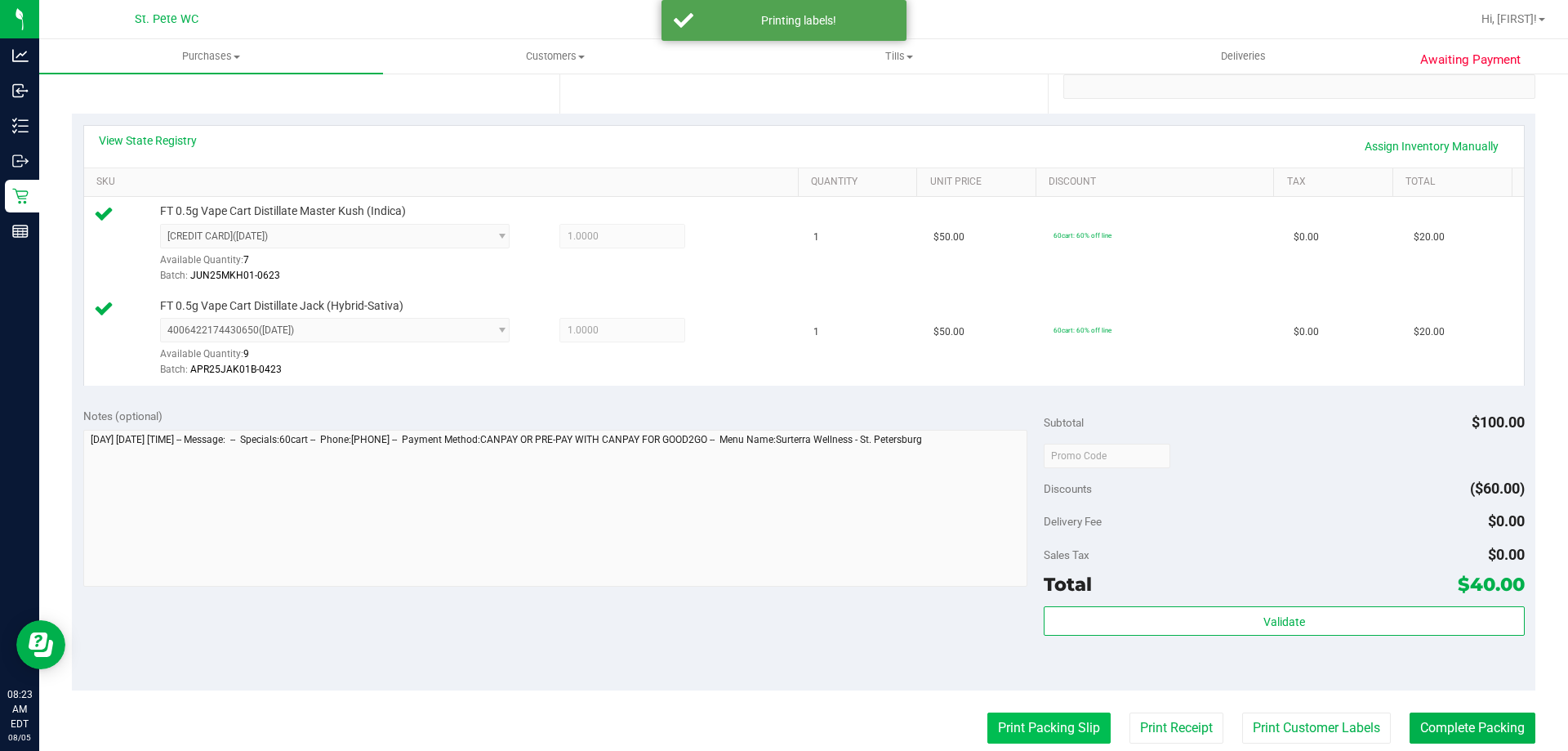 click on "Print Packing Slip" at bounding box center [1049, 728] 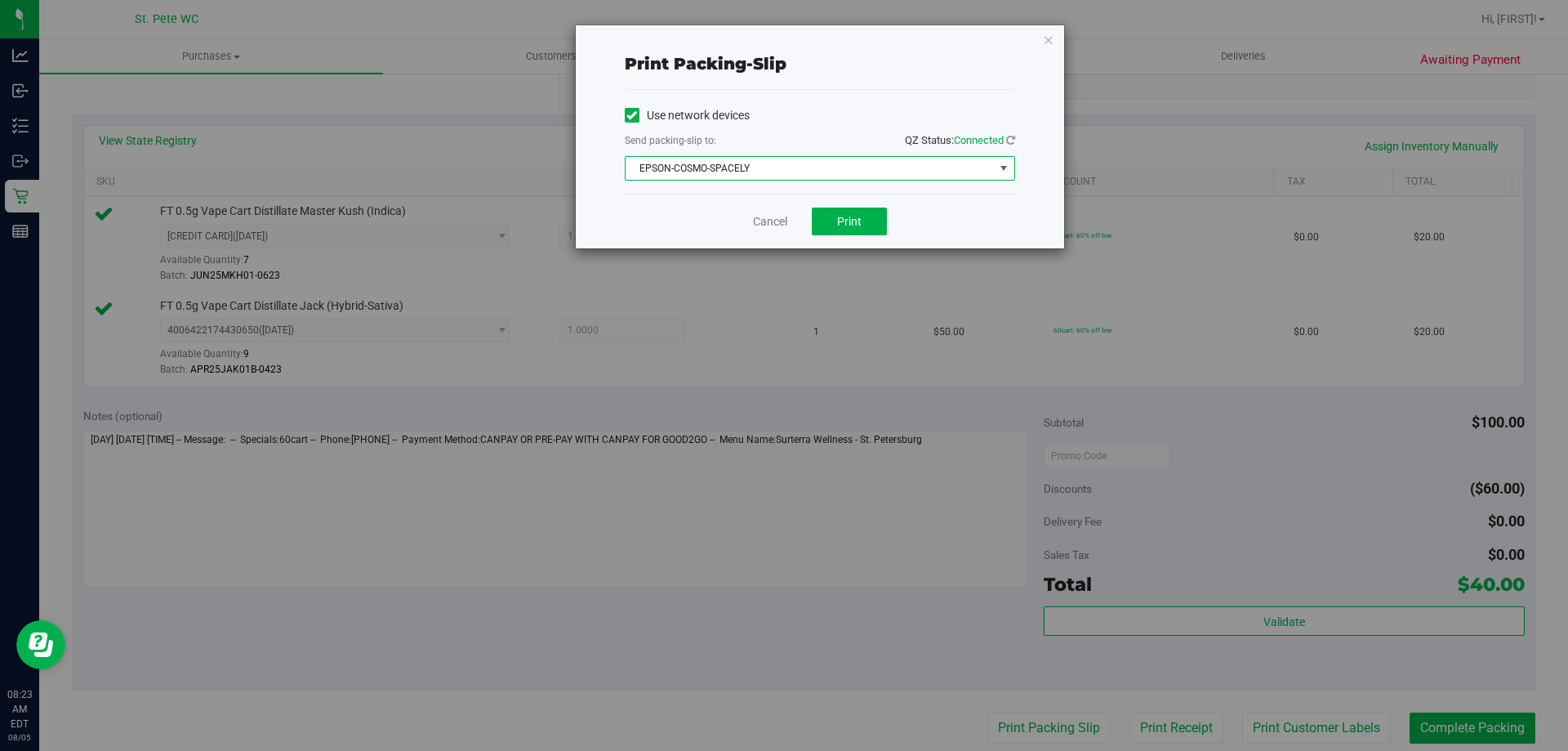 click on "EPSON-COSMO-SPACELY" at bounding box center (809, 168) 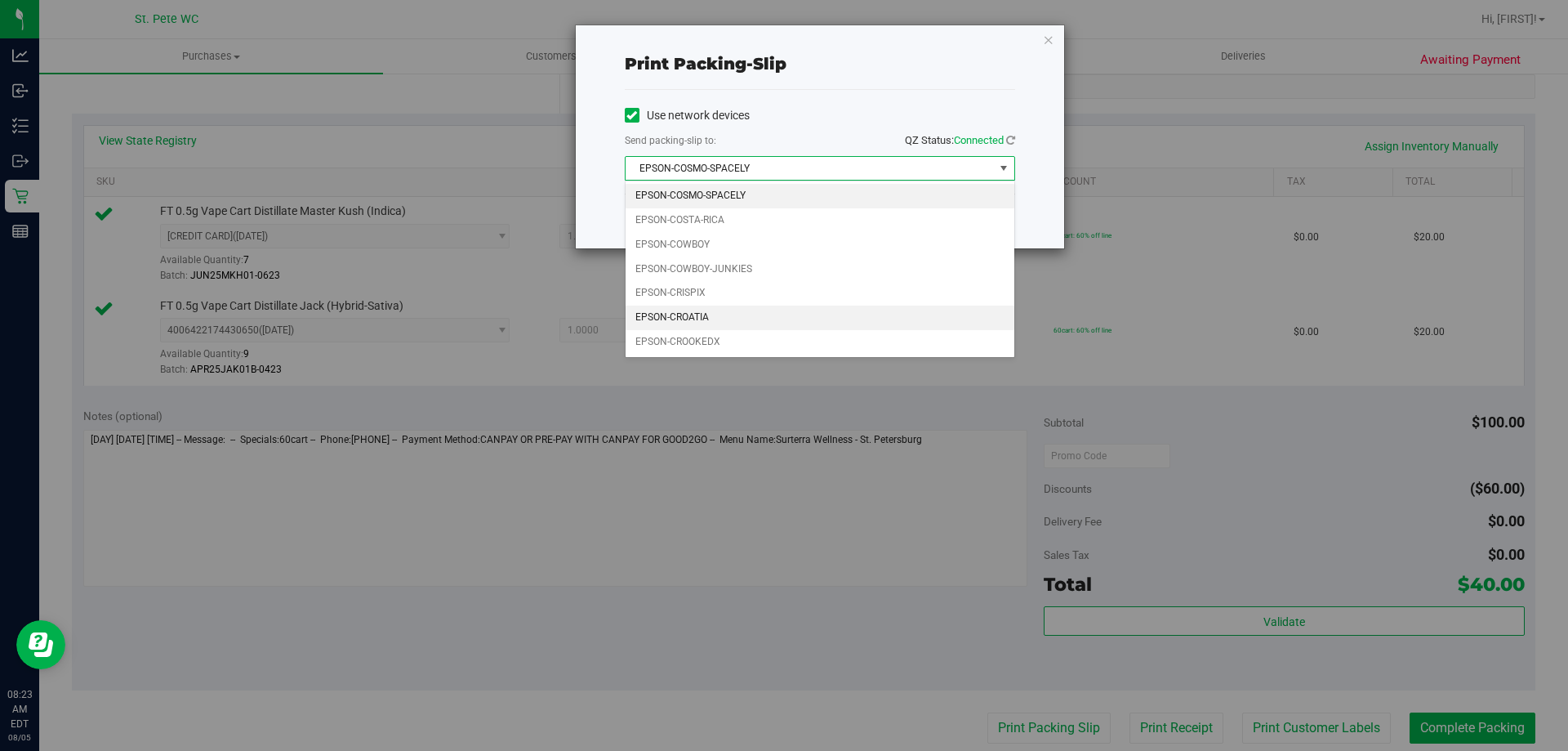 click on "EPSON-CROATIA" at bounding box center [820, 318] 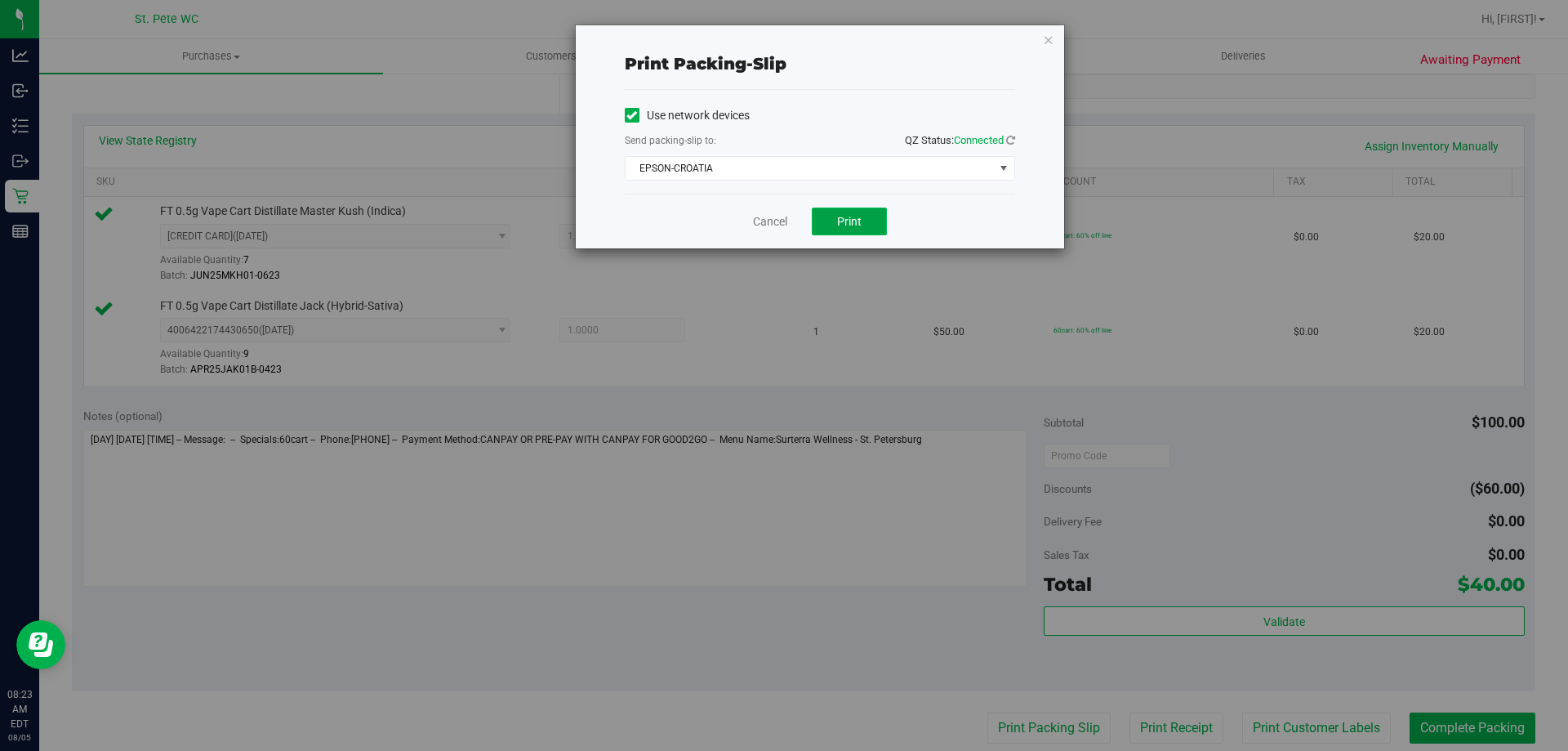 click on "Print" at bounding box center [849, 221] 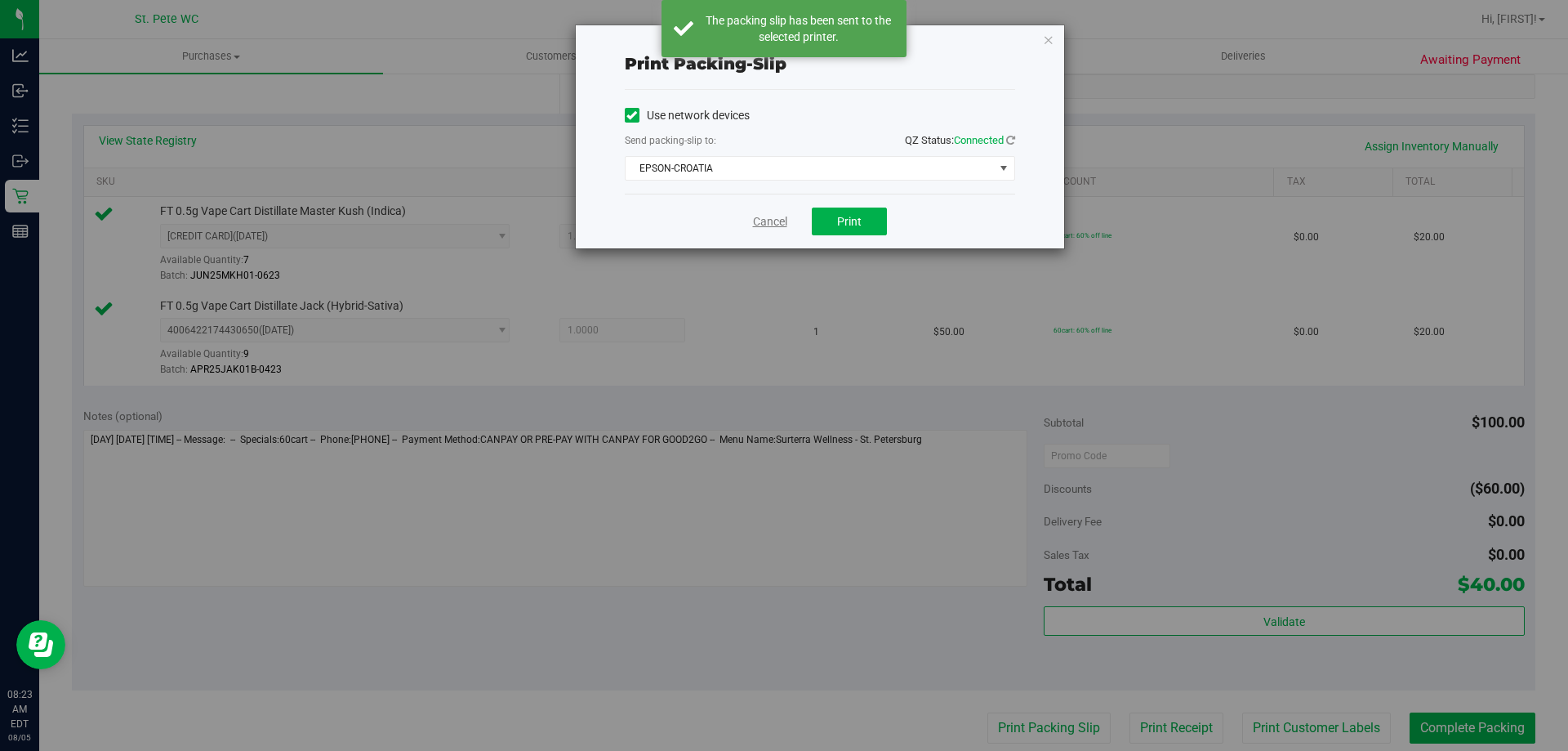 click on "Cancel" at bounding box center (770, 221) 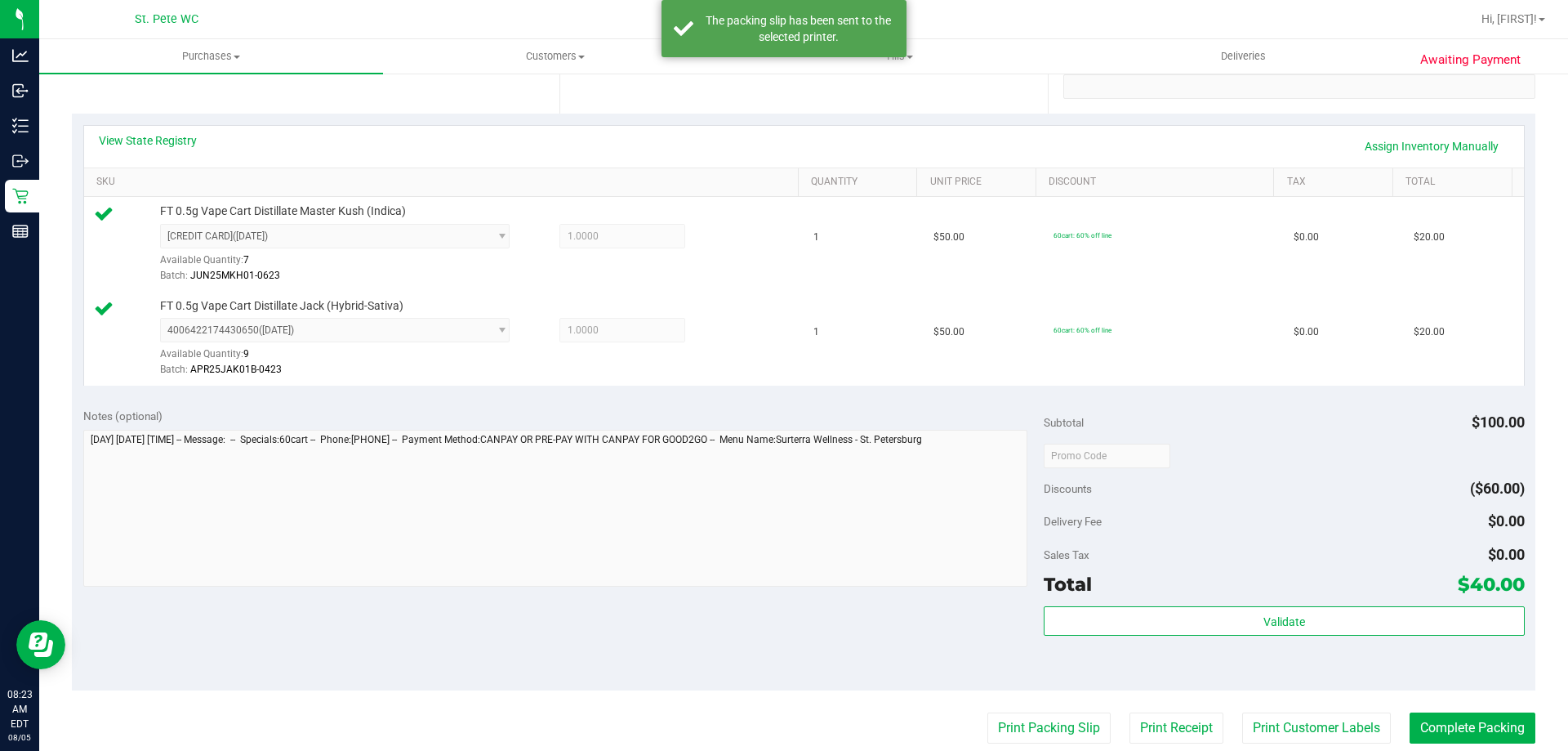 click on "Notes (optional)
Subtotal
($60.00)
Delivery Fee
$0.00
Sales Tax
$0.00
Total
$40.00" at bounding box center [804, 543] 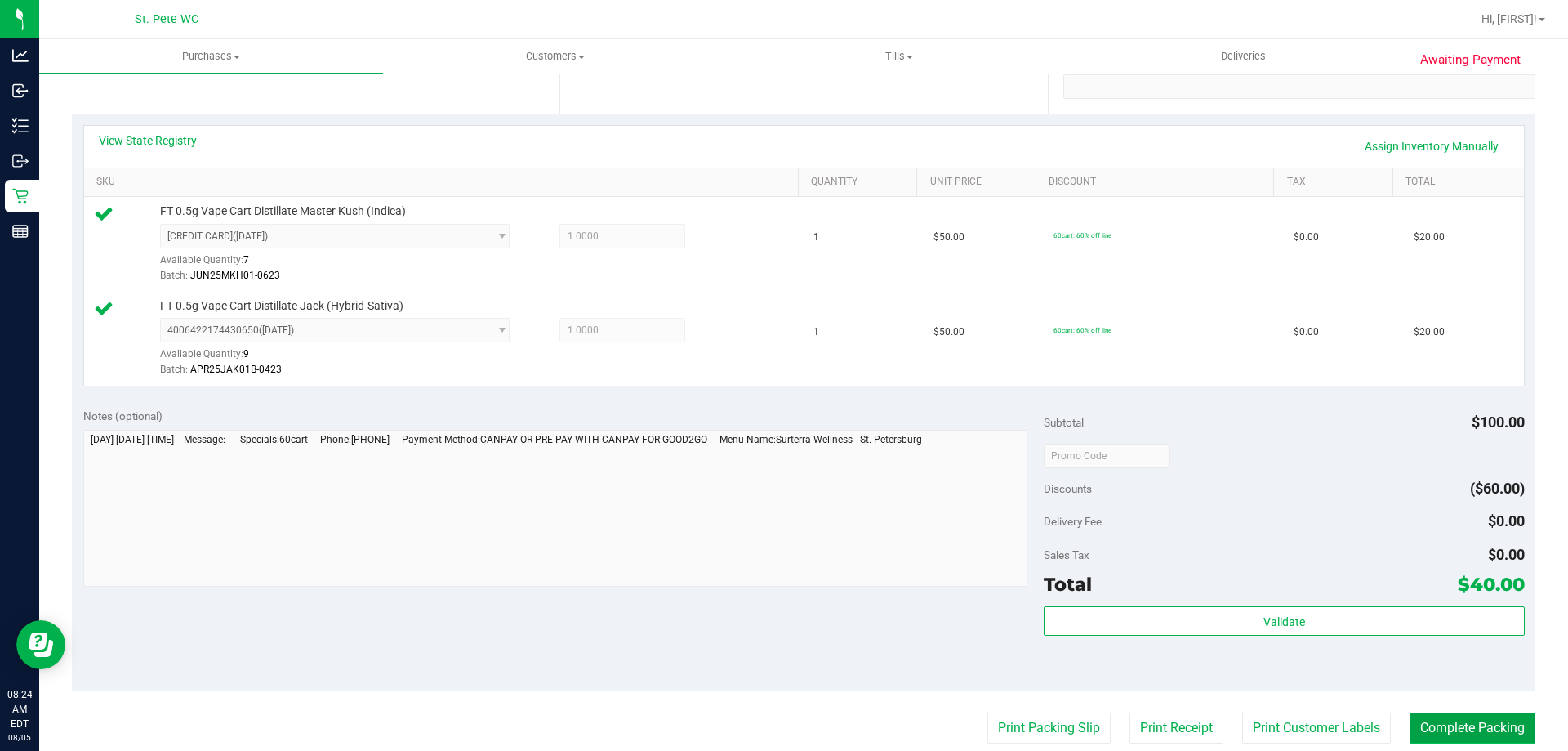 click on "Complete Packing" at bounding box center [1472, 728] 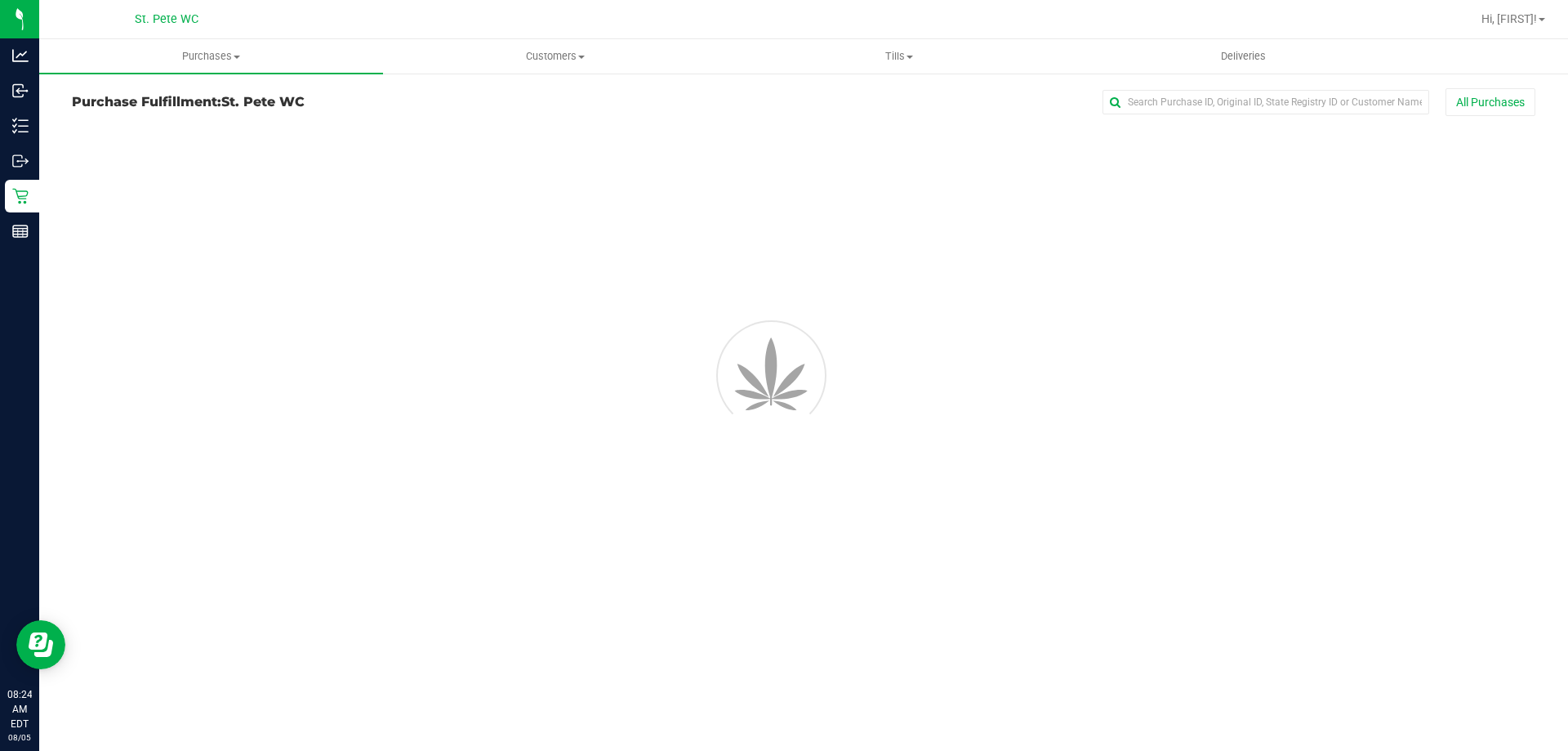 scroll, scrollTop: 0, scrollLeft: 0, axis: both 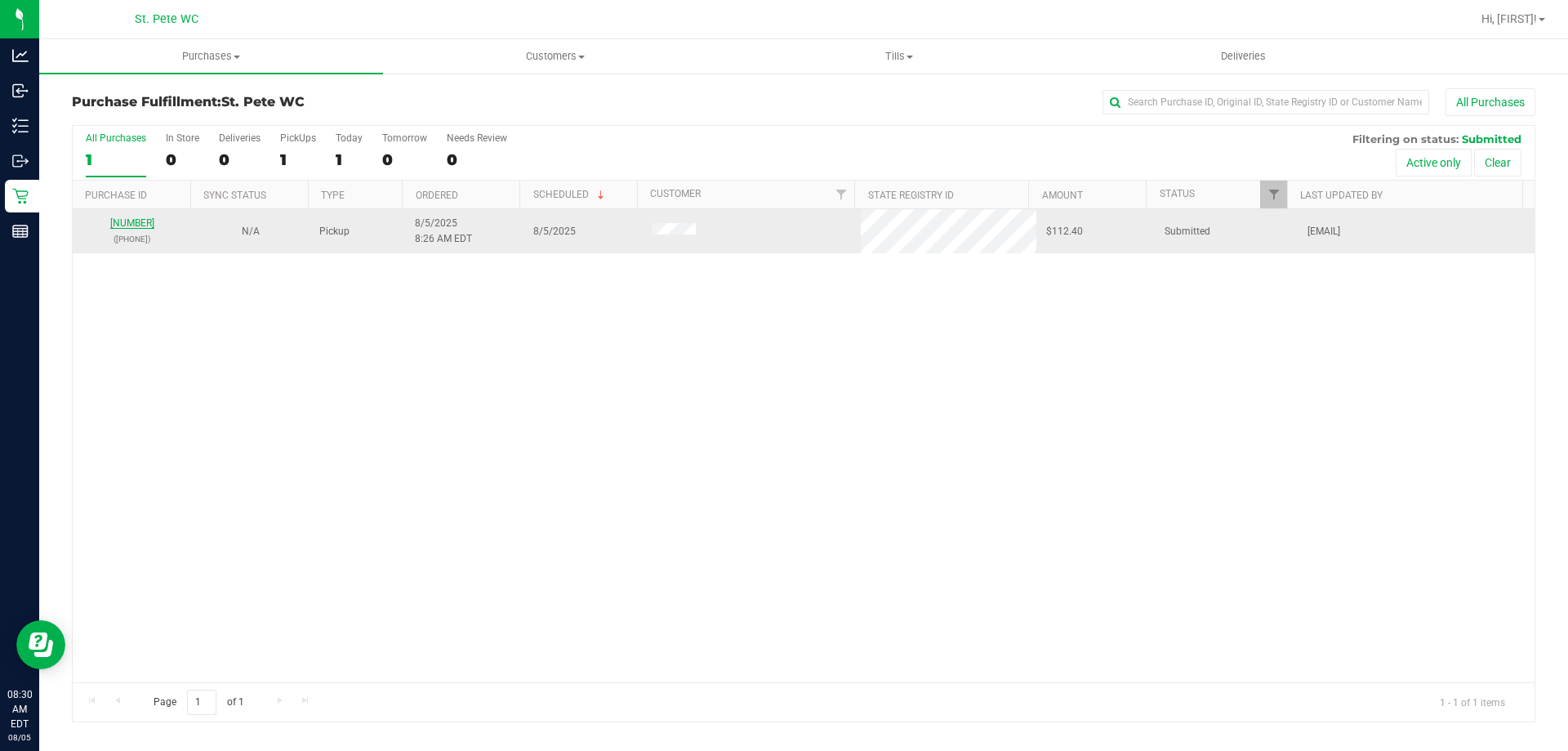 click on "[NUMBER]" at bounding box center (132, 223) 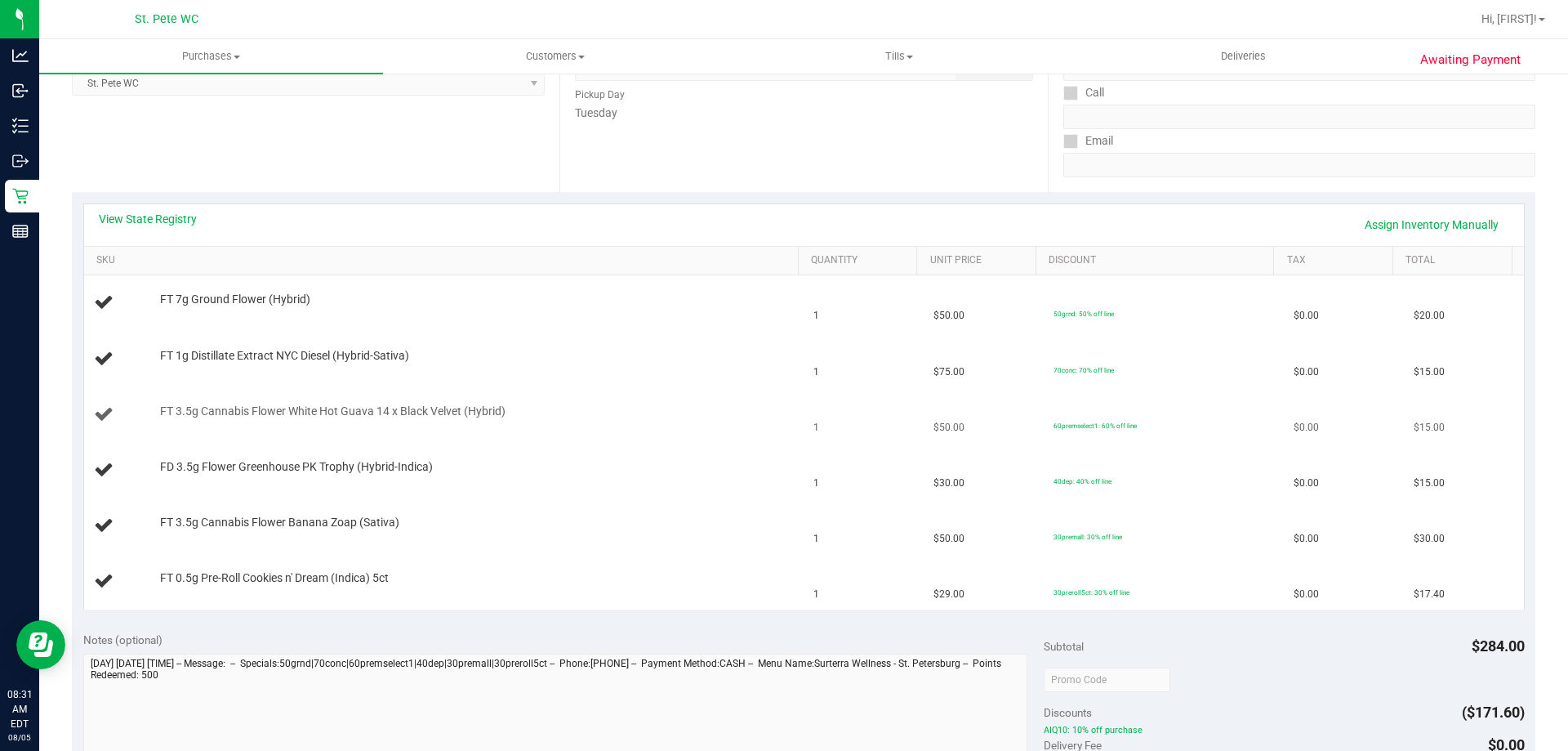 scroll, scrollTop: 245, scrollLeft: 0, axis: vertical 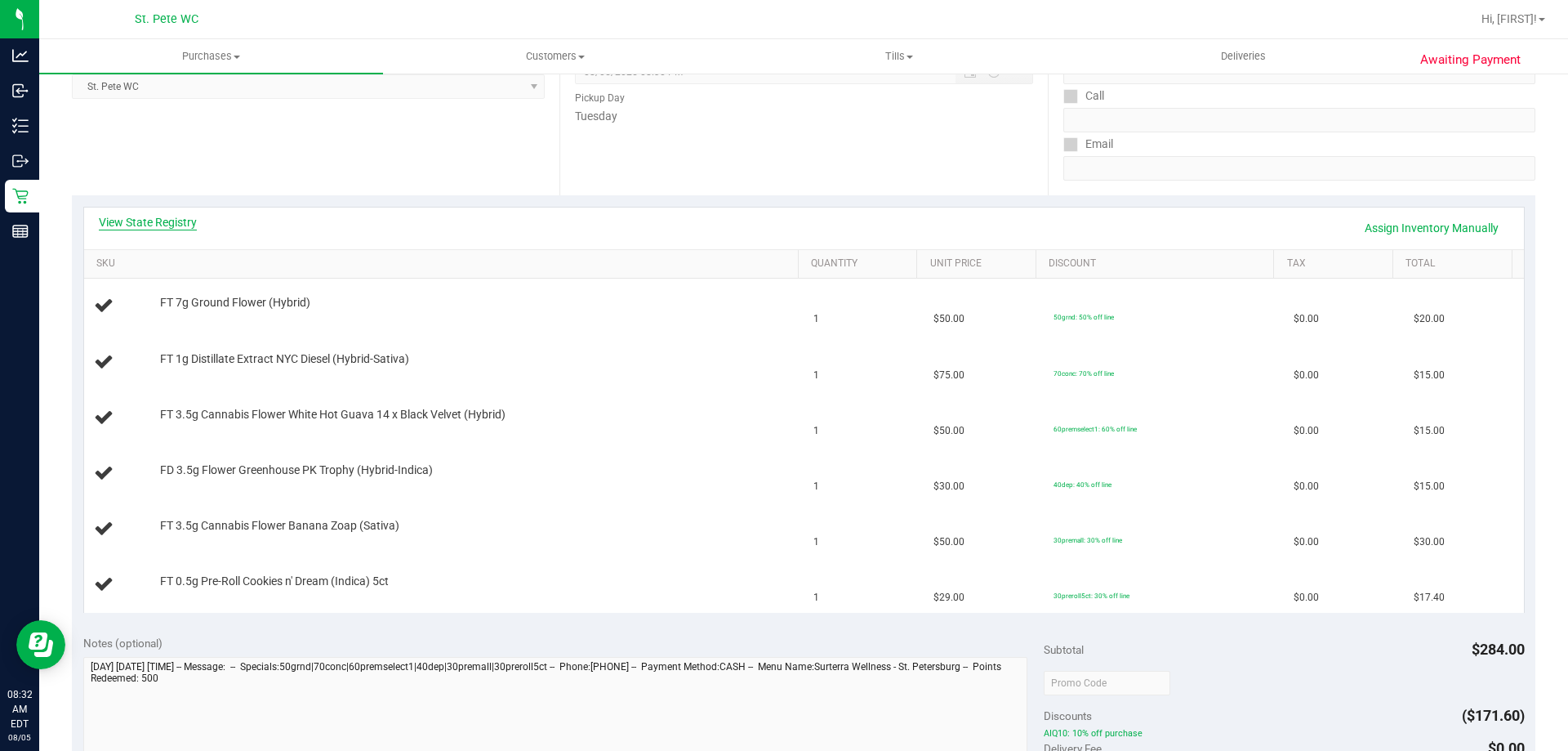 click on "View State Registry" at bounding box center (148, 222) 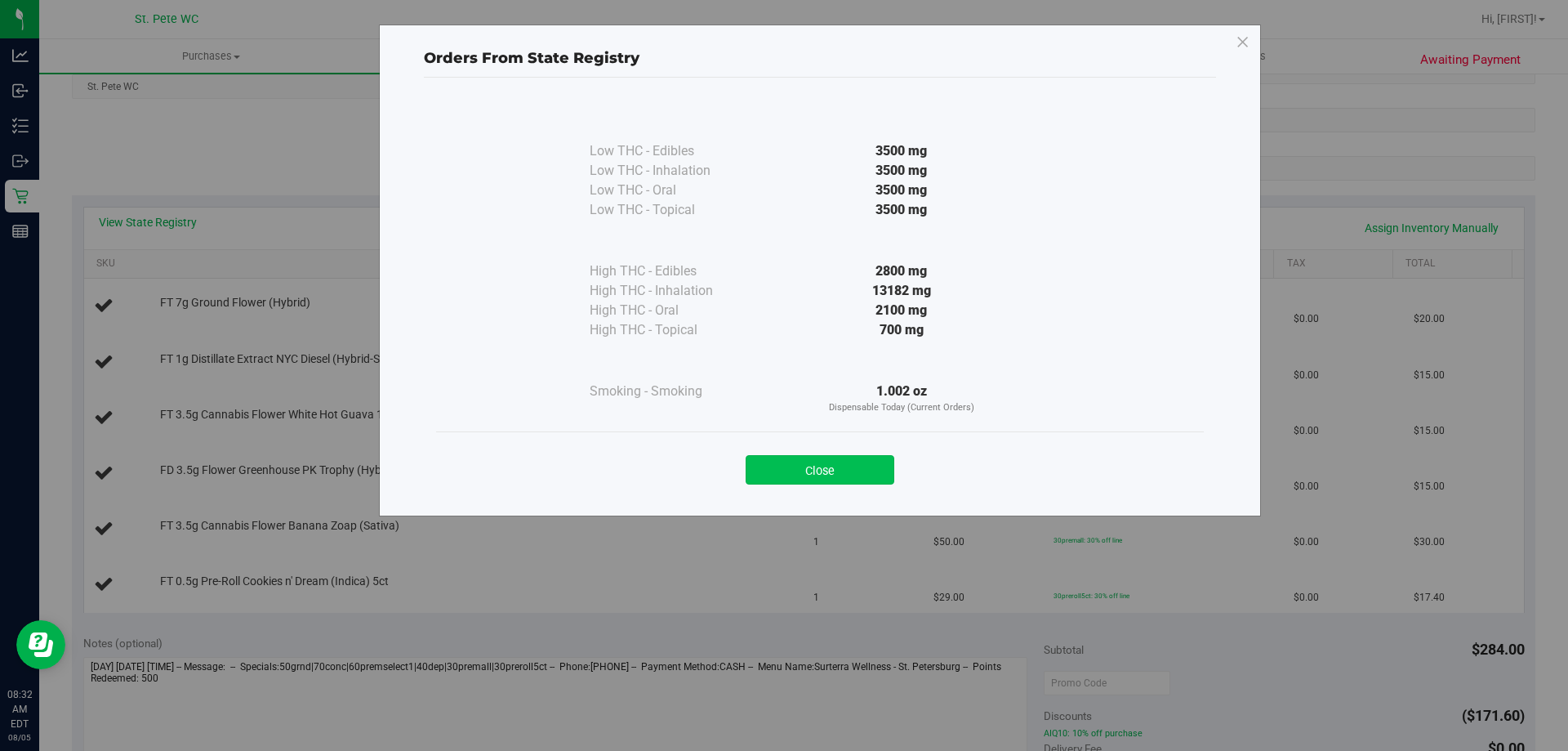 click on "Close" at bounding box center [820, 470] 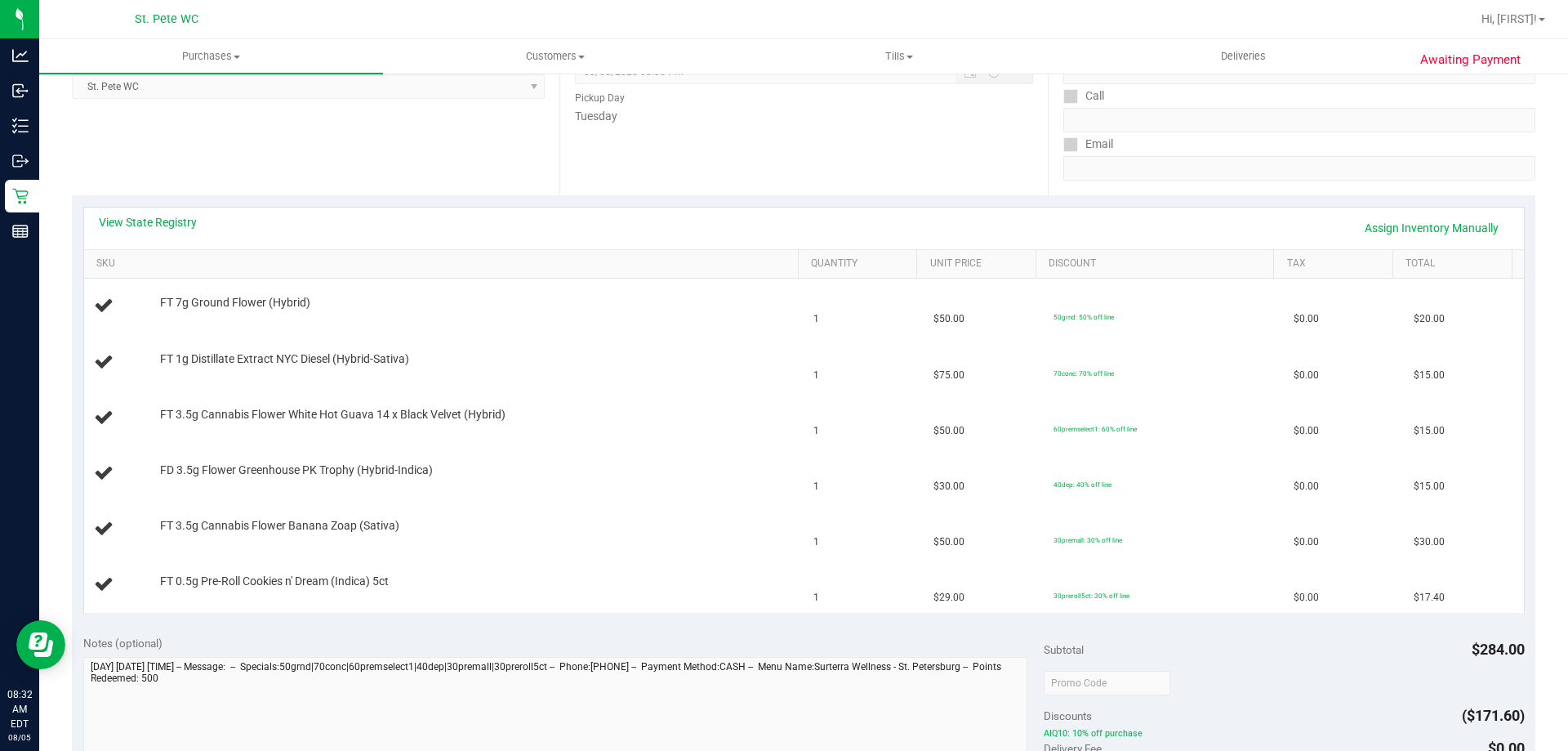 click on "Location
Pickup
Store
St. Pete WC Select Store Bonita Springs WC Boynton Beach WC Bradenton WC Brandon WC Brooksville WC Call Center Clermont WC Crestview WC Deerfield Beach WC Delray Beach WC Deltona WC Ft Walton Beach WC Ft. Lauderdale WC Ft. Myers WC Gainesville WC Jax Atlantic WC JAX DC REP Jax WC Key West WC Lakeland WC Largo WC Lehigh Acres DC REP Merritt Island WC Miami 72nd WC Miami Beach WC Miami Dadeland WC Miramar DC REP New Port Richey WC North Palm Beach WC North Port WC Ocala WC Orange Park WC Orlando Colonial WC Orlando DC REP Orlando WC Oviedo WC Palm Bay WC Palm Coast WC Panama City WC Pensacola WC Port Orange WC Port St. Lucie WC Sebring WC South Tampa WC St. Pete WC Summerfield WC Tallahassee DC REP Tallahassee WC Tampa DC Testing Tampa Warehouse Tampa WC TX Austin DC TX Plano Retail WPB DC WPB WC" at bounding box center (315, 95) 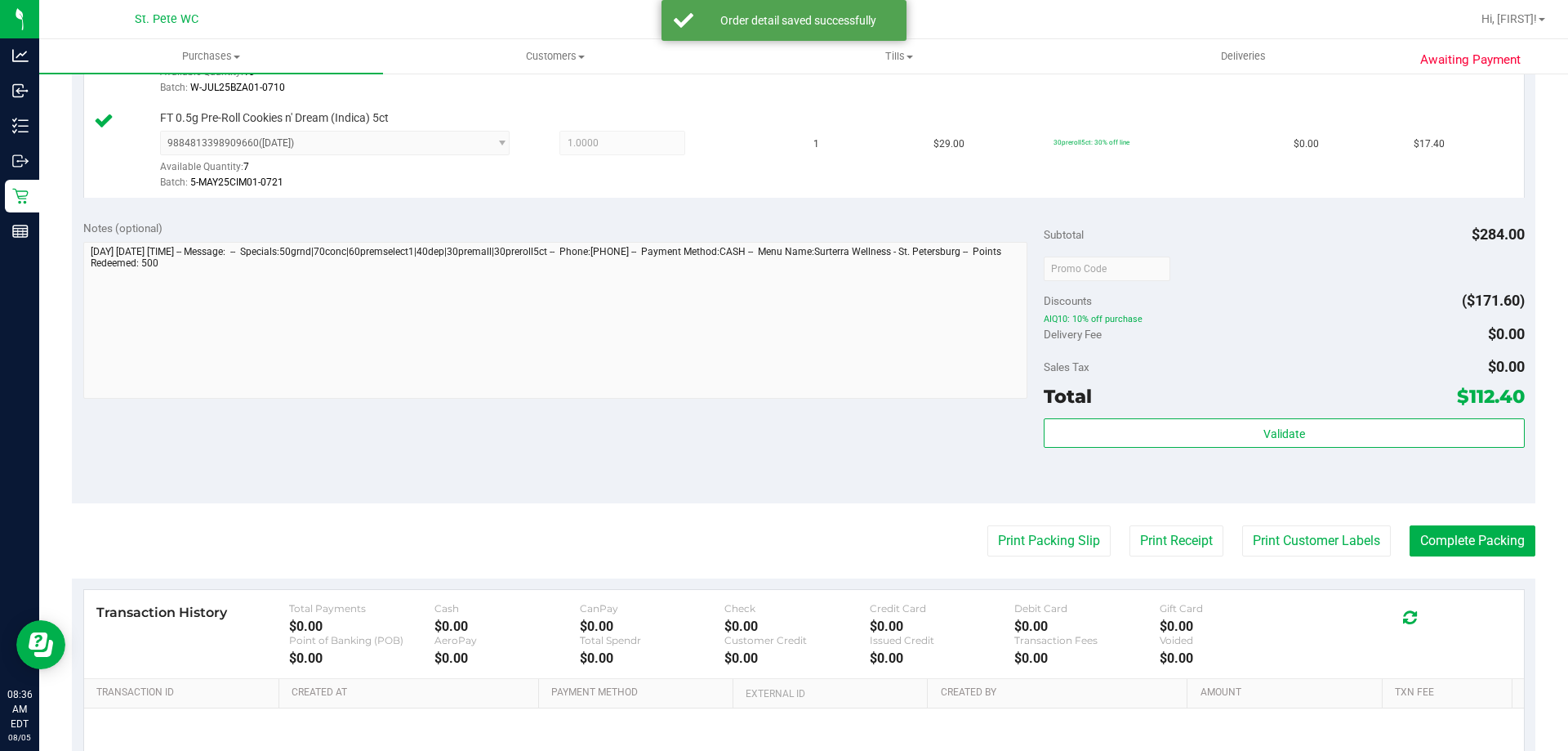 scroll, scrollTop: 899, scrollLeft: 0, axis: vertical 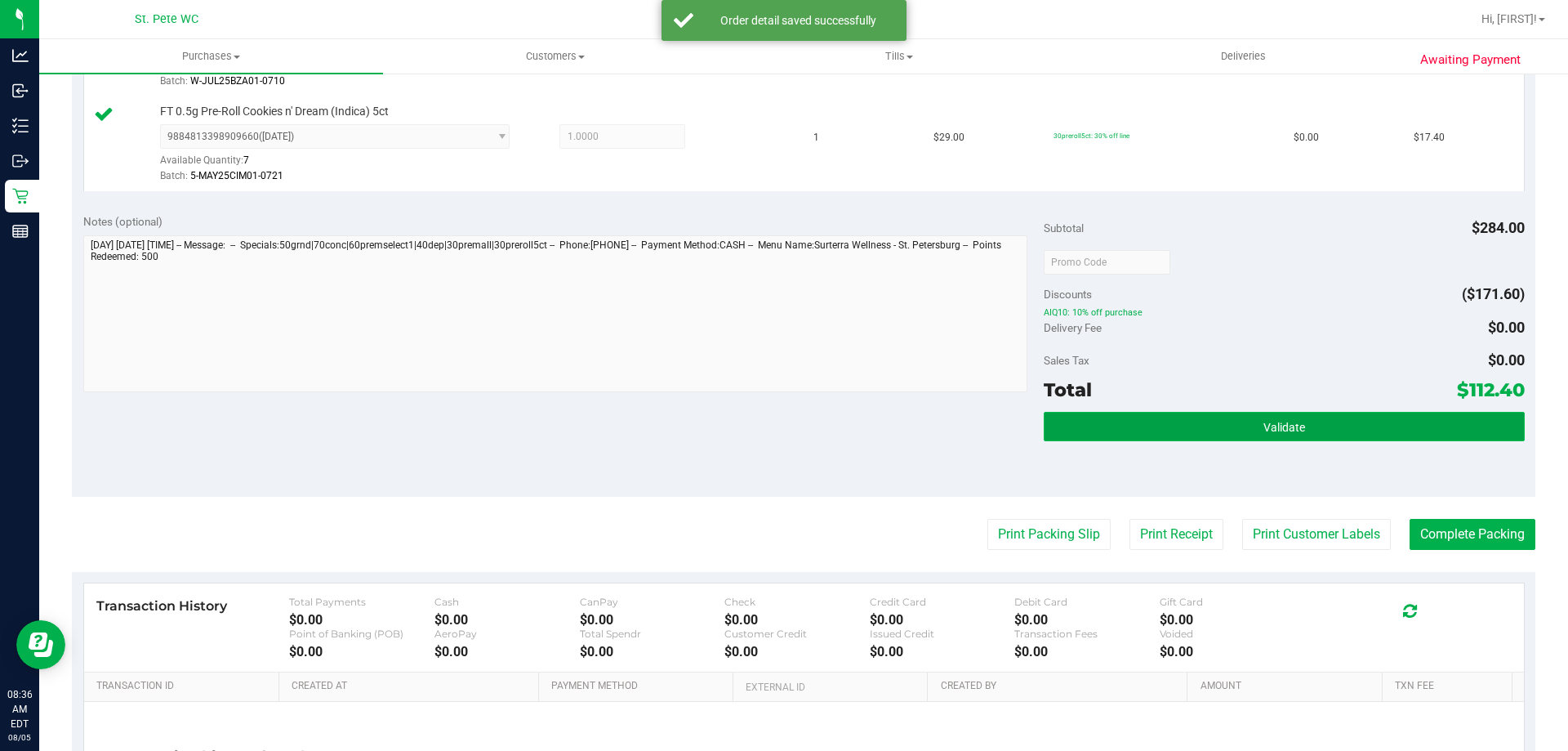 click on "Validate" at bounding box center [1284, 427] 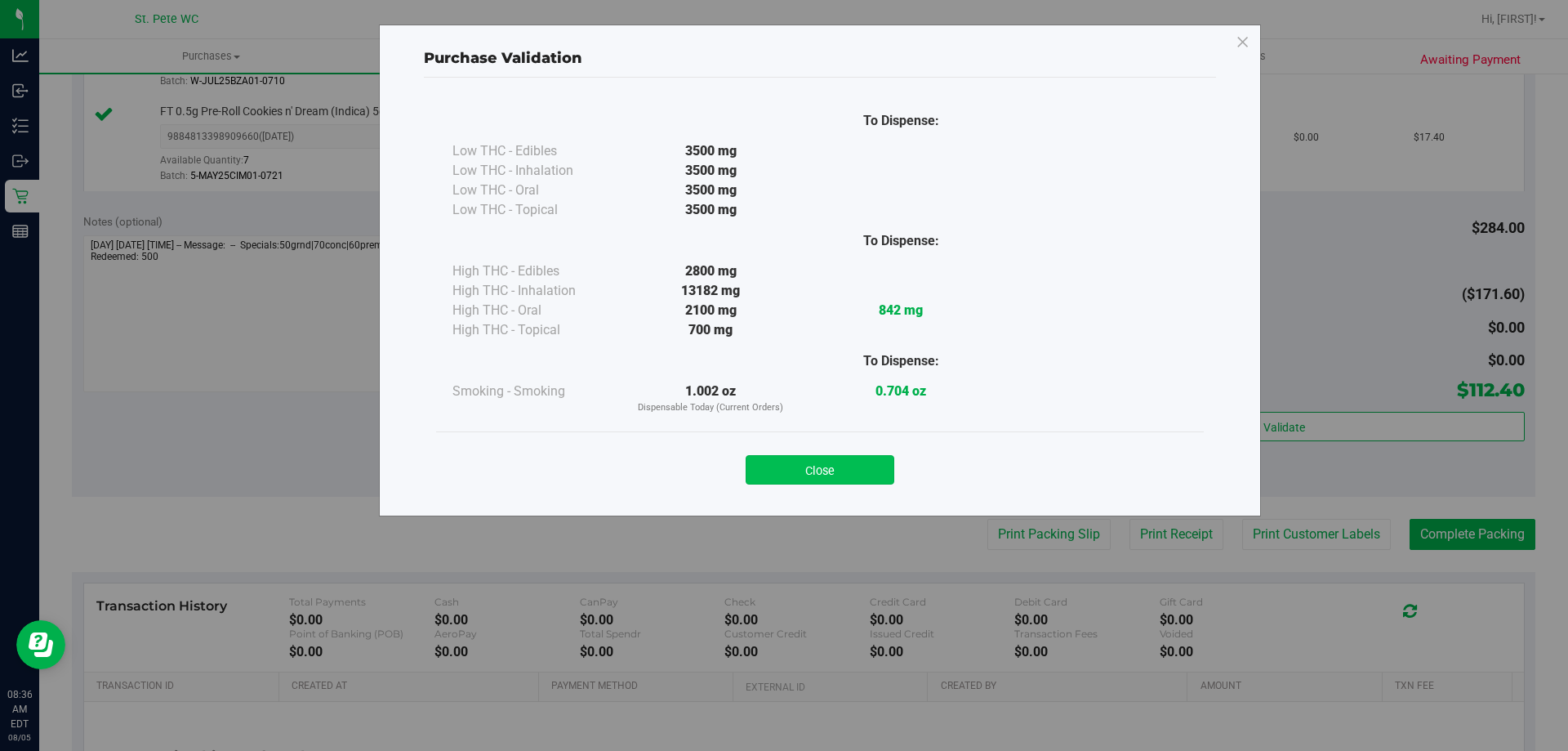 click on "Close" at bounding box center (820, 470) 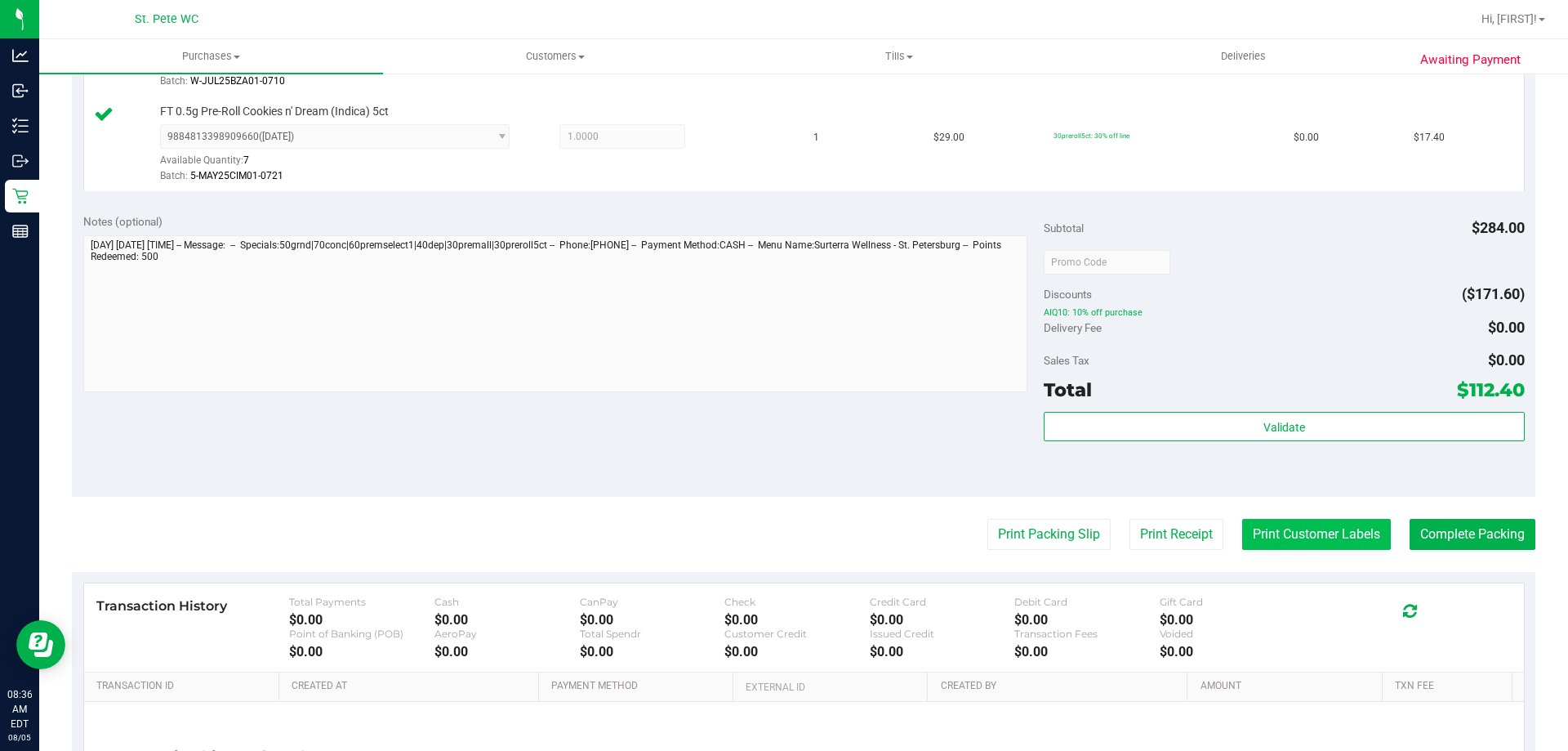 click on "Print Customer Labels" at bounding box center [1316, 534] 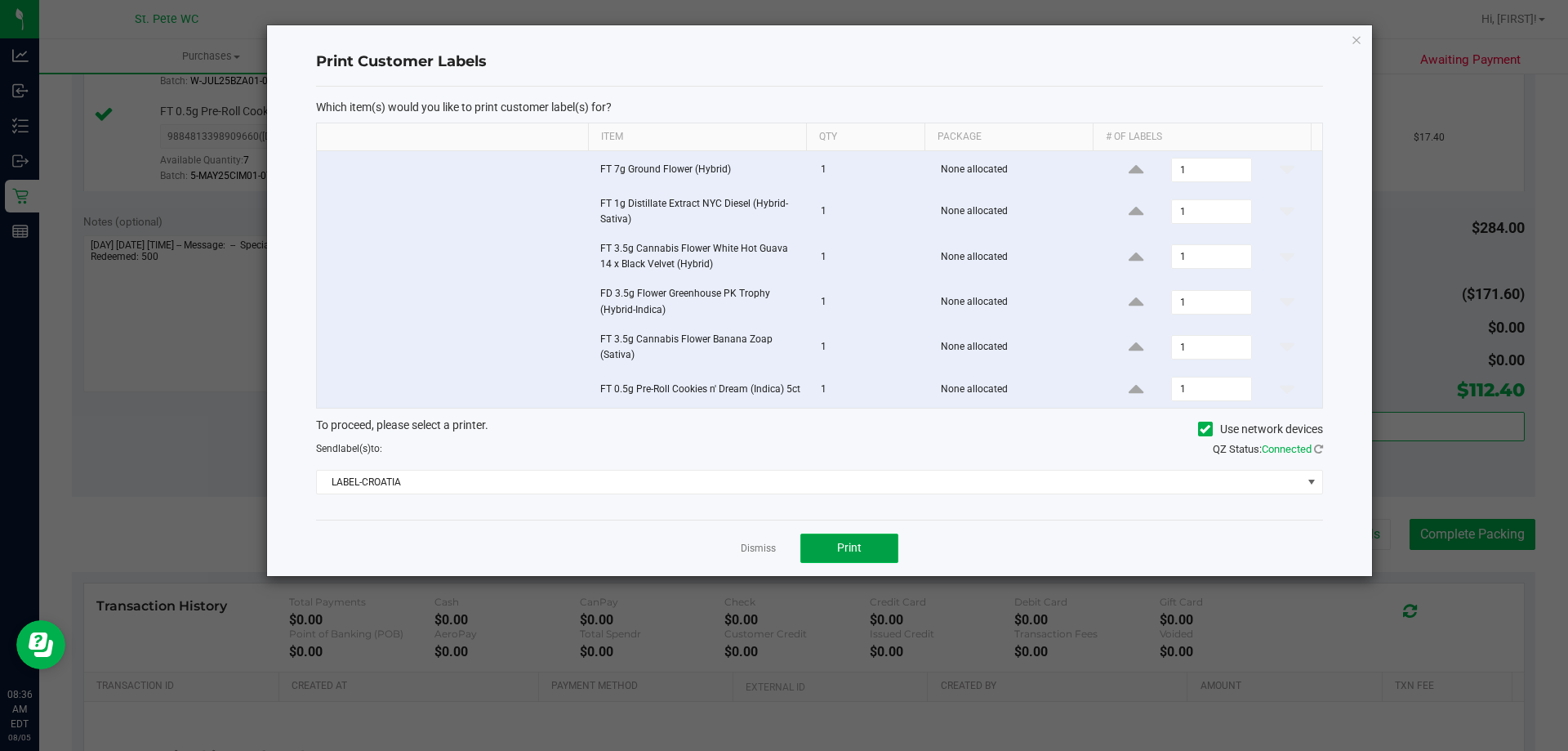 click on "Print" 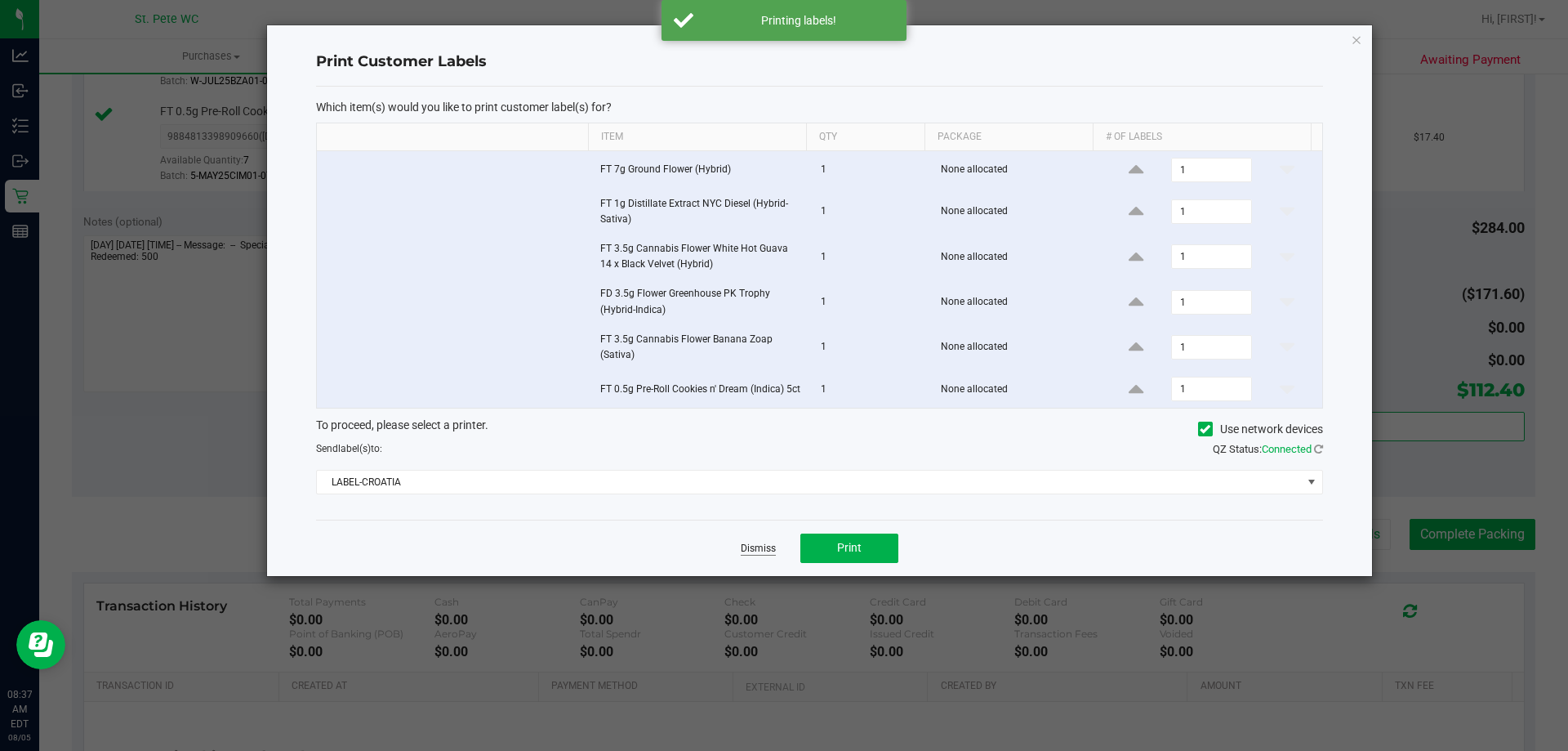 click on "Dismiss" 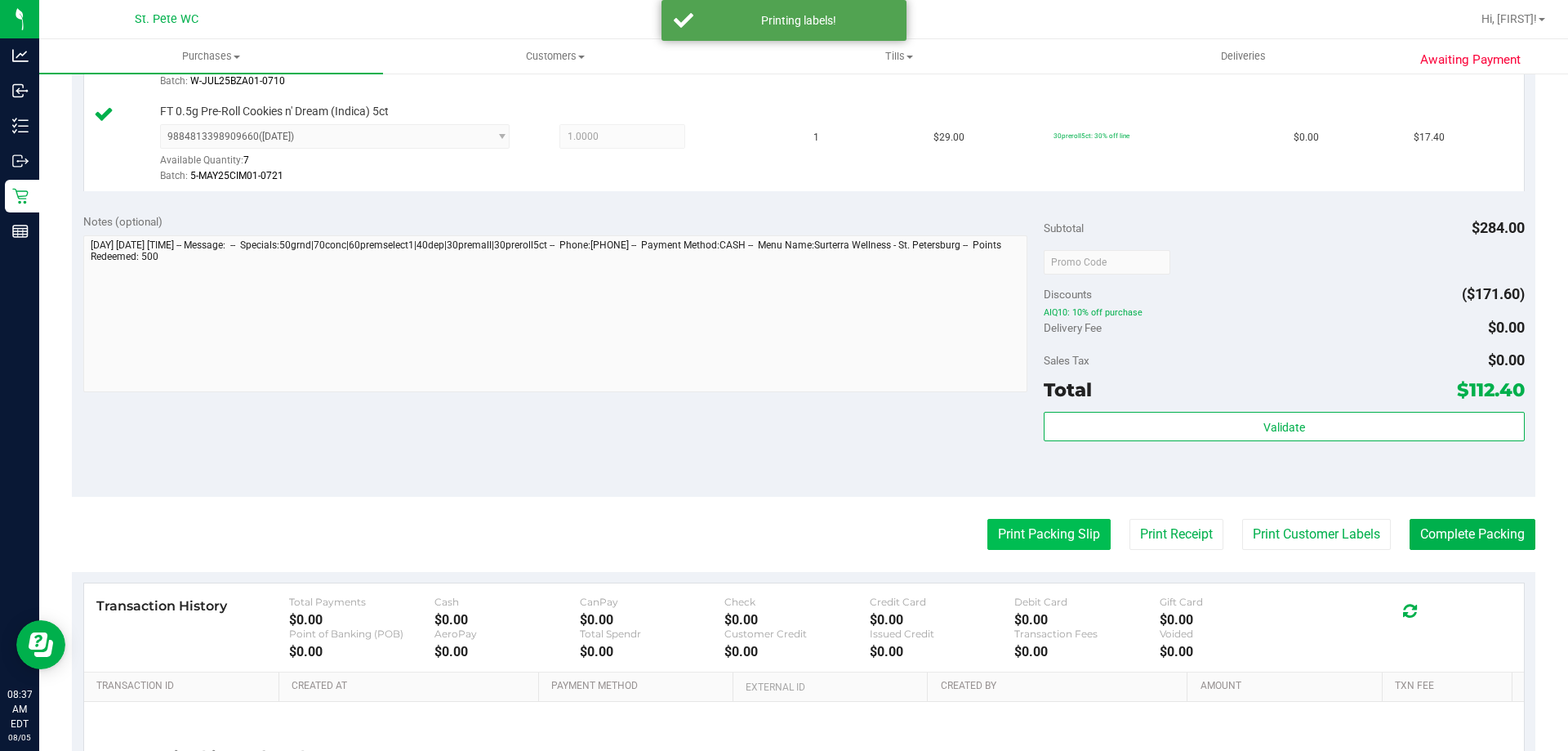 click on "Print Packing Slip" at bounding box center [1049, 534] 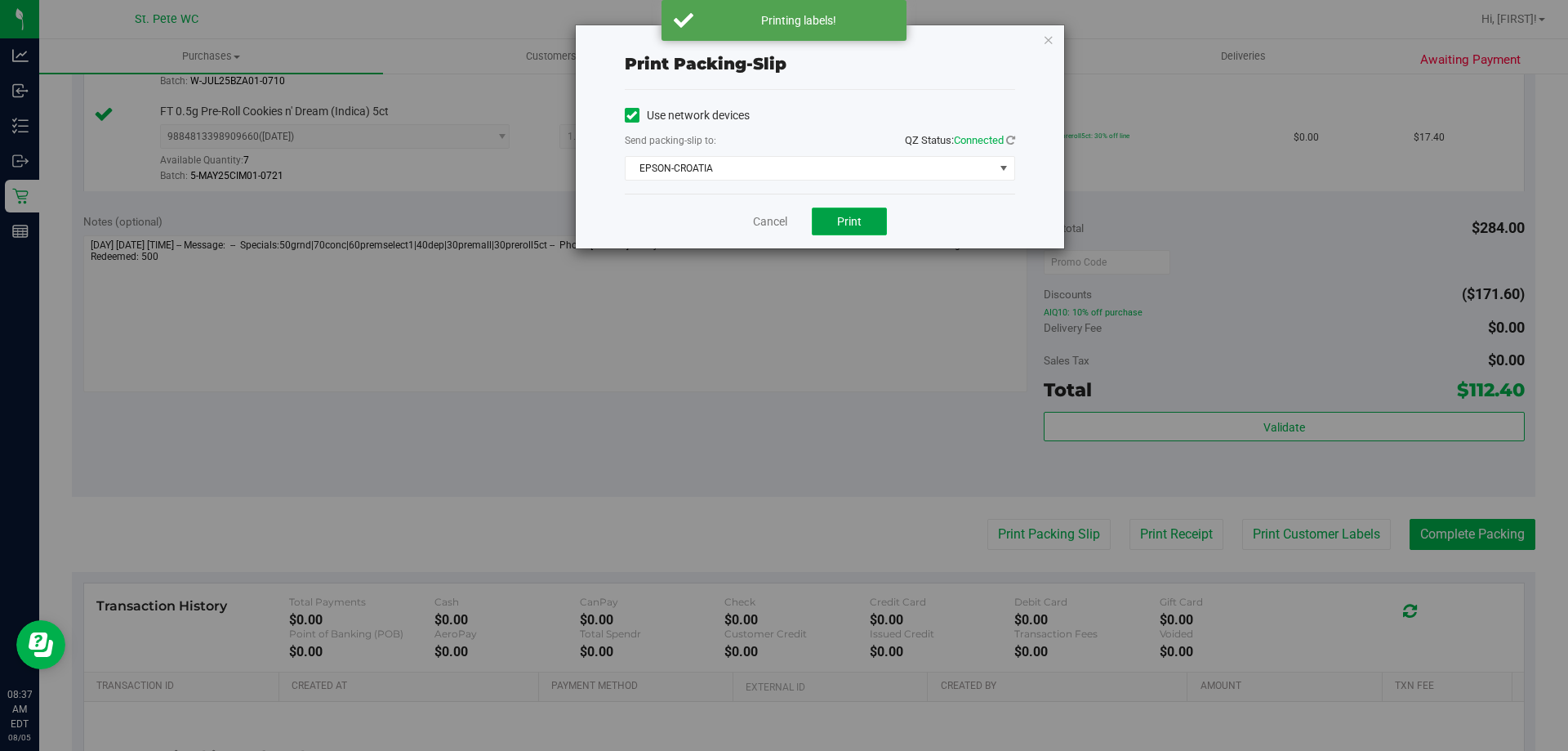 click on "Print" at bounding box center [849, 221] 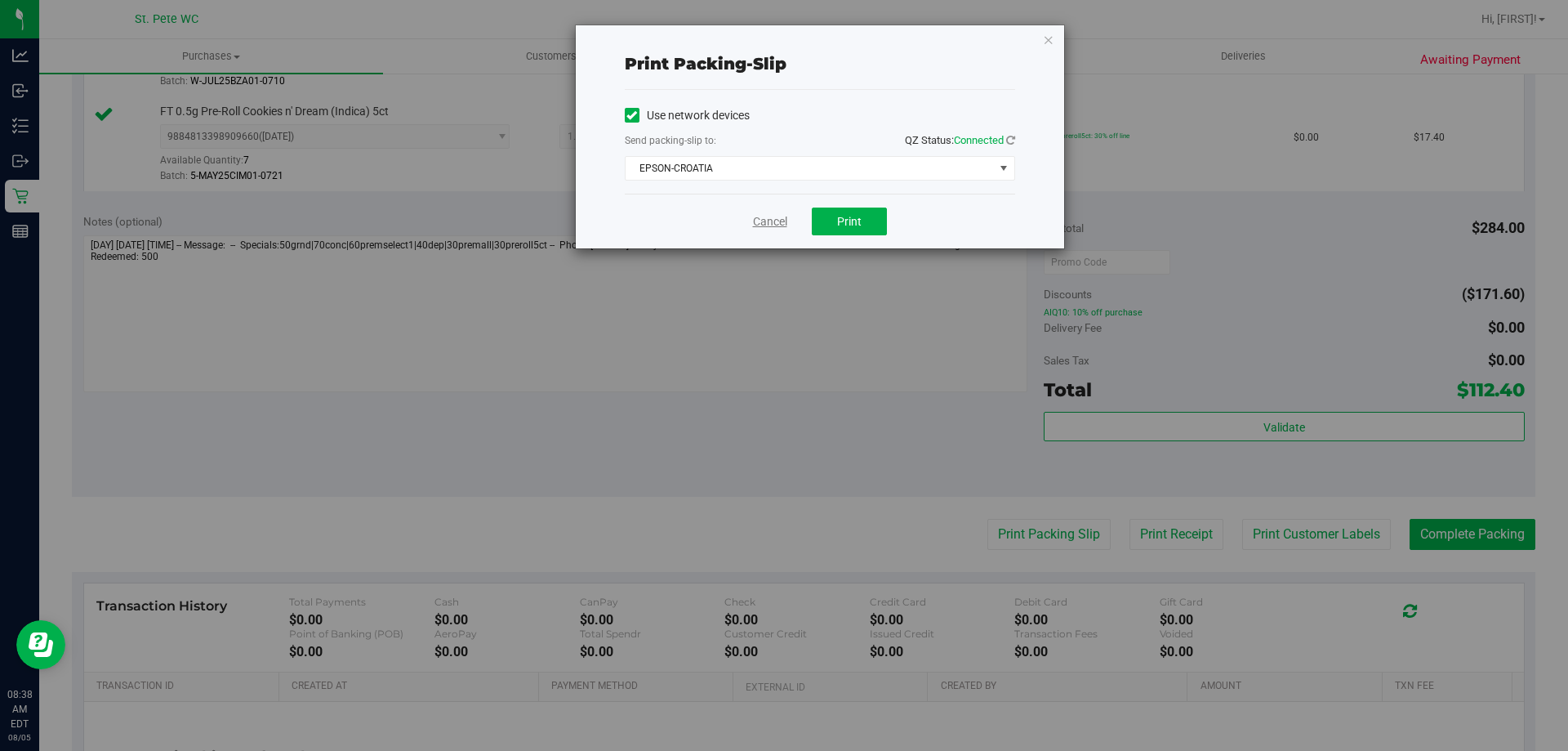 click on "Cancel" at bounding box center [770, 221] 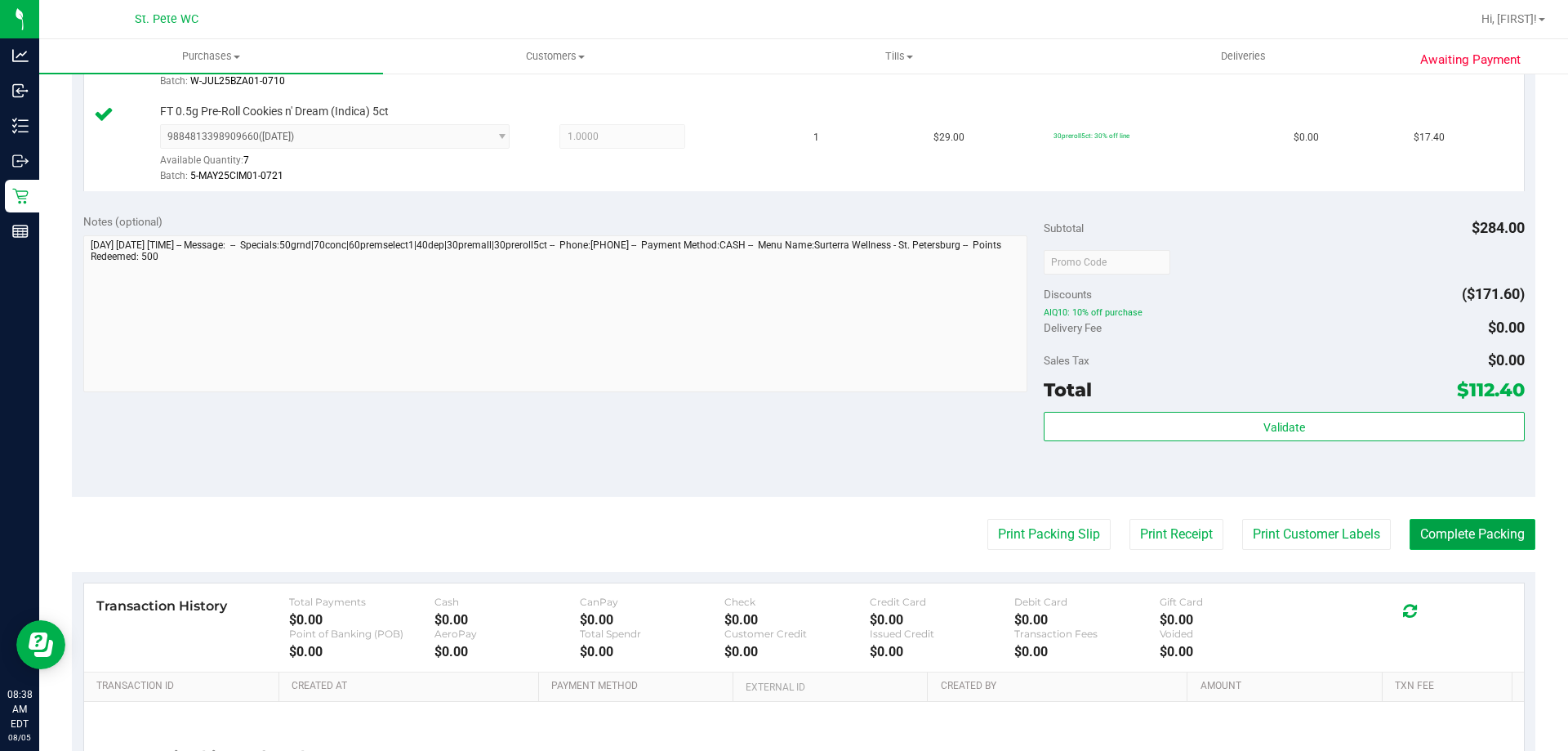 click on "Complete Packing" at bounding box center [1472, 534] 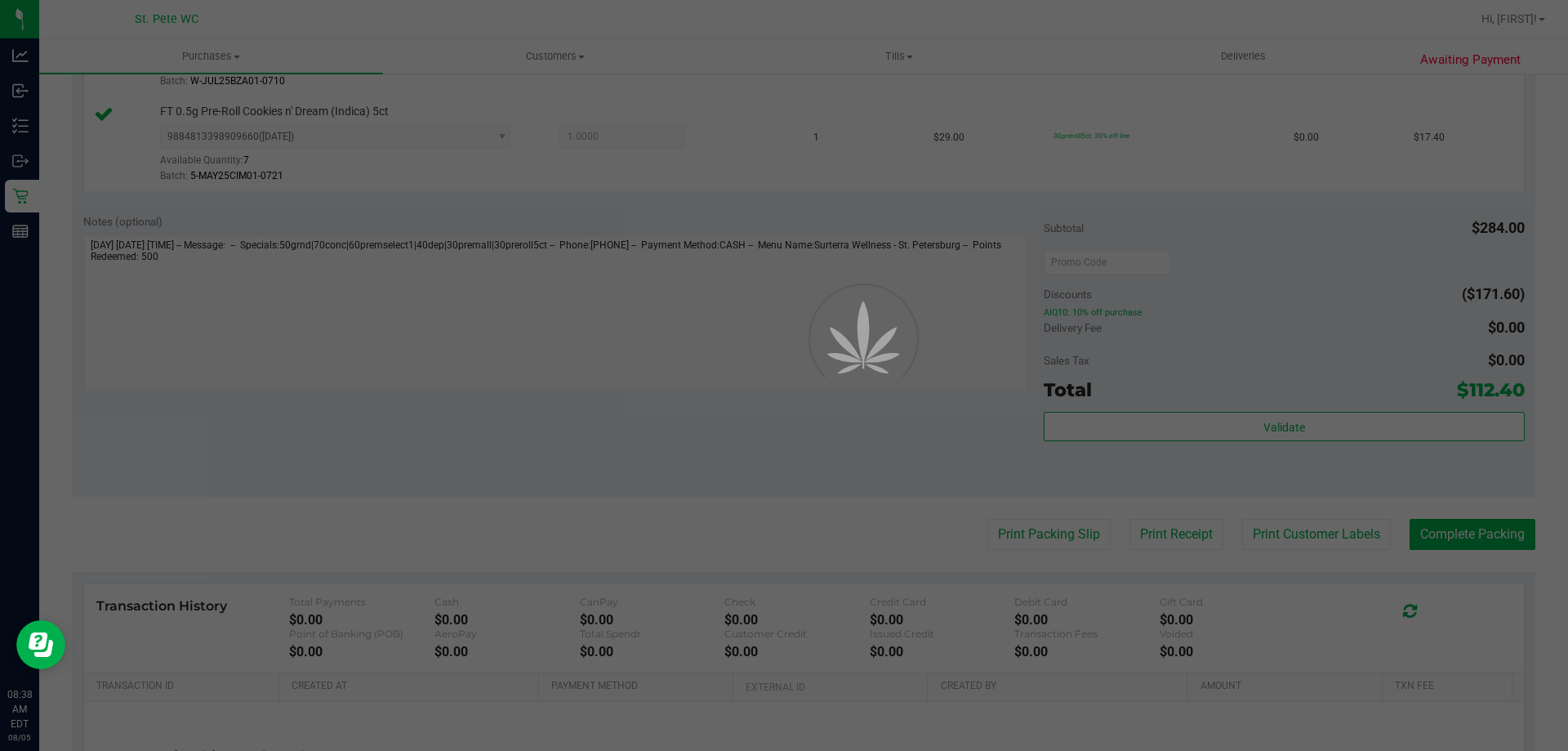 scroll, scrollTop: 0, scrollLeft: 0, axis: both 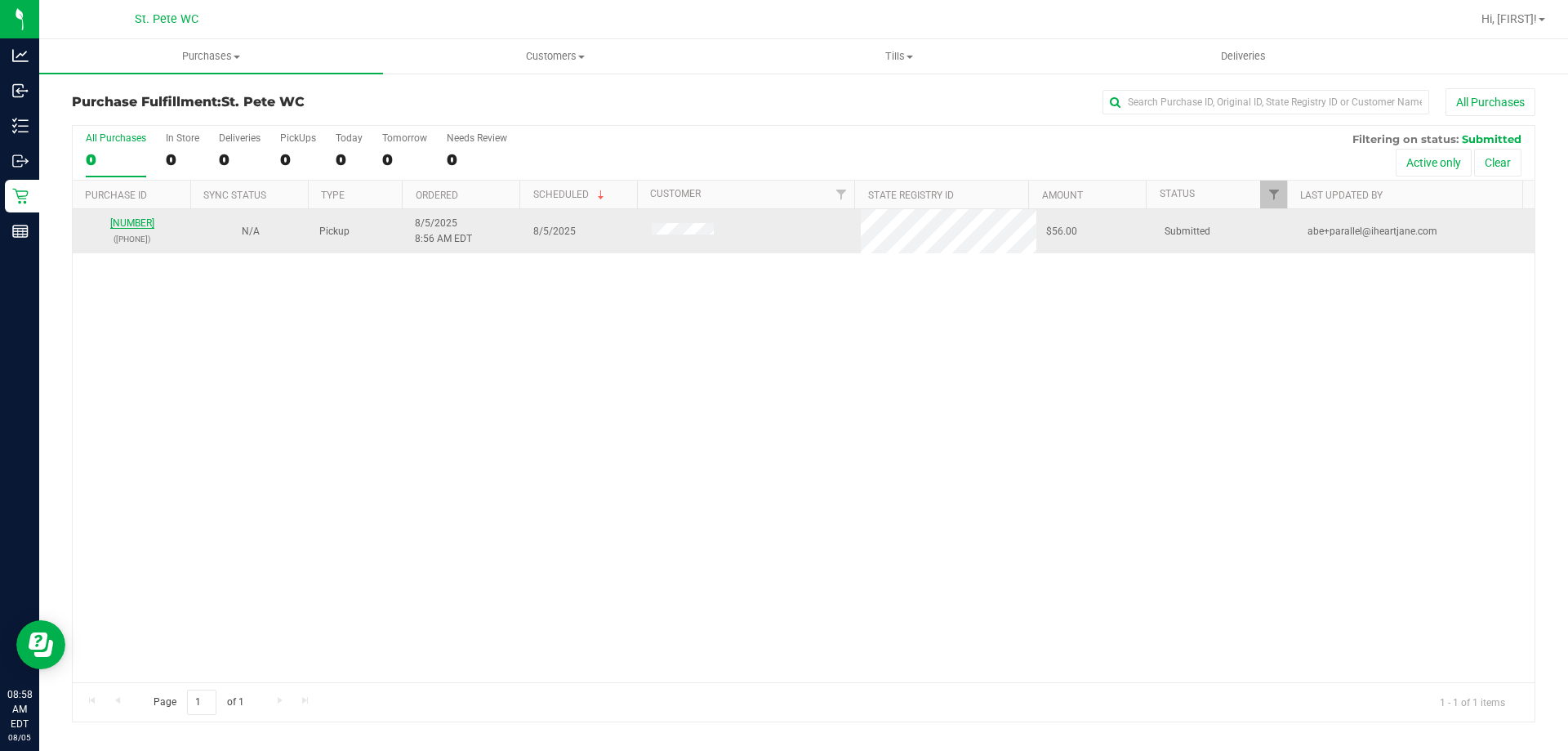 click on "[NUMBER]" at bounding box center (132, 223) 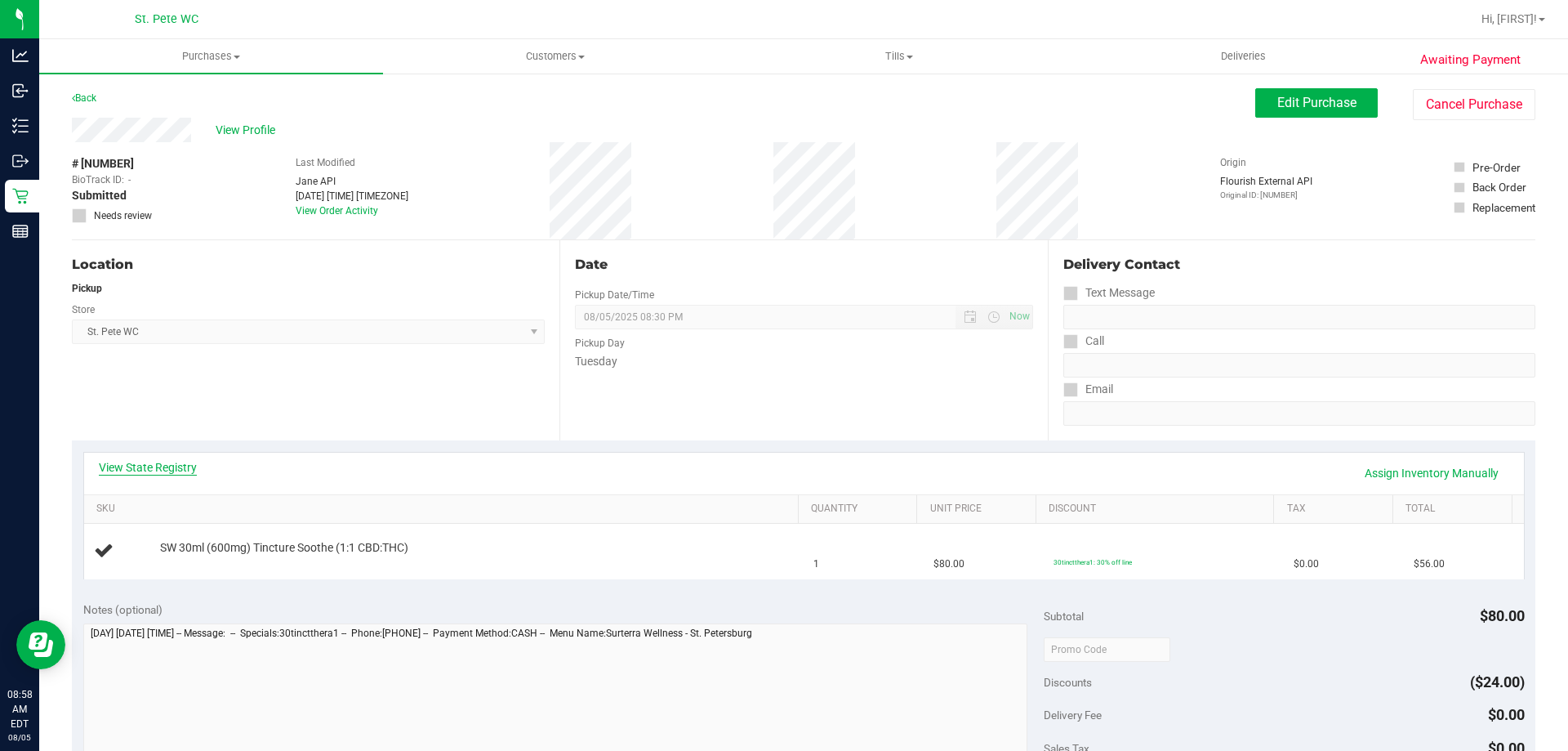 click on "View State Registry" at bounding box center [148, 467] 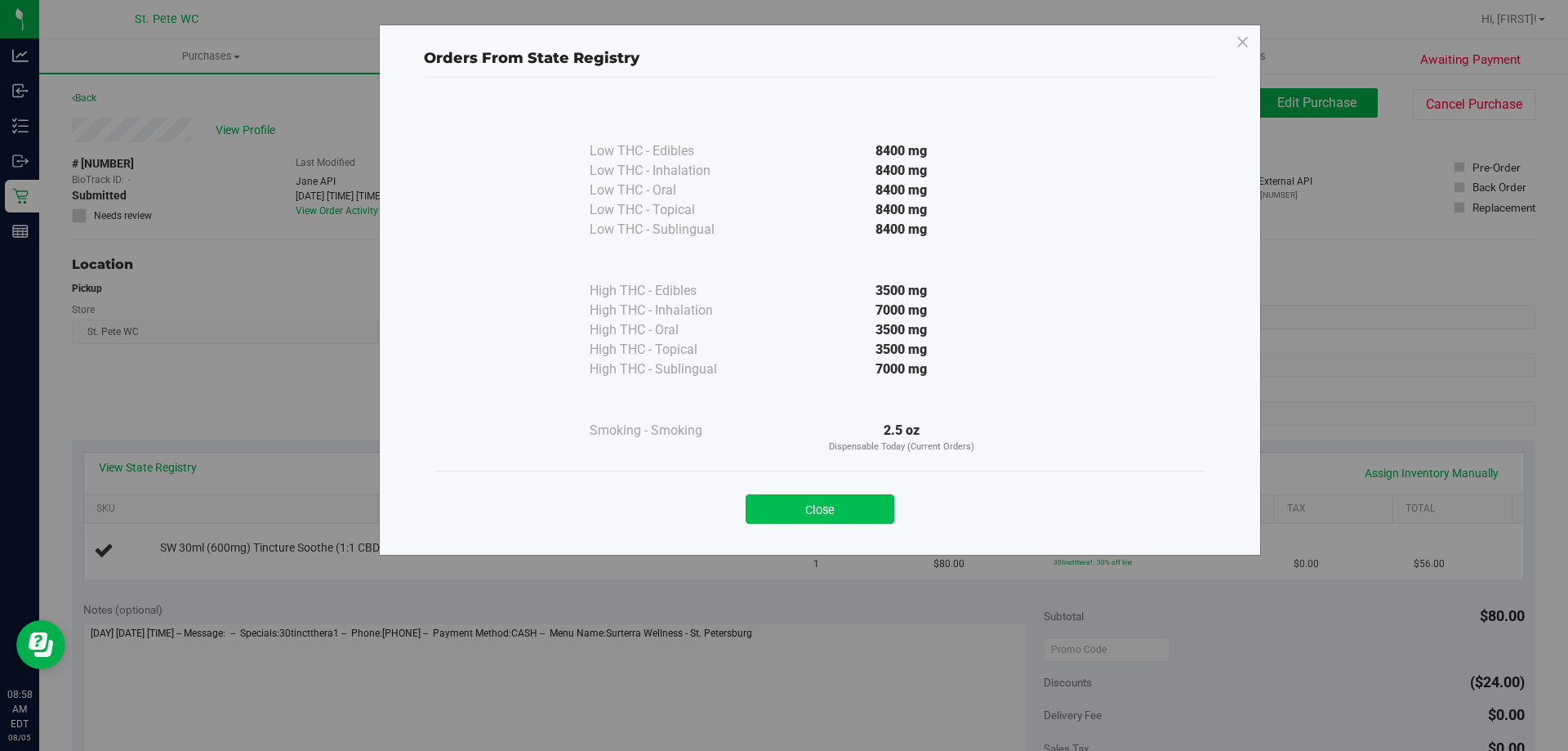 click on "Close" at bounding box center [820, 509] 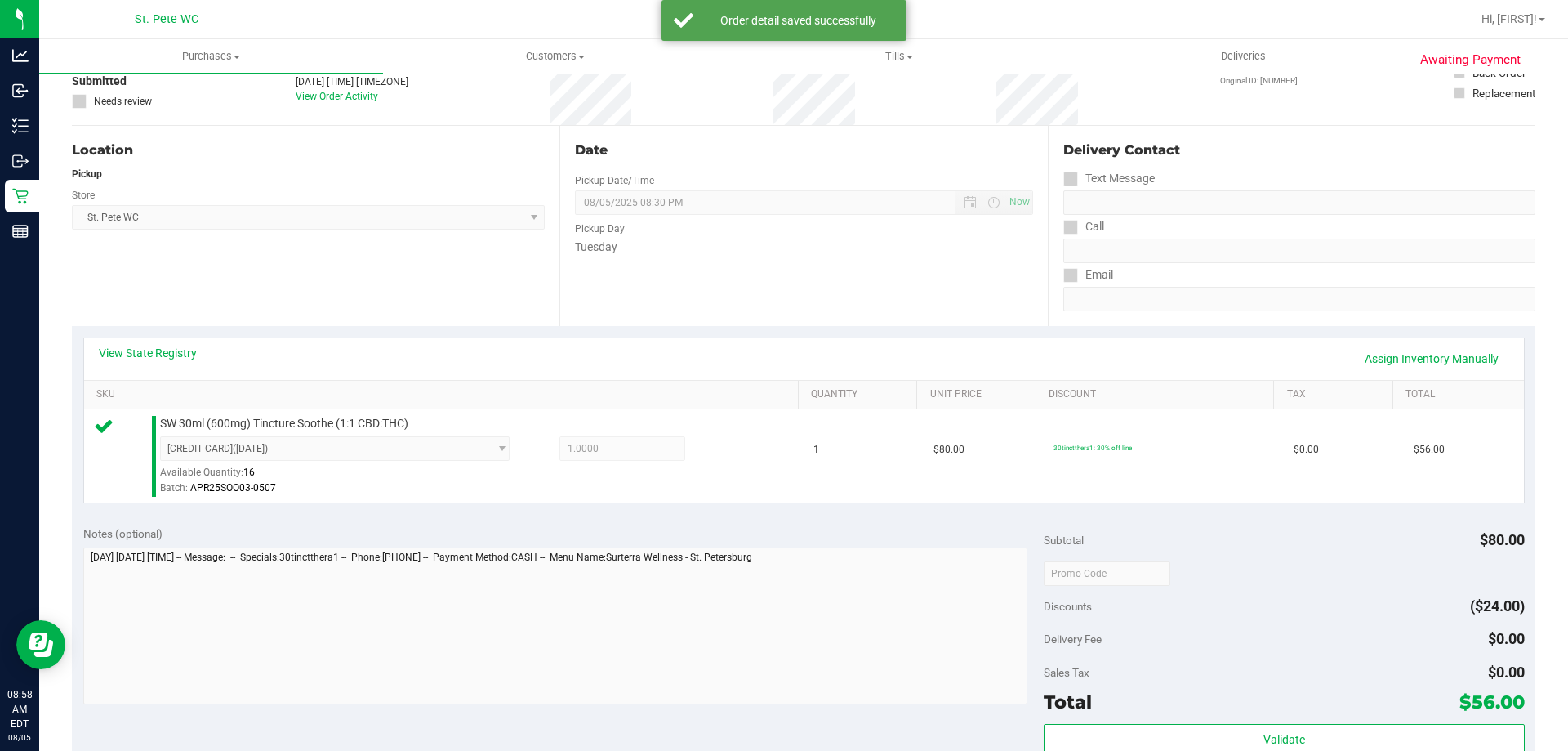 scroll, scrollTop: 327, scrollLeft: 0, axis: vertical 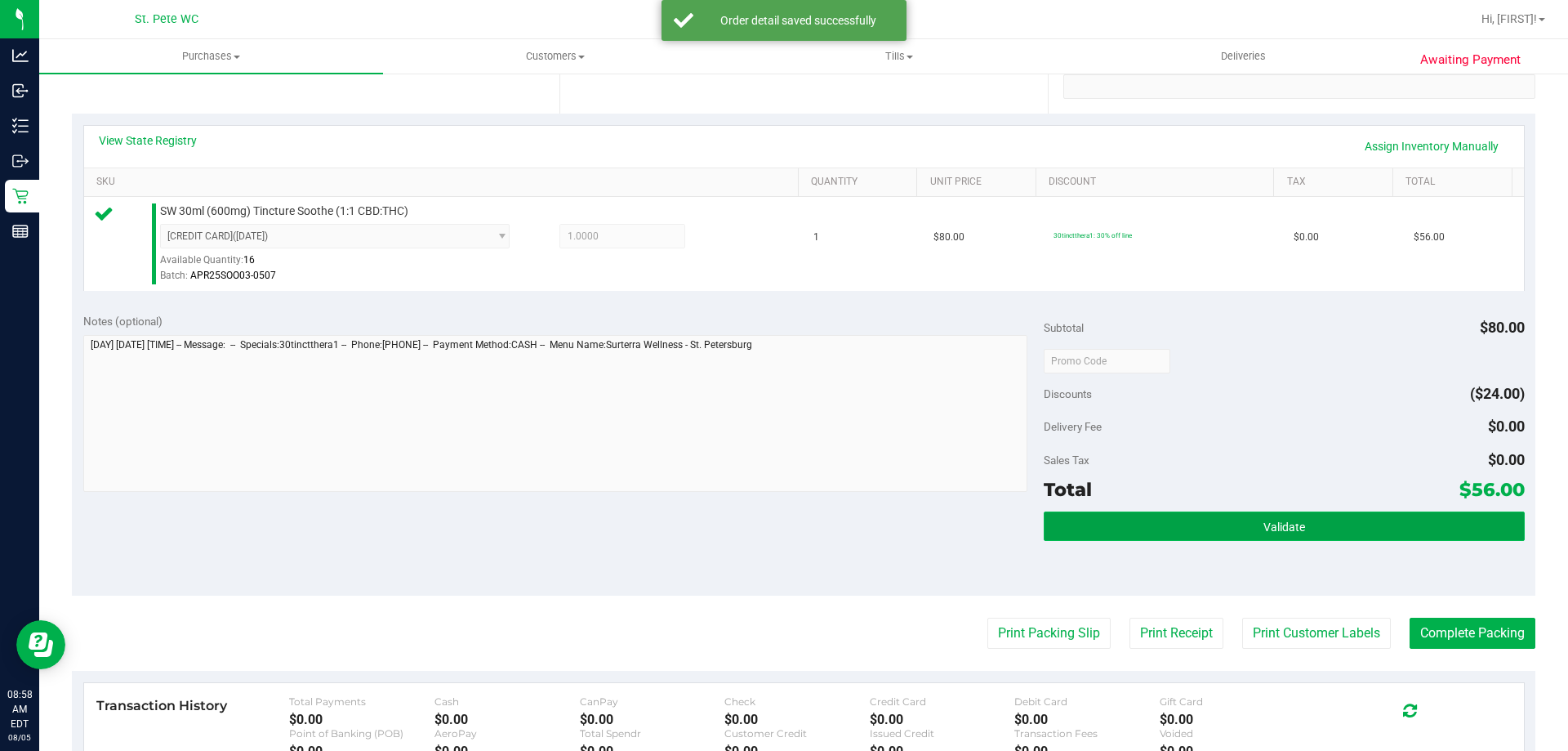 click on "Validate" at bounding box center (1284, 526) 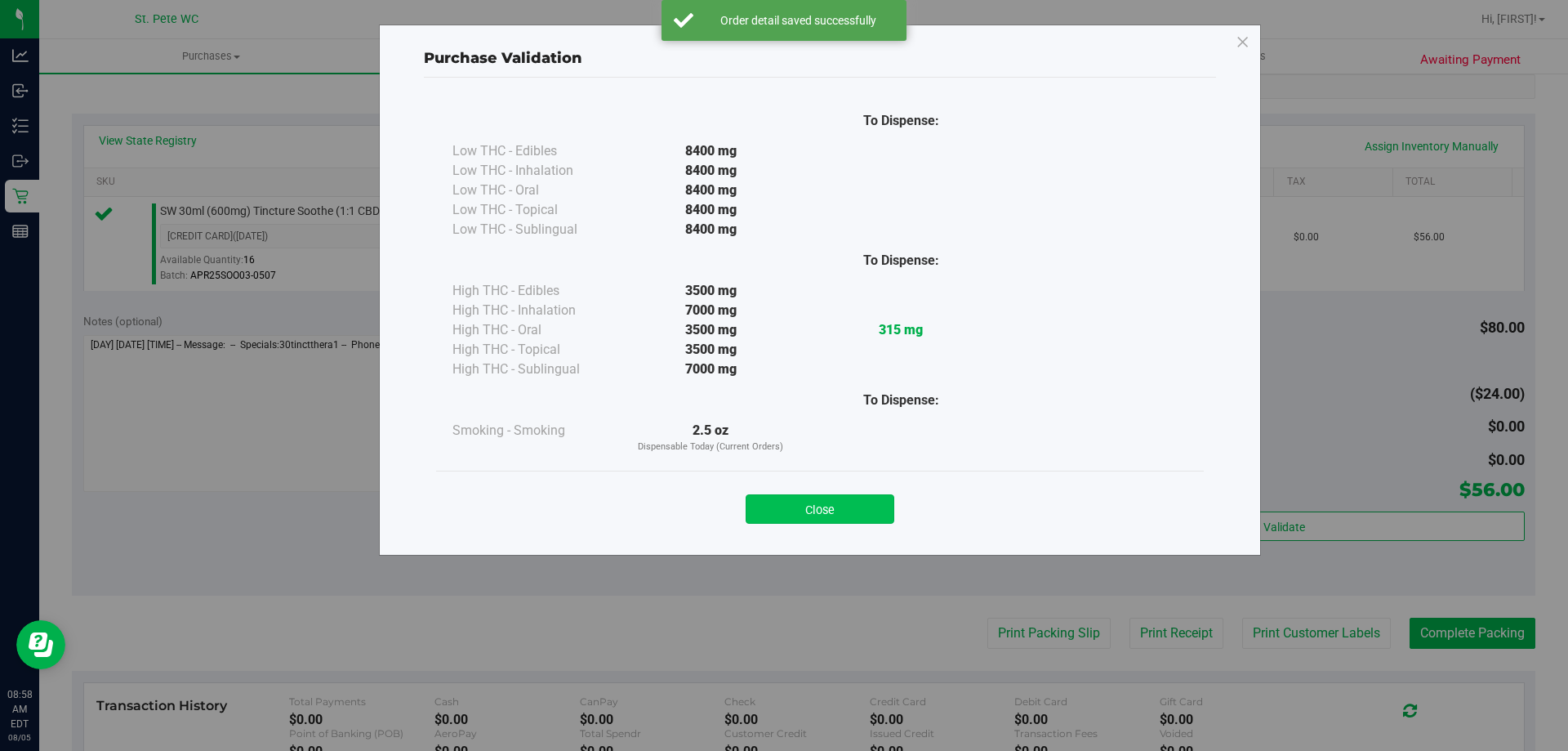 click on "Close" at bounding box center [820, 509] 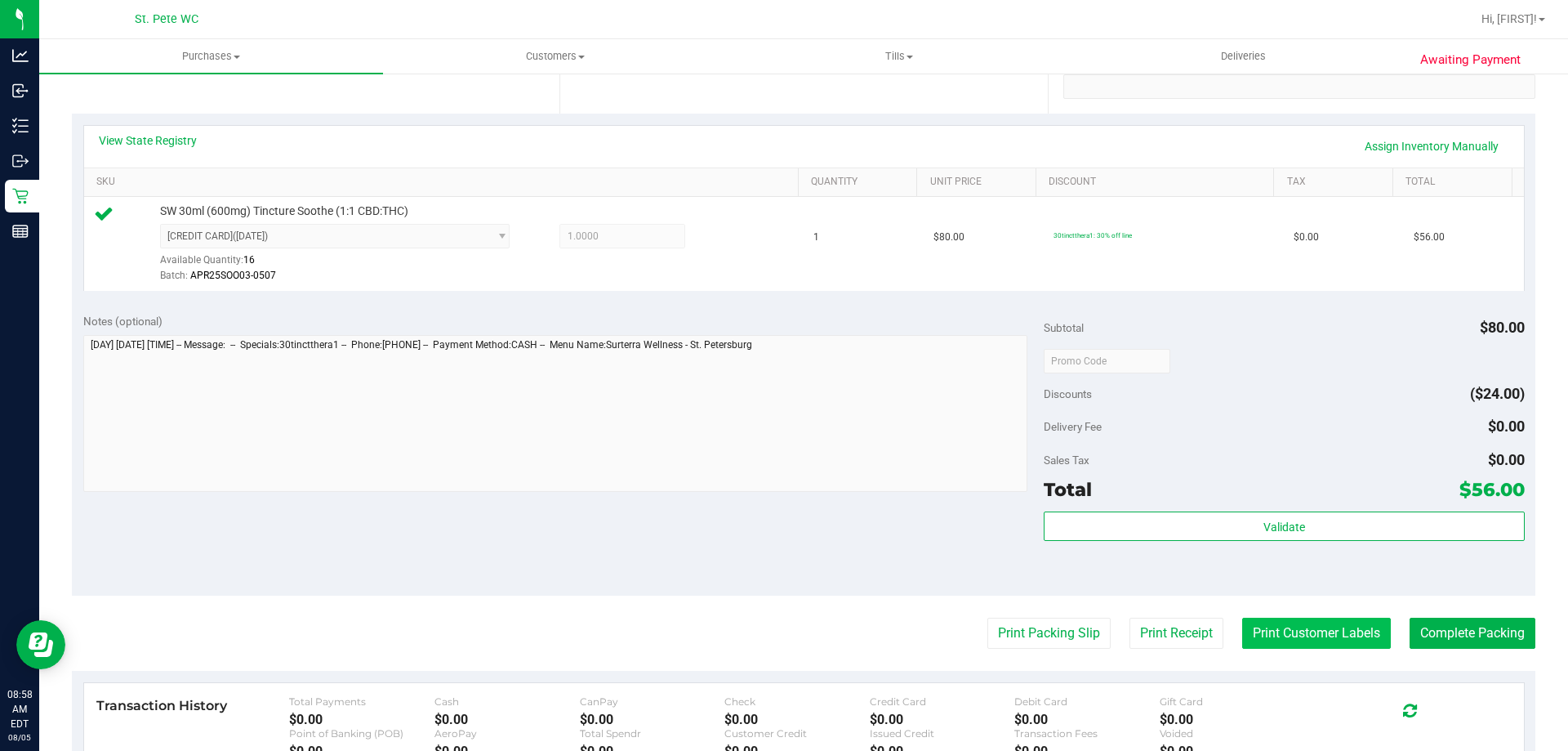 click on "Print Customer Labels" at bounding box center (1316, 633) 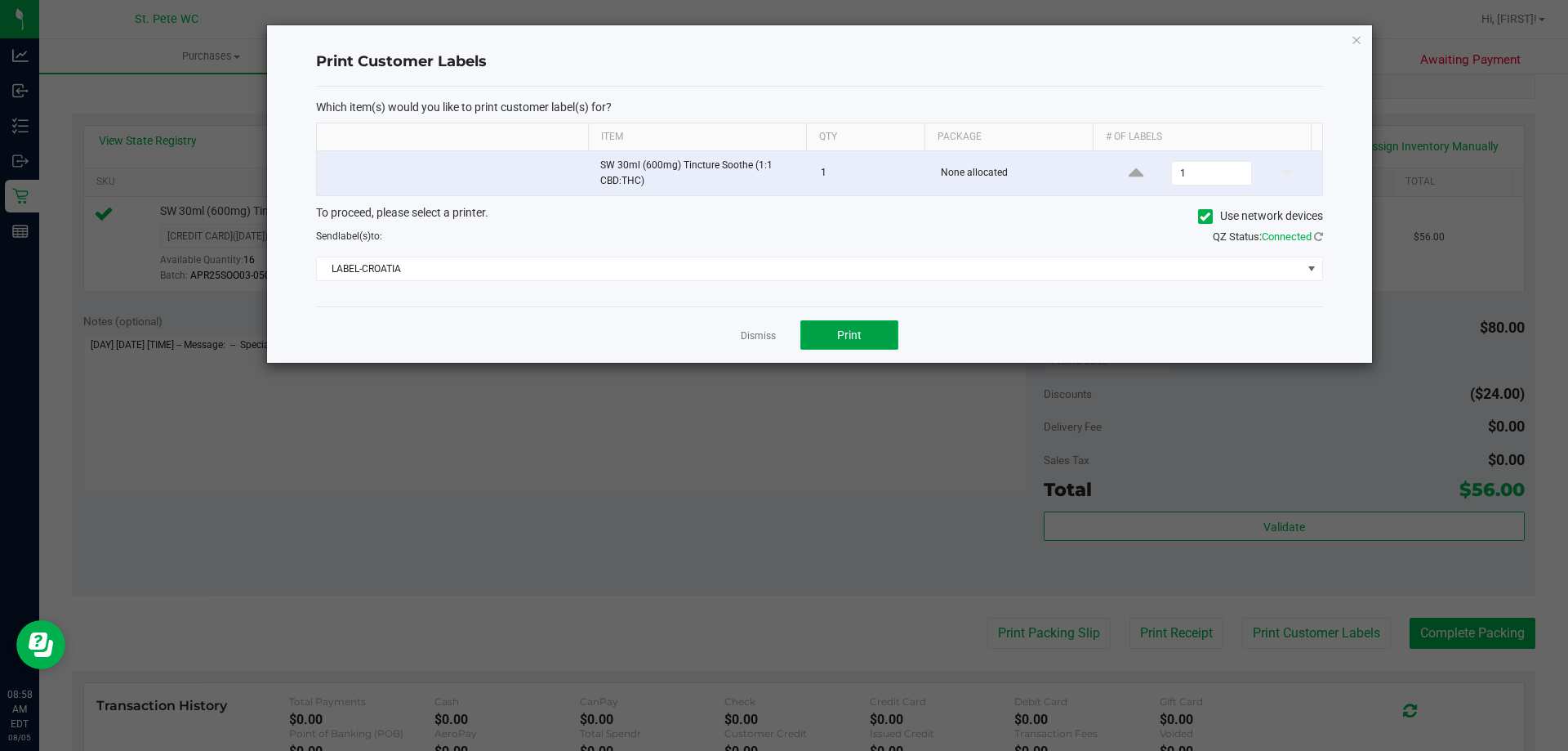click on "Print" 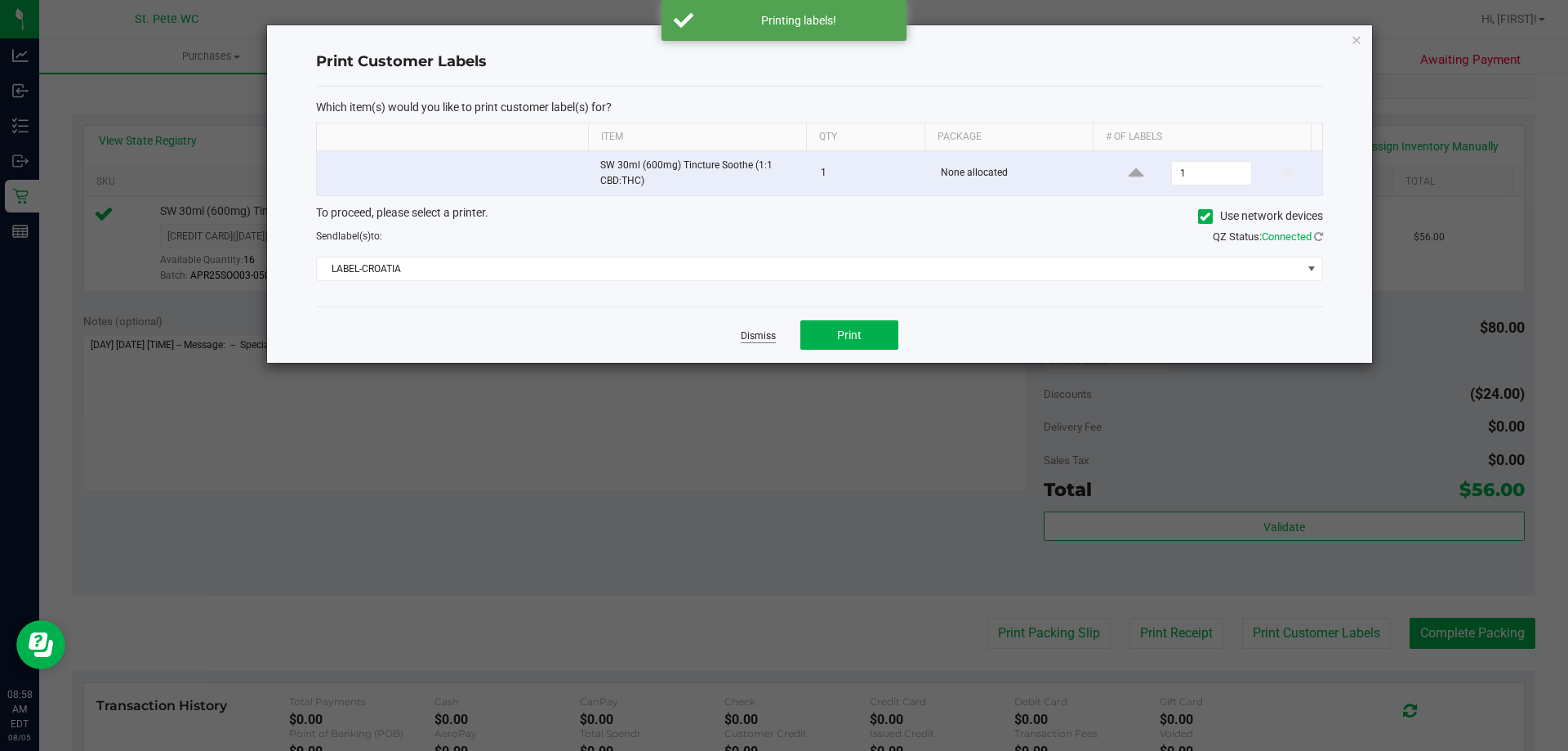 click on "Dismiss" 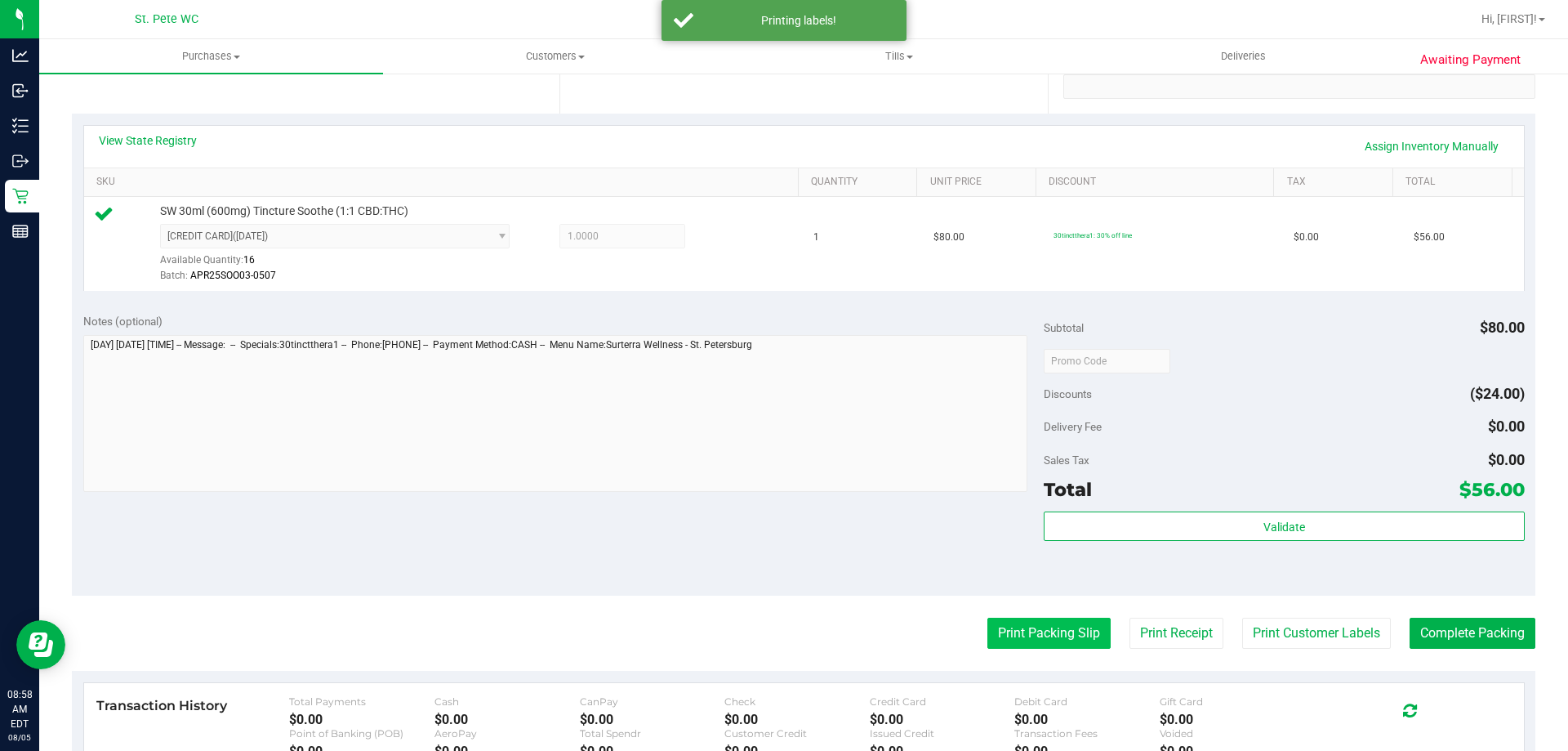 click on "Print Packing Slip" at bounding box center (1049, 633) 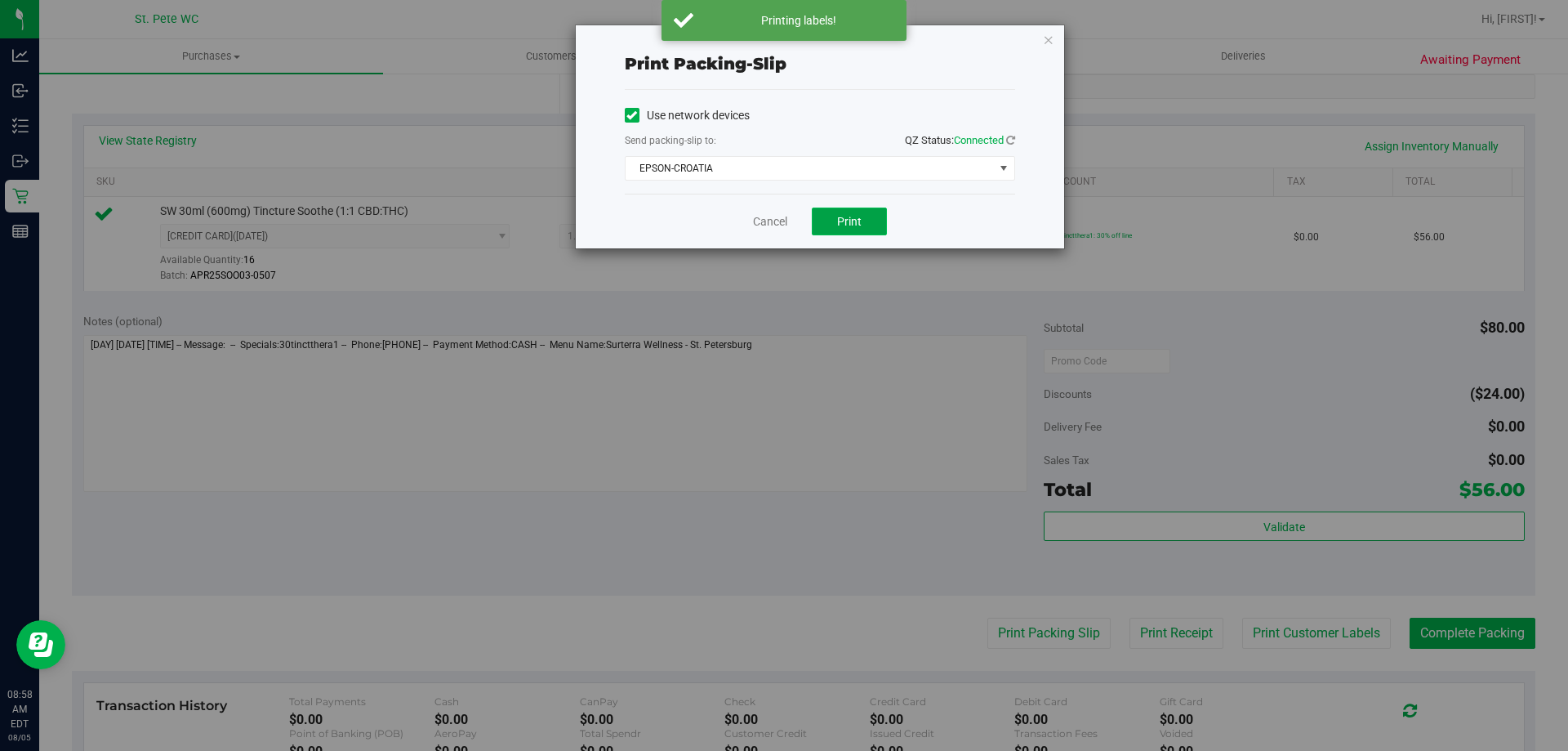 click on "Print" at bounding box center (849, 221) 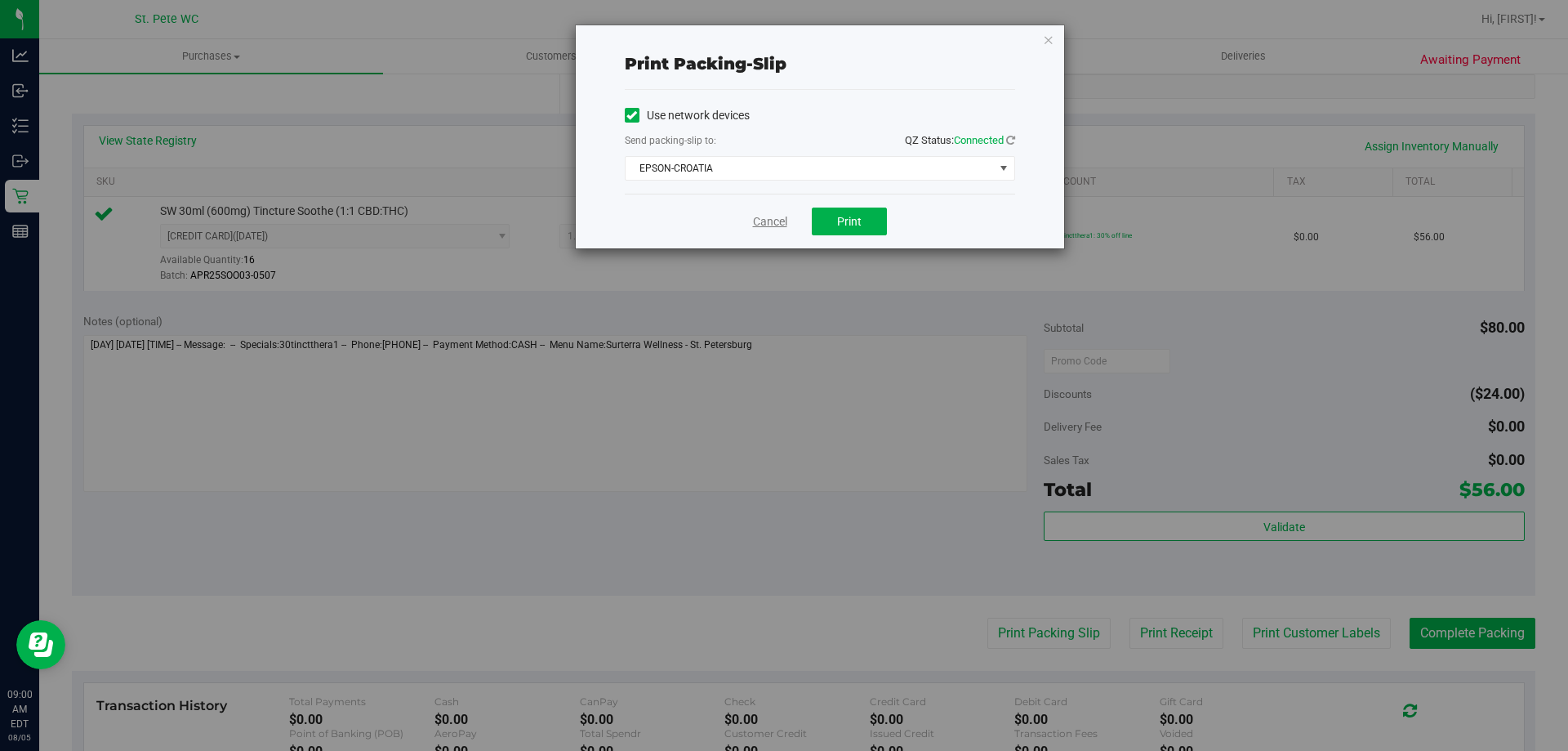 click on "Cancel" at bounding box center [770, 221] 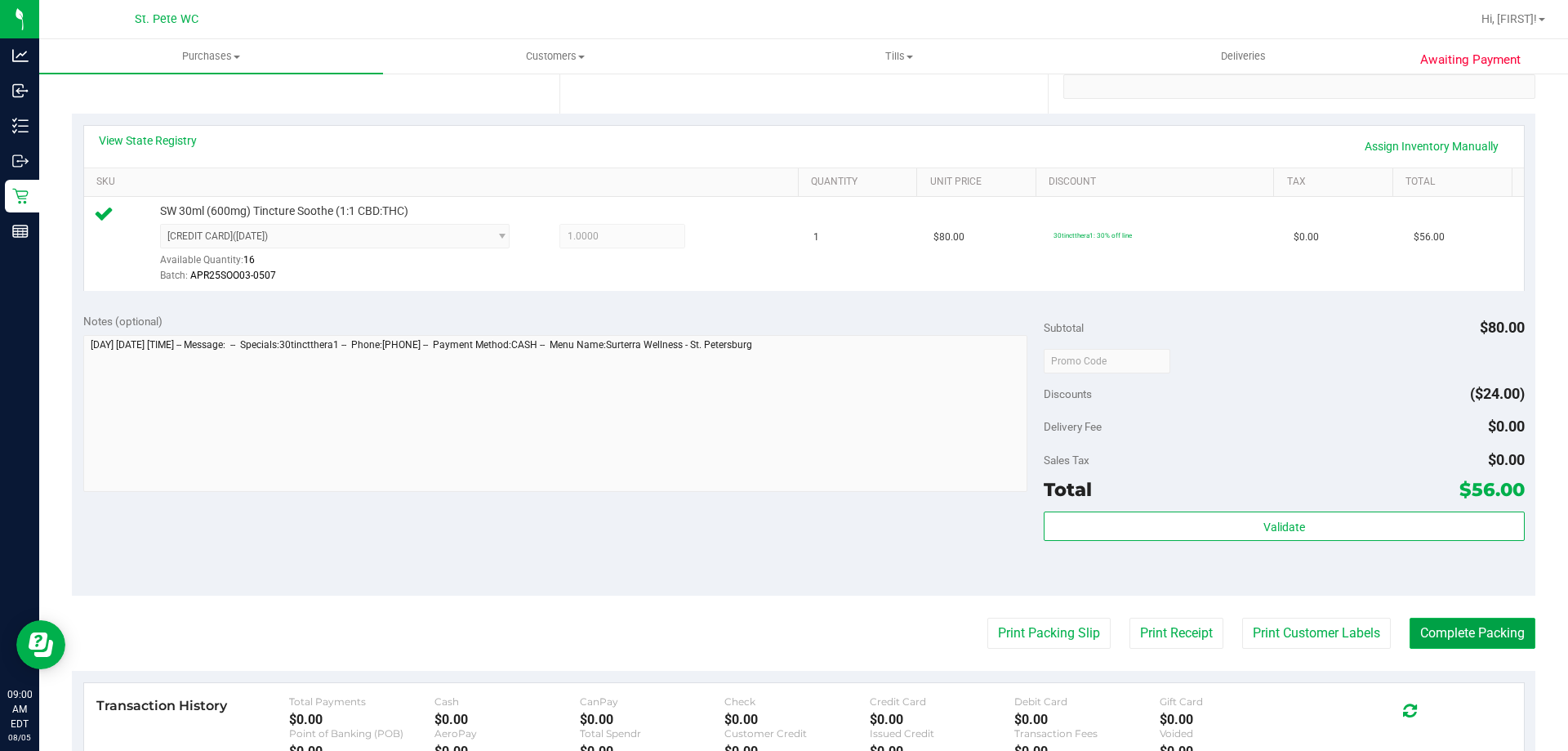 click on "Complete Packing" at bounding box center (1472, 633) 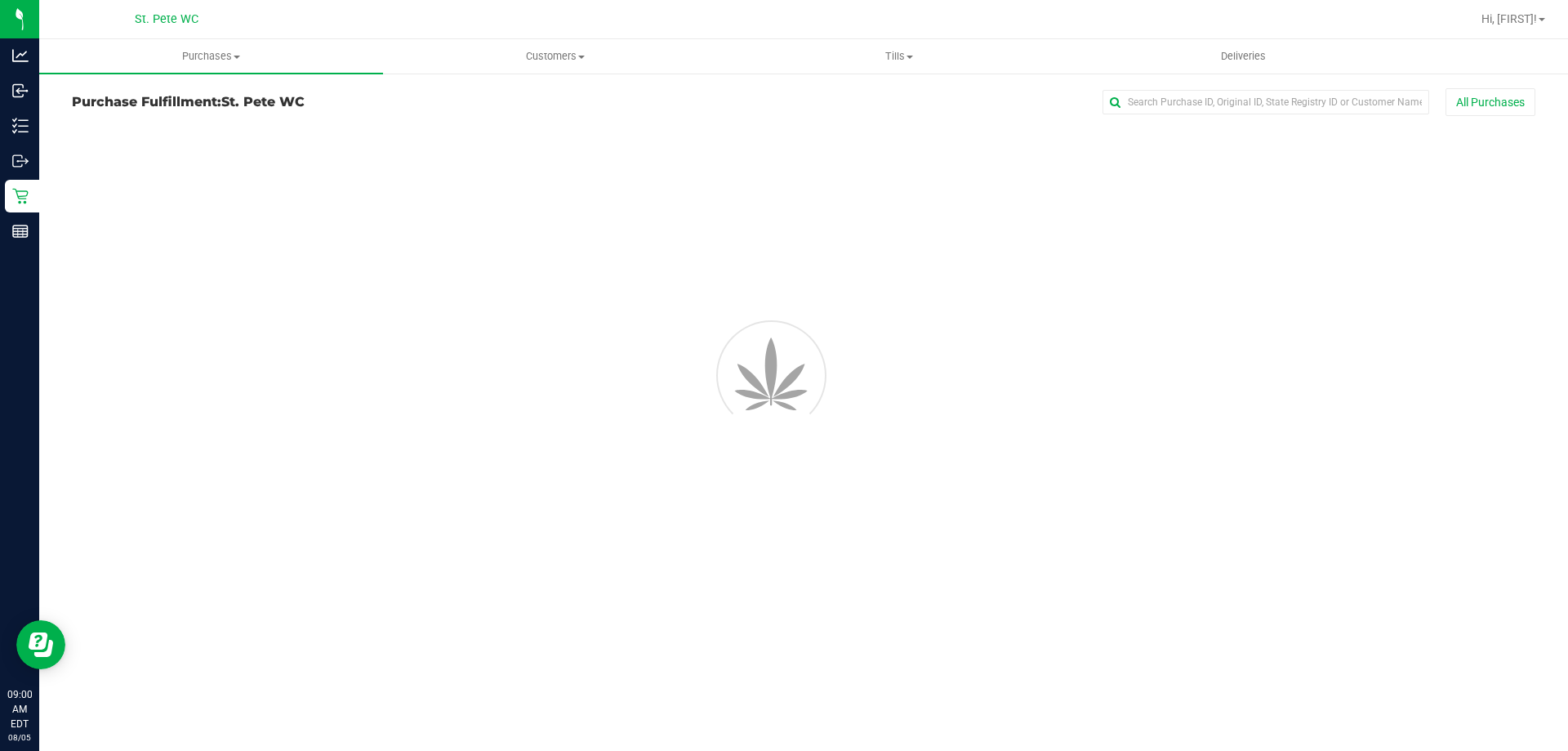 scroll, scrollTop: 0, scrollLeft: 0, axis: both 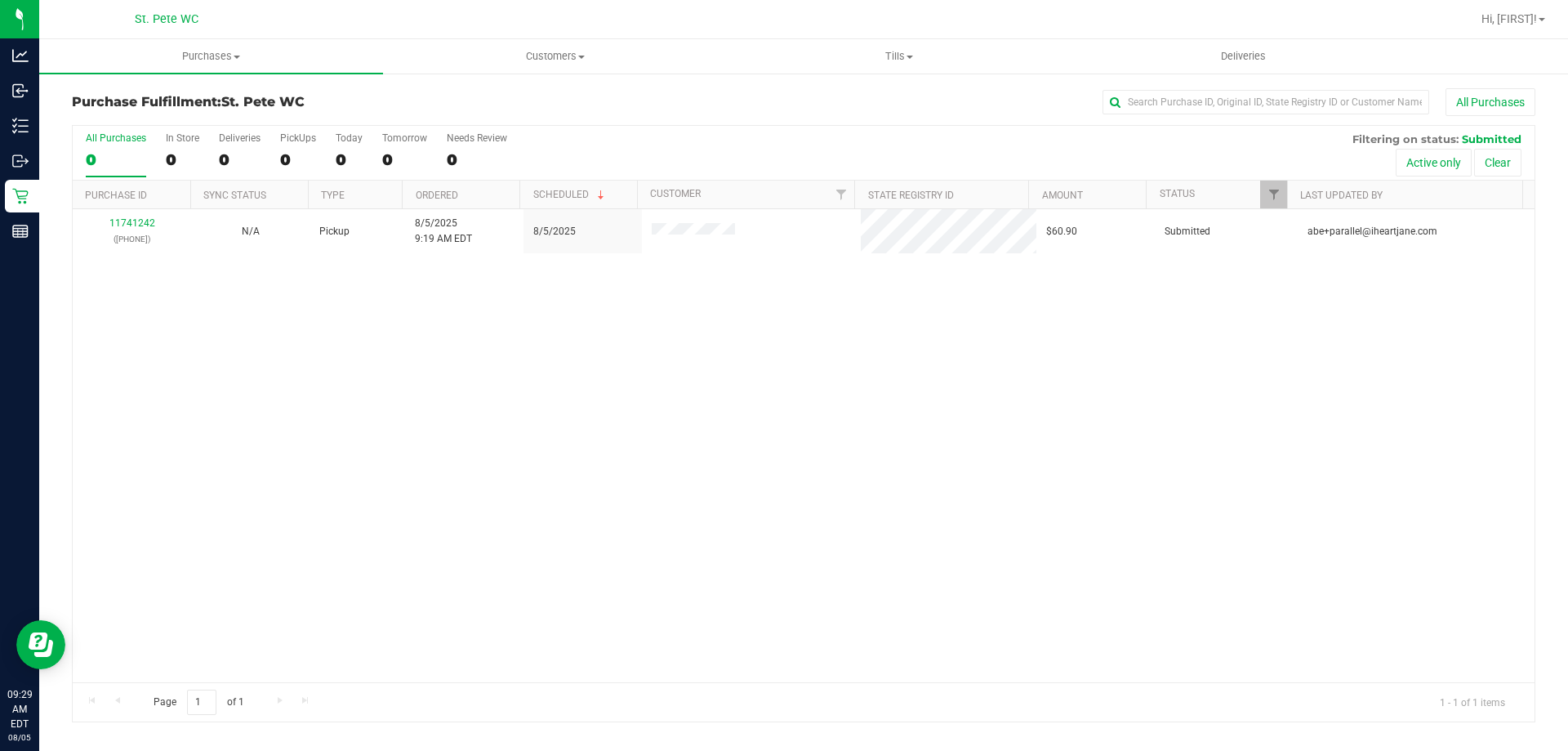 click on "[NUMBER]
([PHONE])
N/A
Pickup [DATE] [TIME] [TIMEZONE] [DATE]
$60.90
Submitted abe+parallel@iheartjane.com" at bounding box center (804, 445) 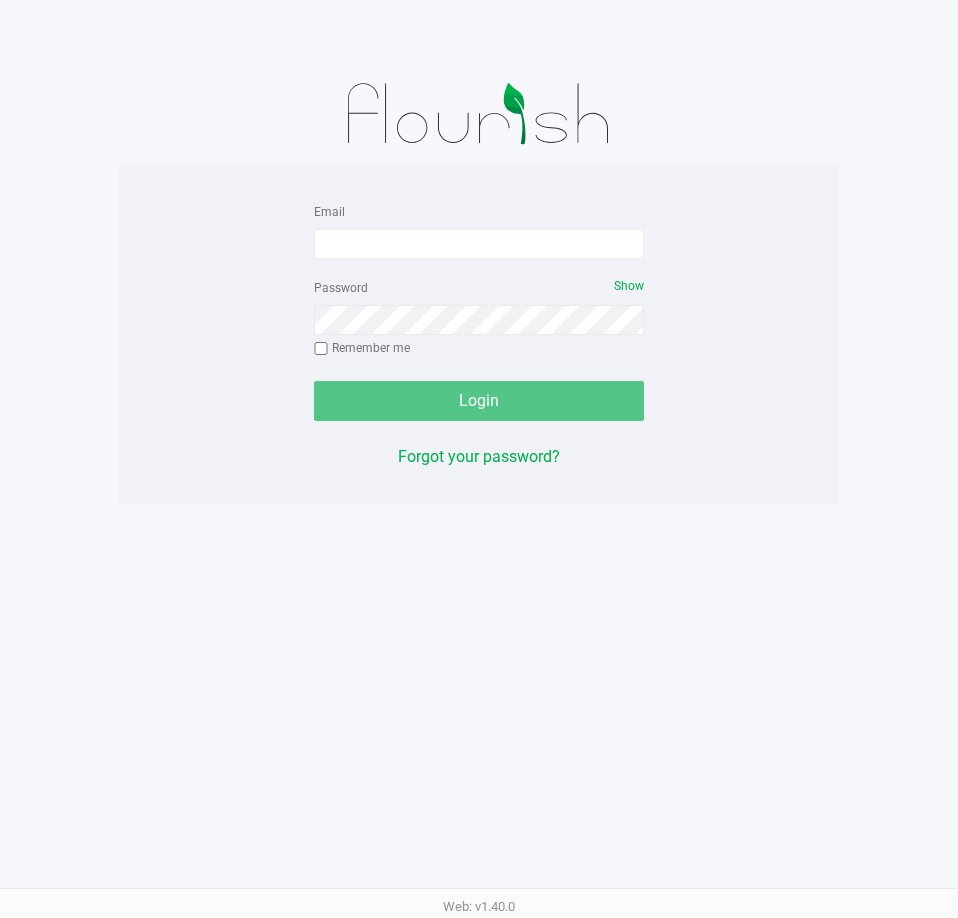 scroll, scrollTop: 0, scrollLeft: 0, axis: both 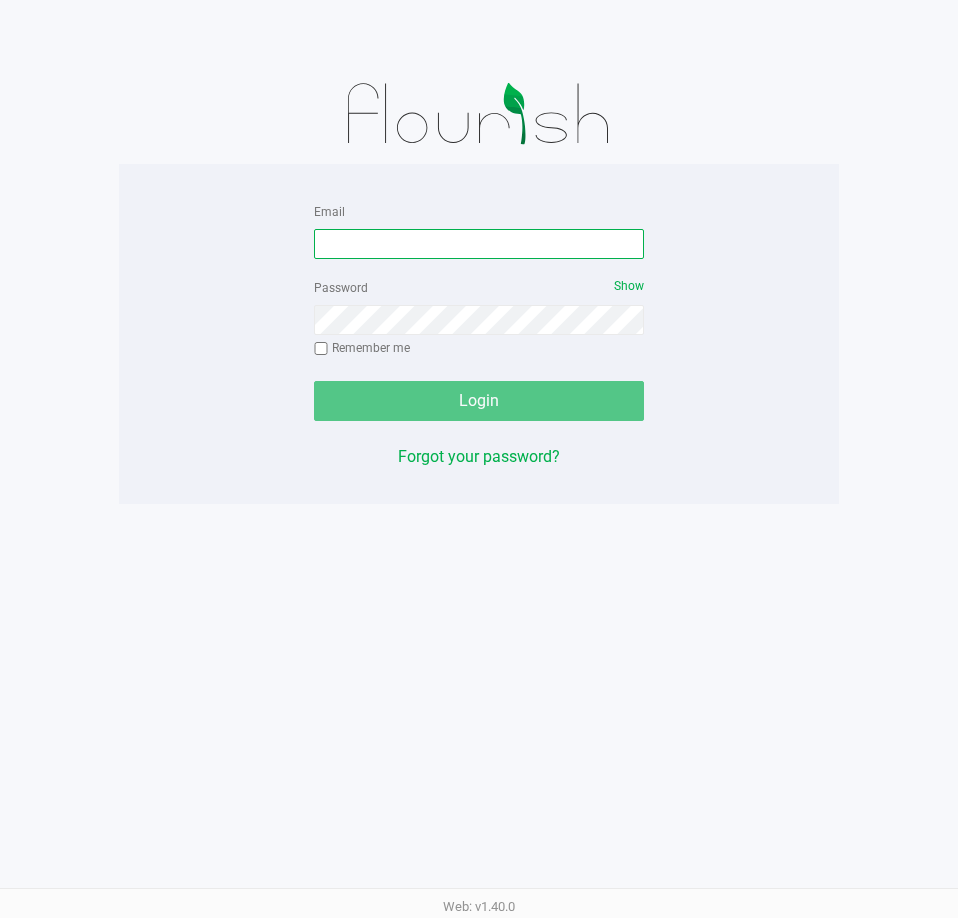click on "Email" at bounding box center [479, 244] 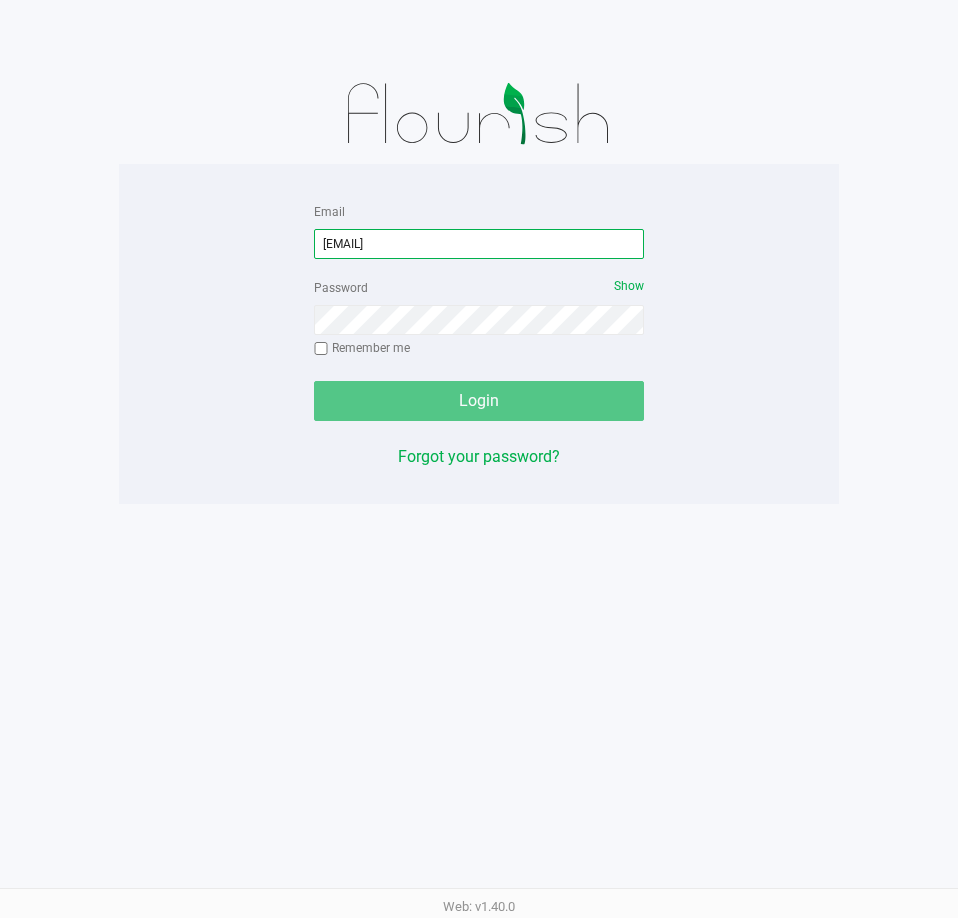 type on "[EMAIL]" 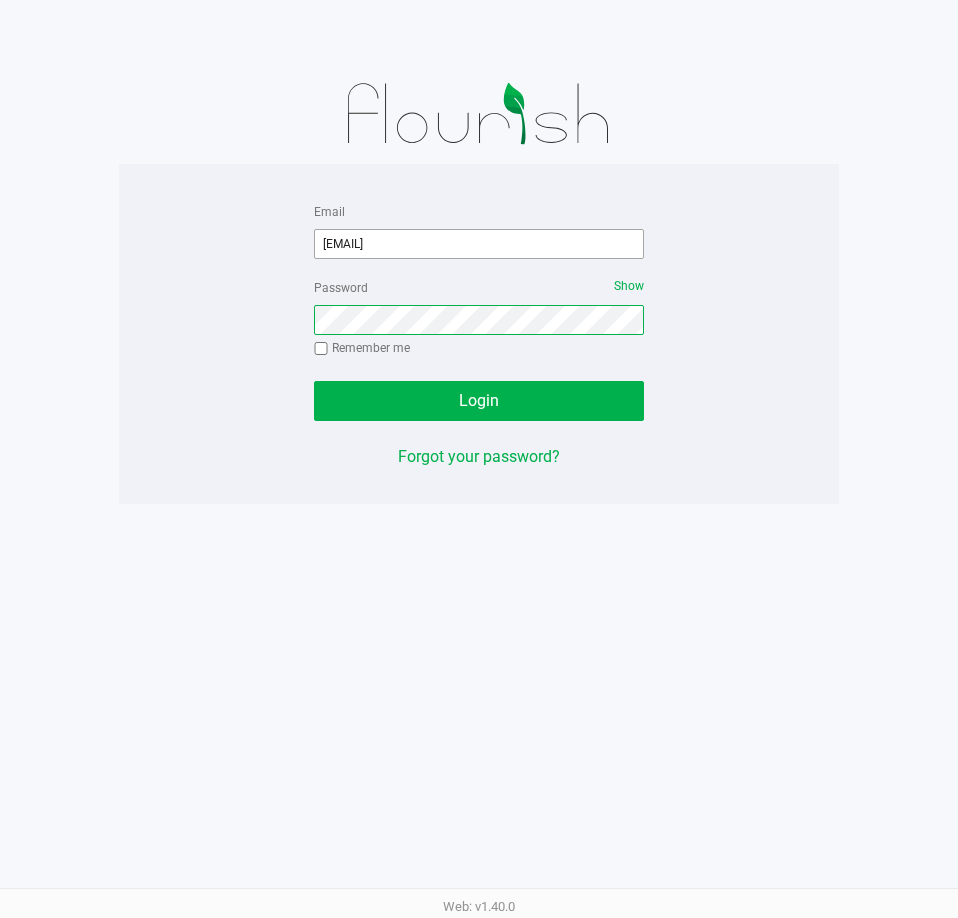 click on "Login" 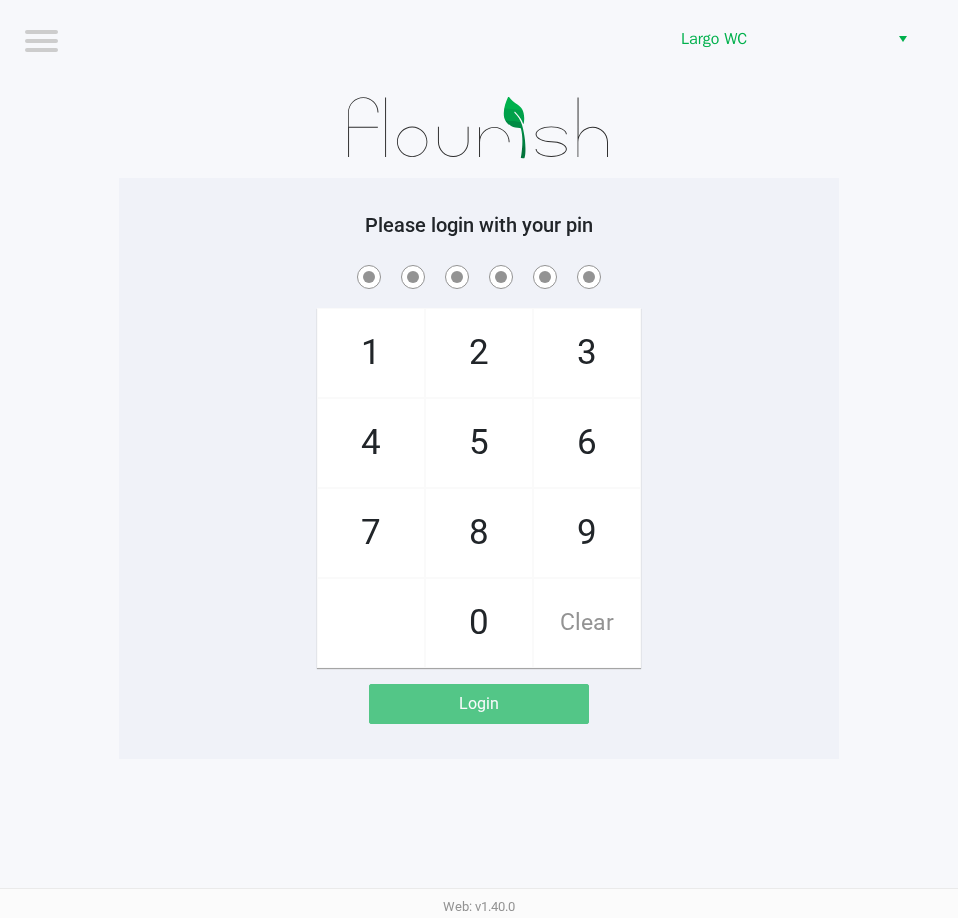 click on "Largo WC" 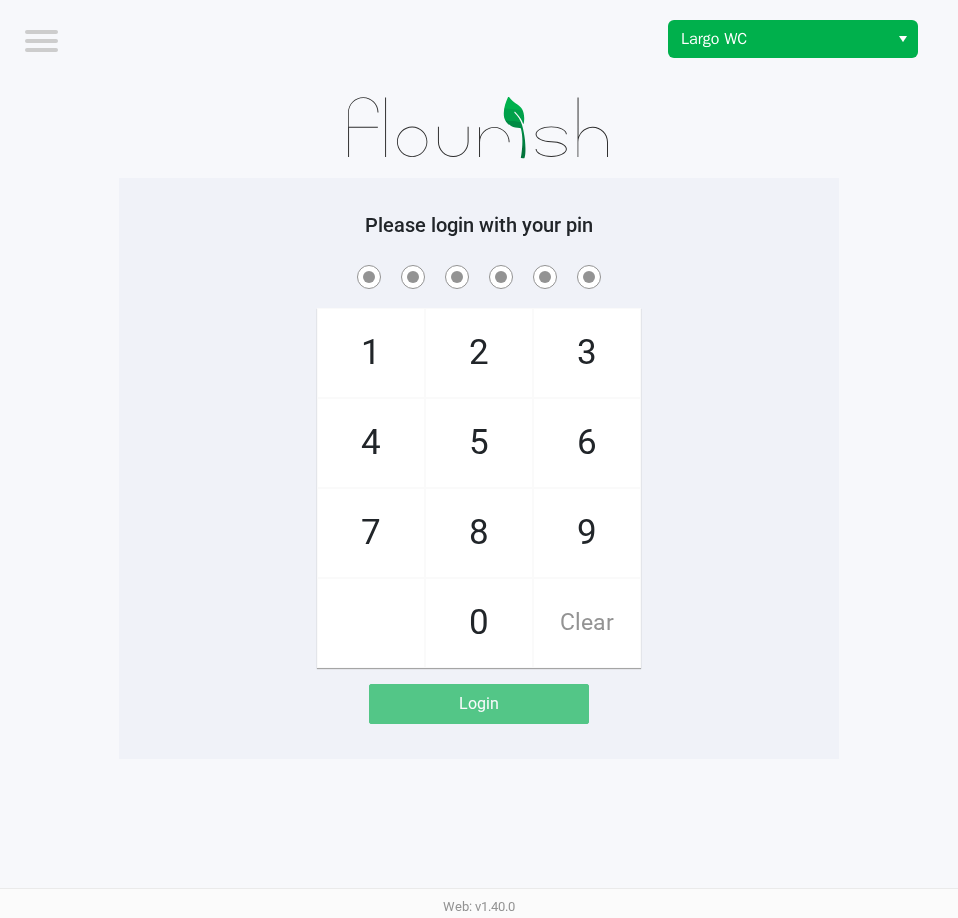 click at bounding box center (903, 39) 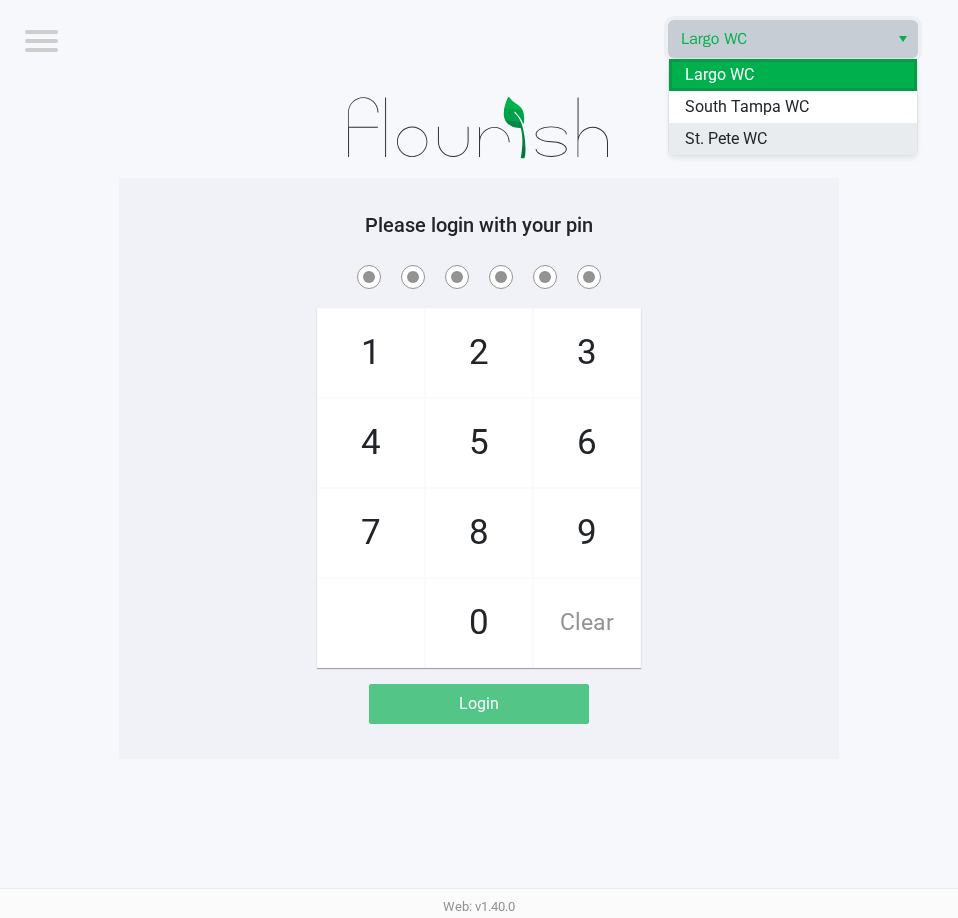 click on "St. Pete WC" at bounding box center [726, 139] 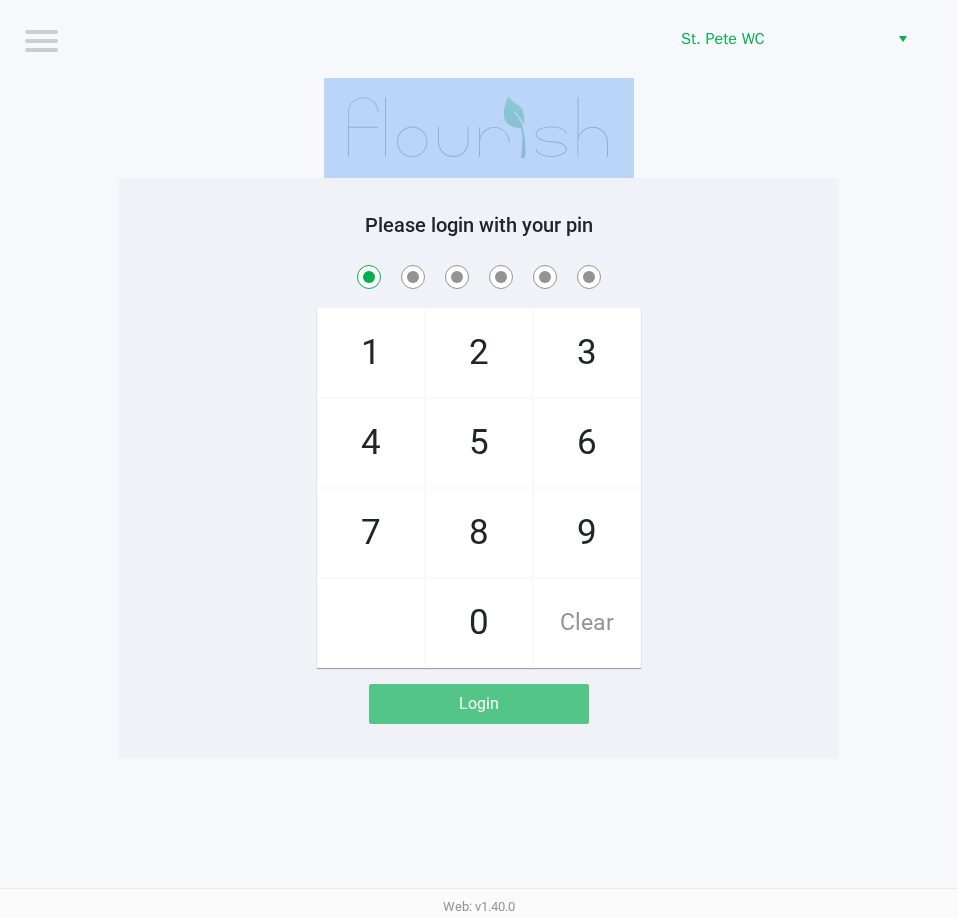 checkbox on "true" 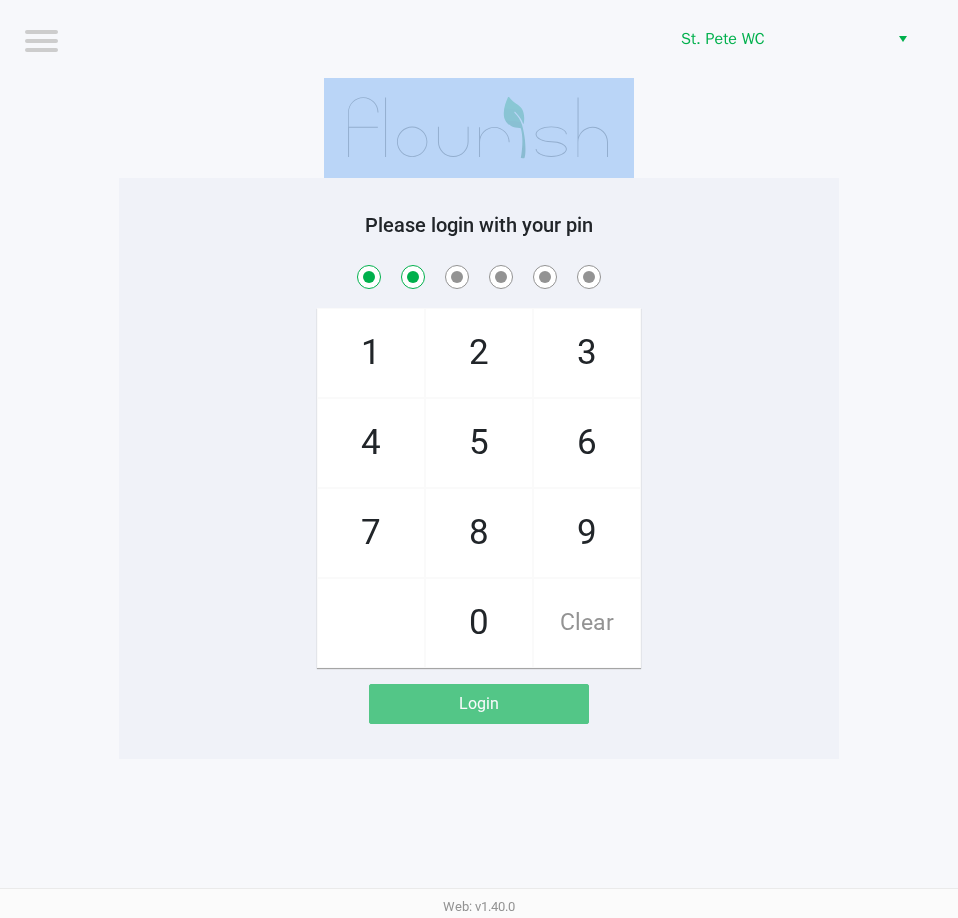 checkbox on "true" 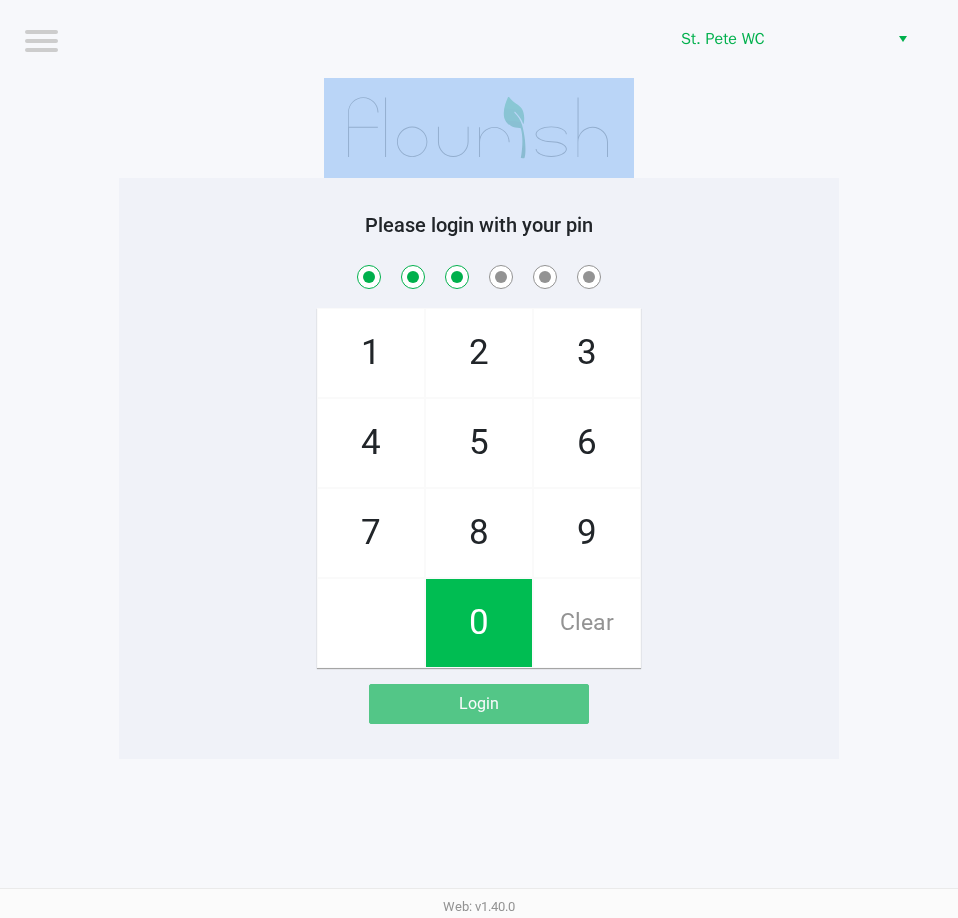 checkbox on "true" 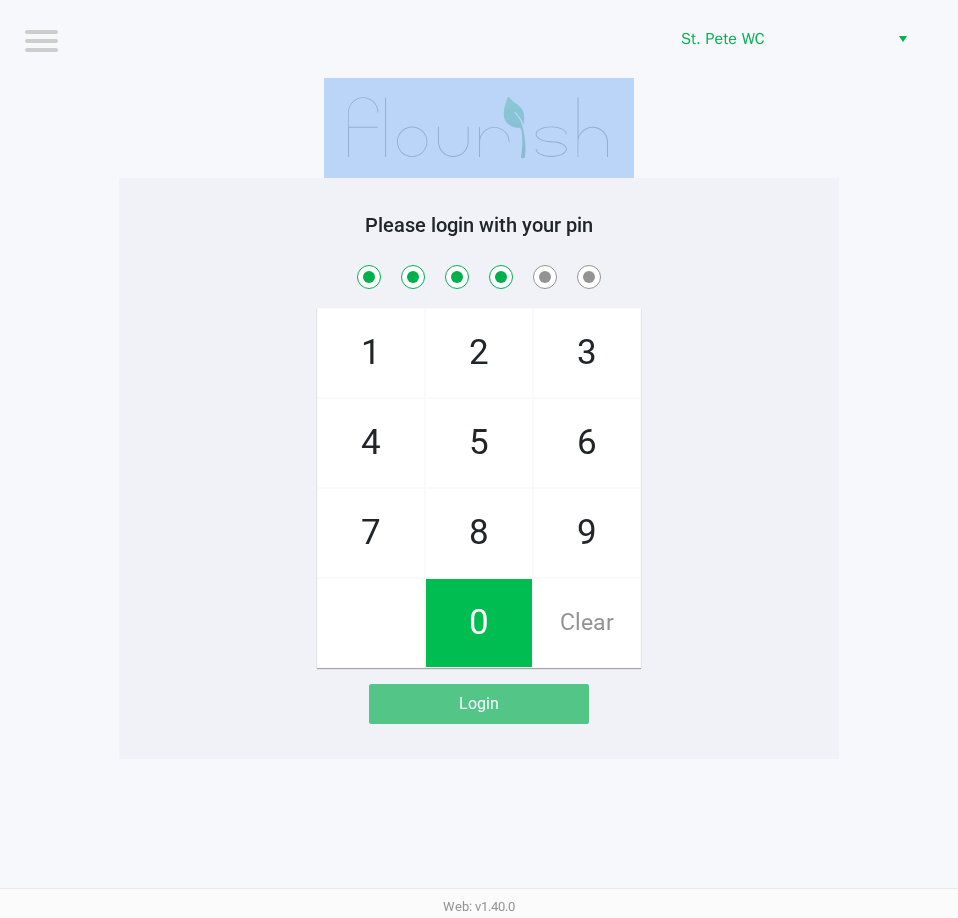 checkbox on "true" 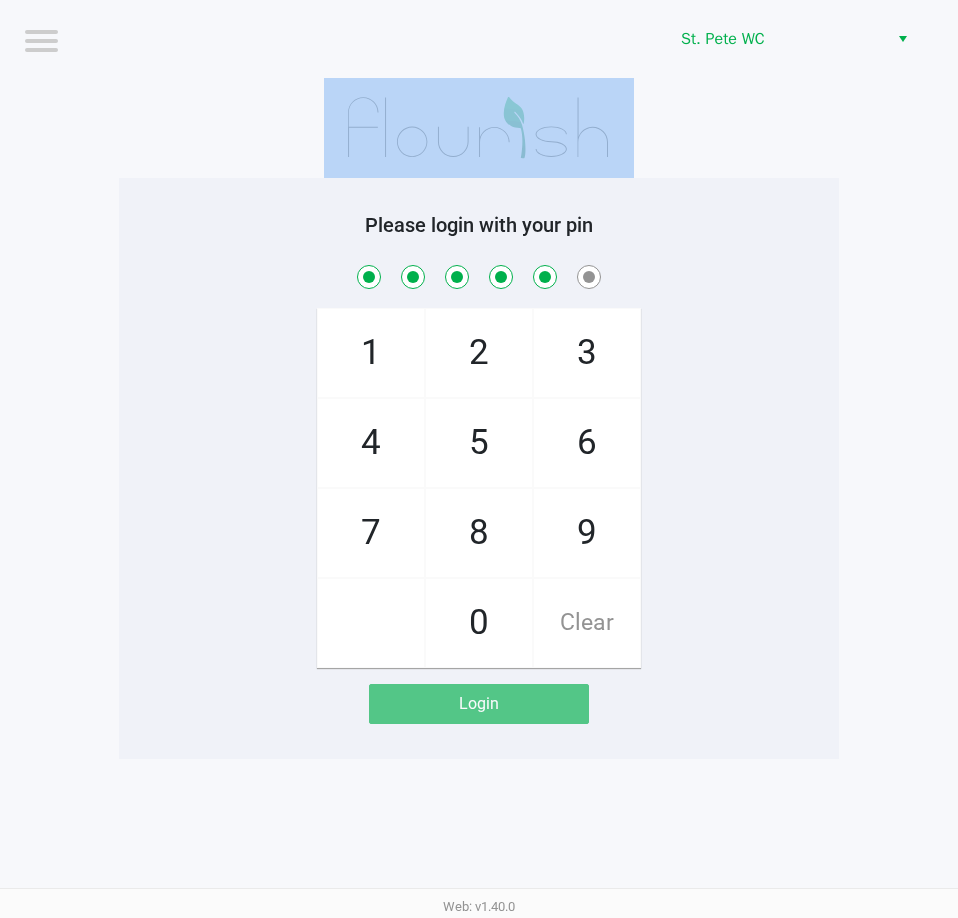 checkbox on "true" 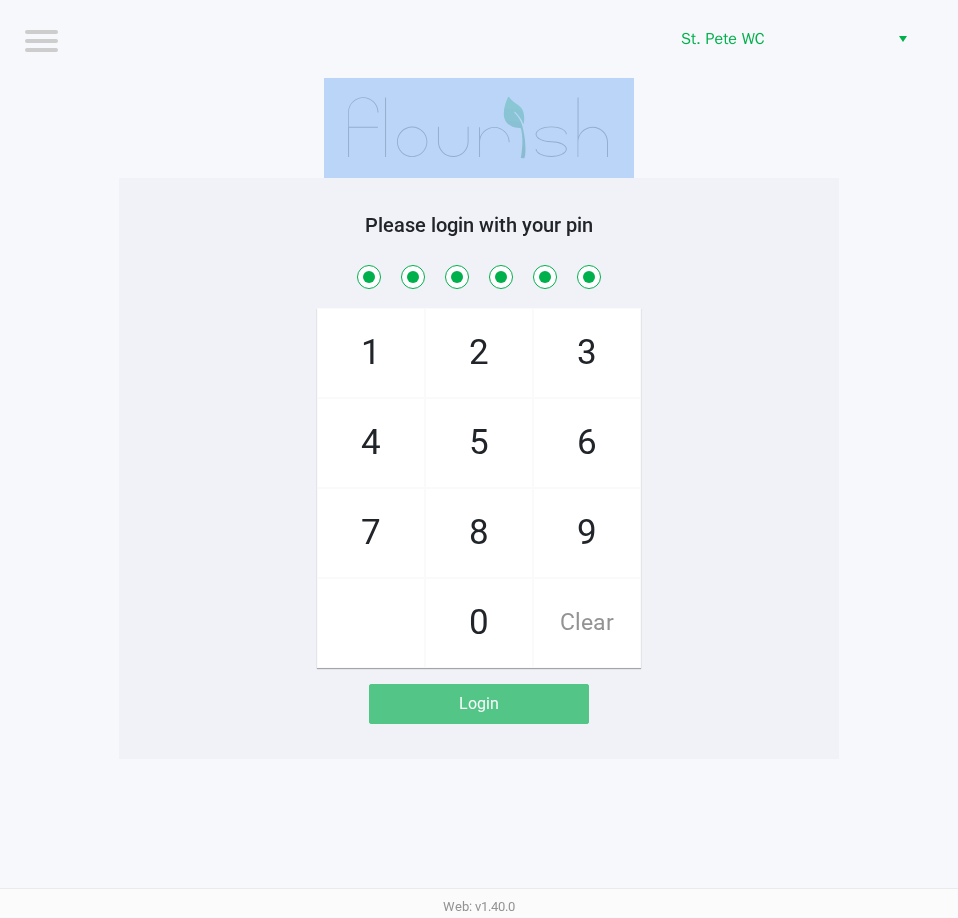 checkbox on "true" 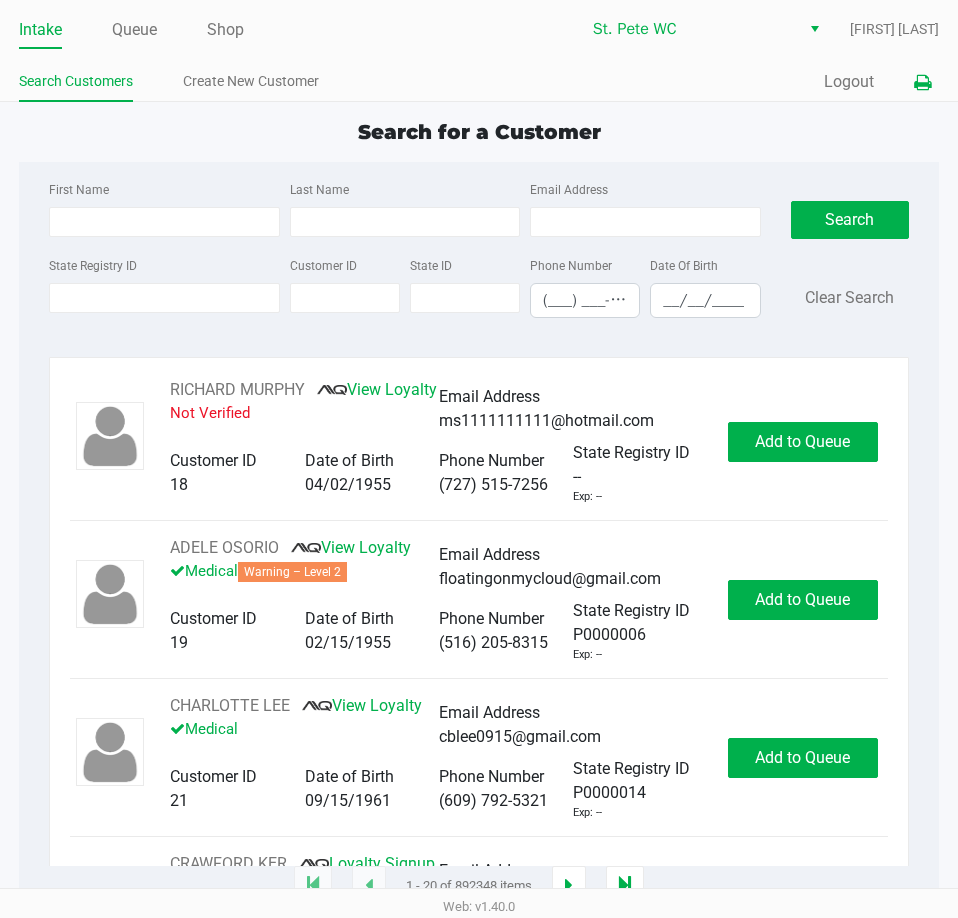 click 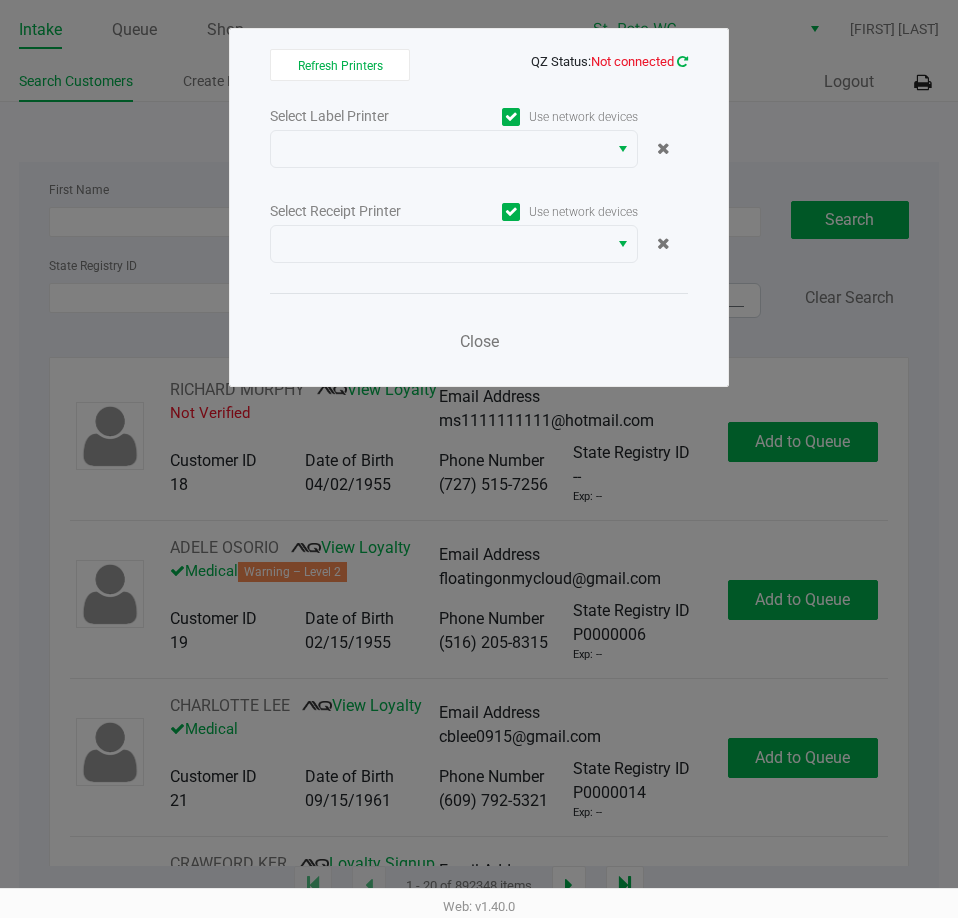 click 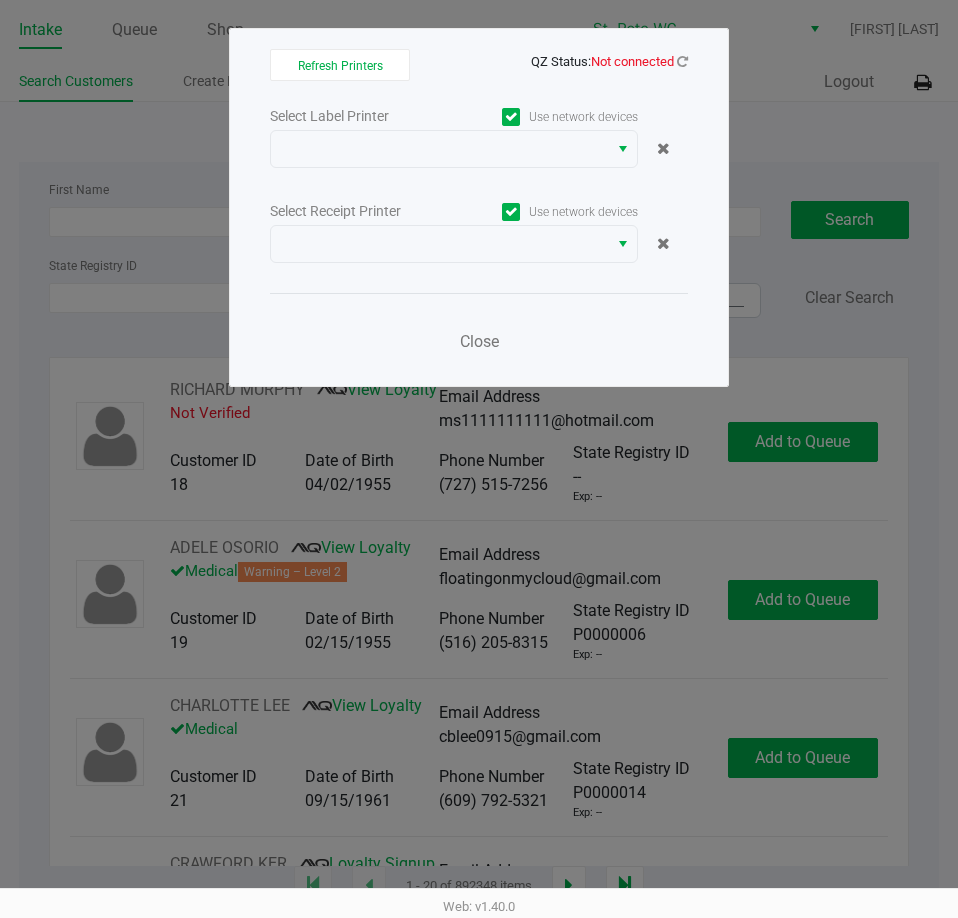 click on "Refresh Printers   QZ Status:   Not connected   Select Label Printer   Use network devices   Select Receipt Printer   Use network devices   Close" 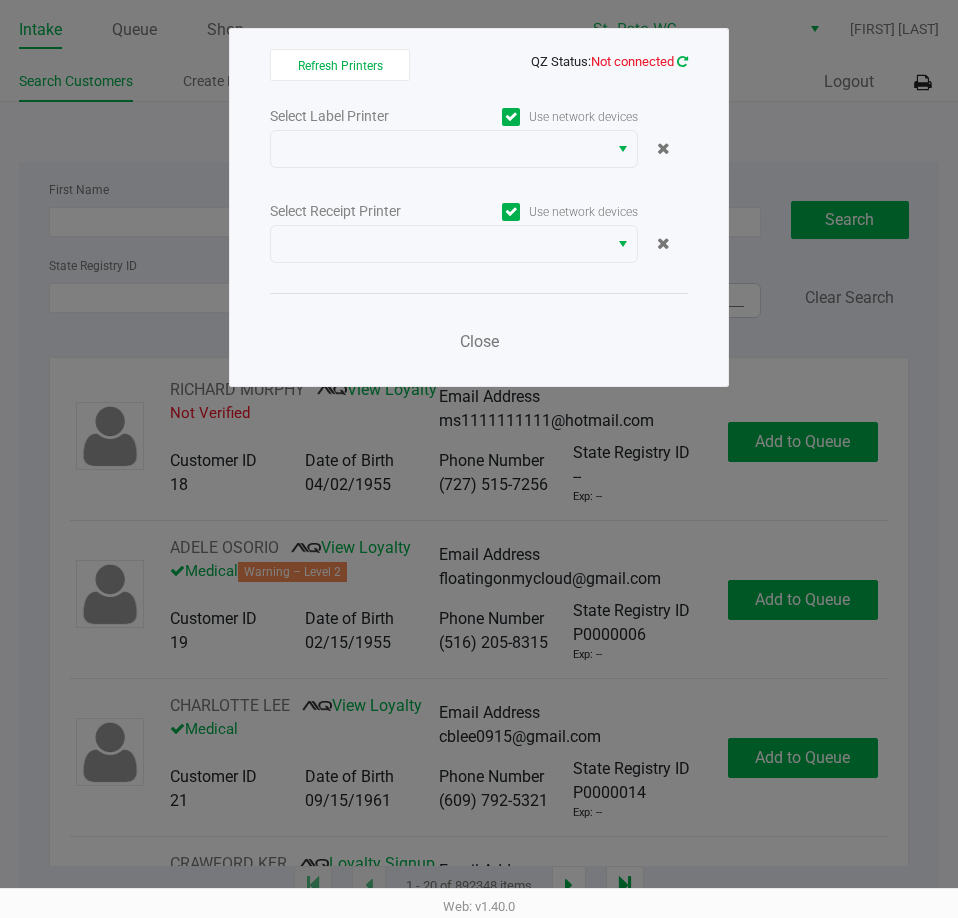 drag, startPoint x: 680, startPoint y: 49, endPoint x: 680, endPoint y: 60, distance: 11 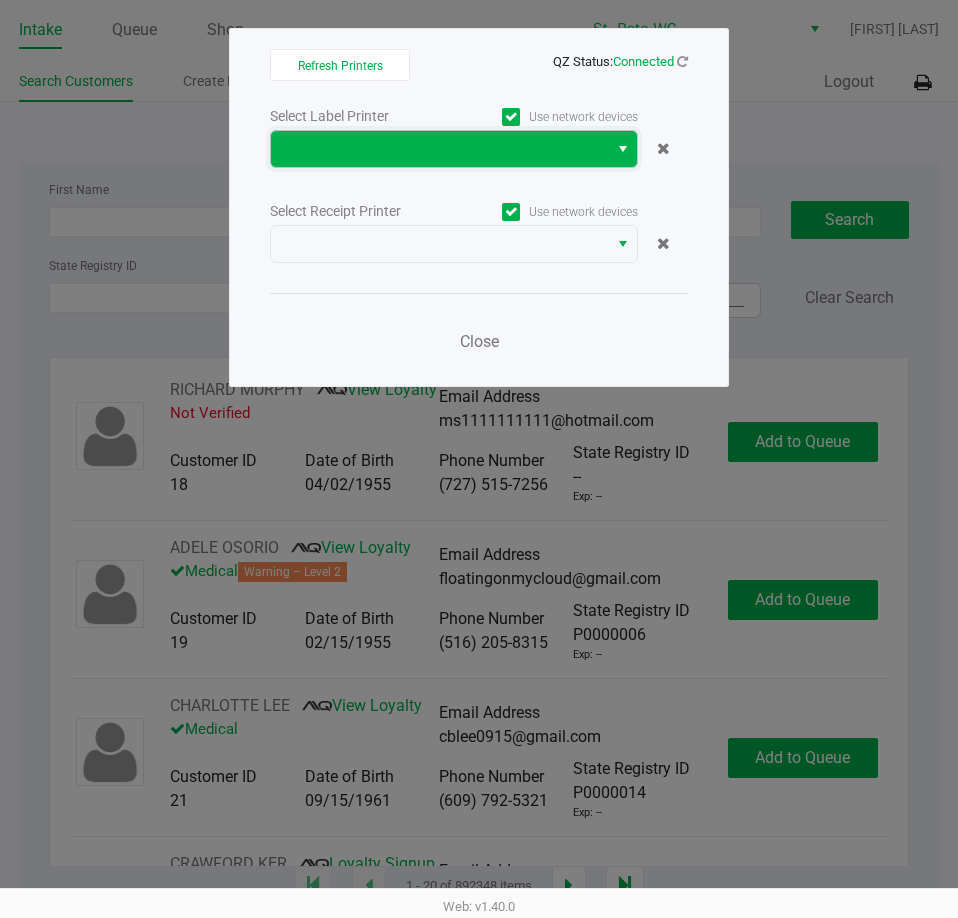 click at bounding box center [439, 149] 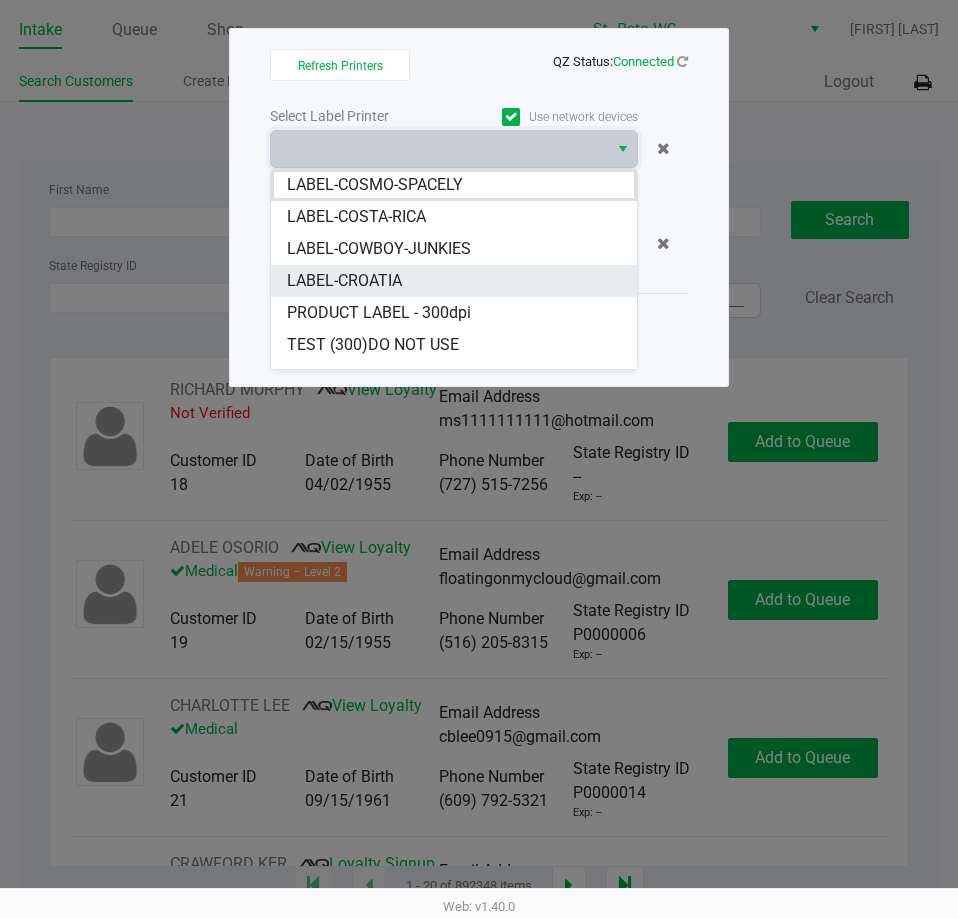 click on "LABEL-CROATIA" at bounding box center [344, 281] 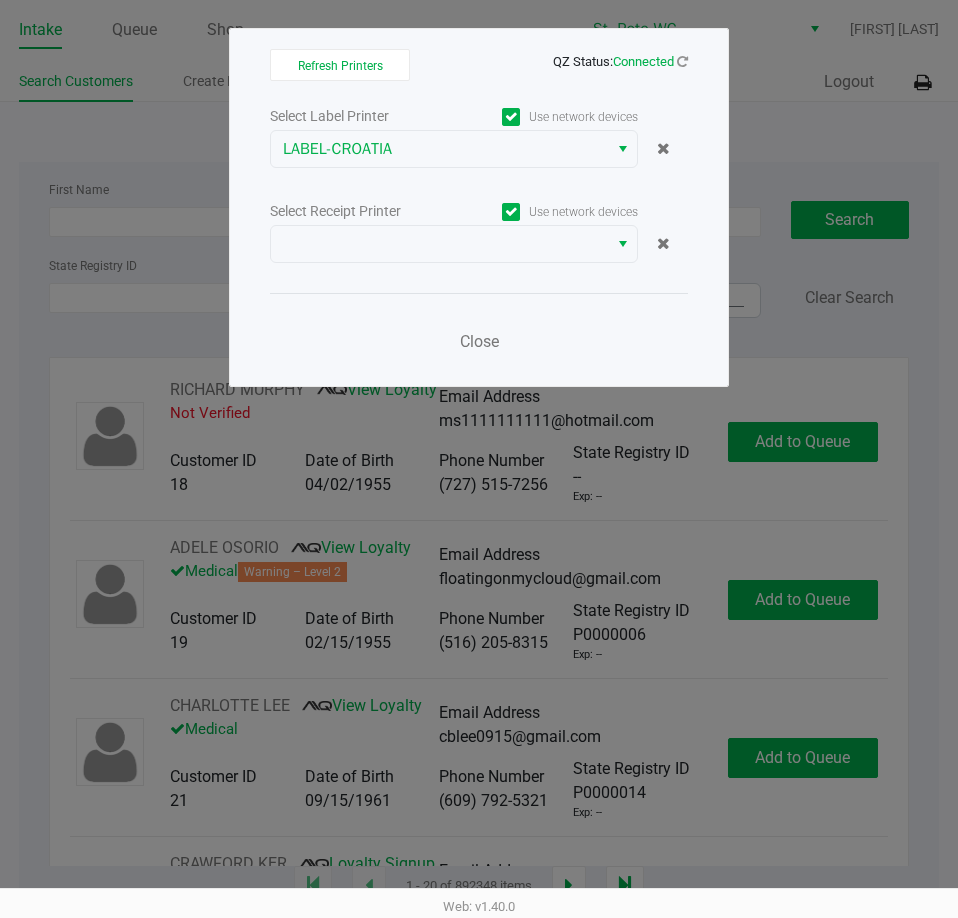 click on "Select Label Printer   Use network devices  LABEL-CROATIA  Select Receipt Printer   Use network devices   Close" 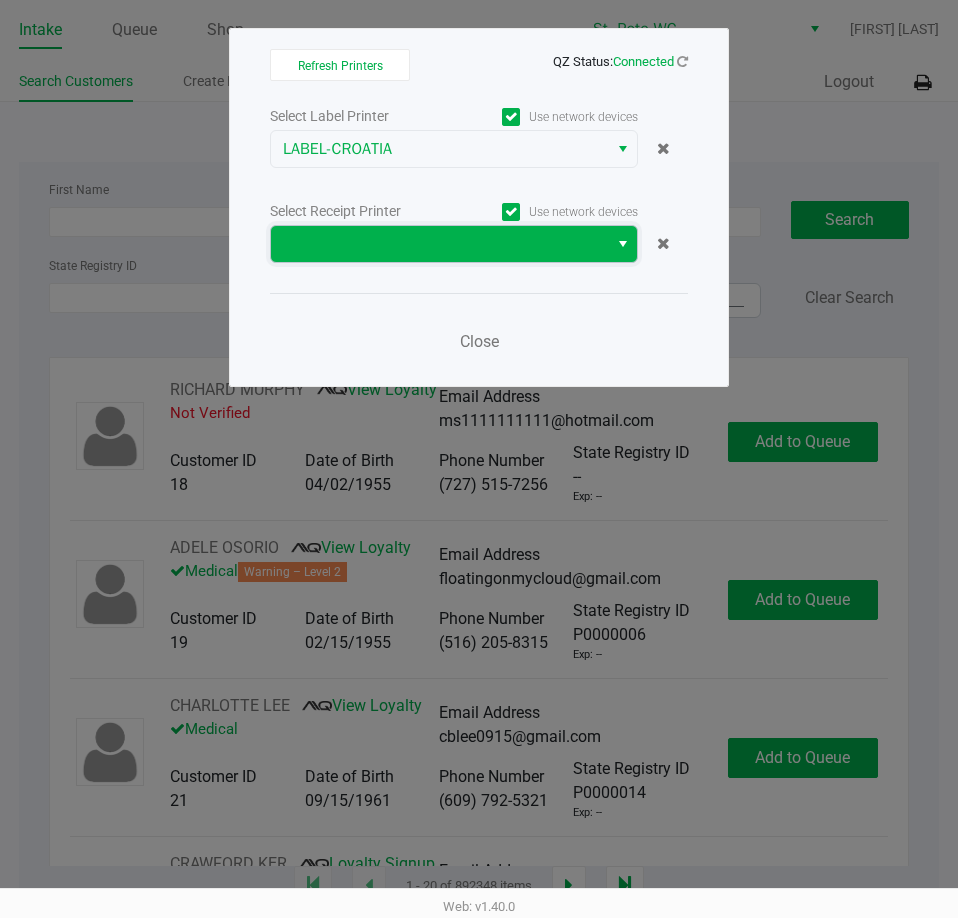 click at bounding box center (439, 244) 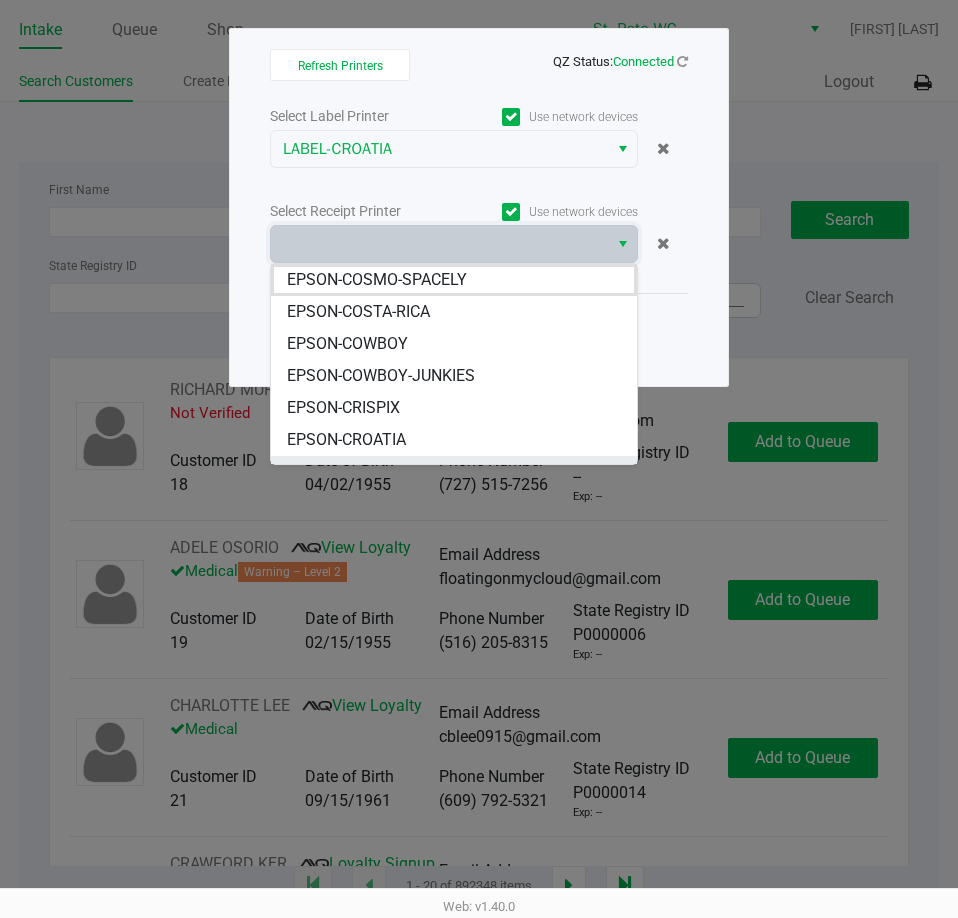 click on "EPSON-CROOKEDX" at bounding box center [454, 472] 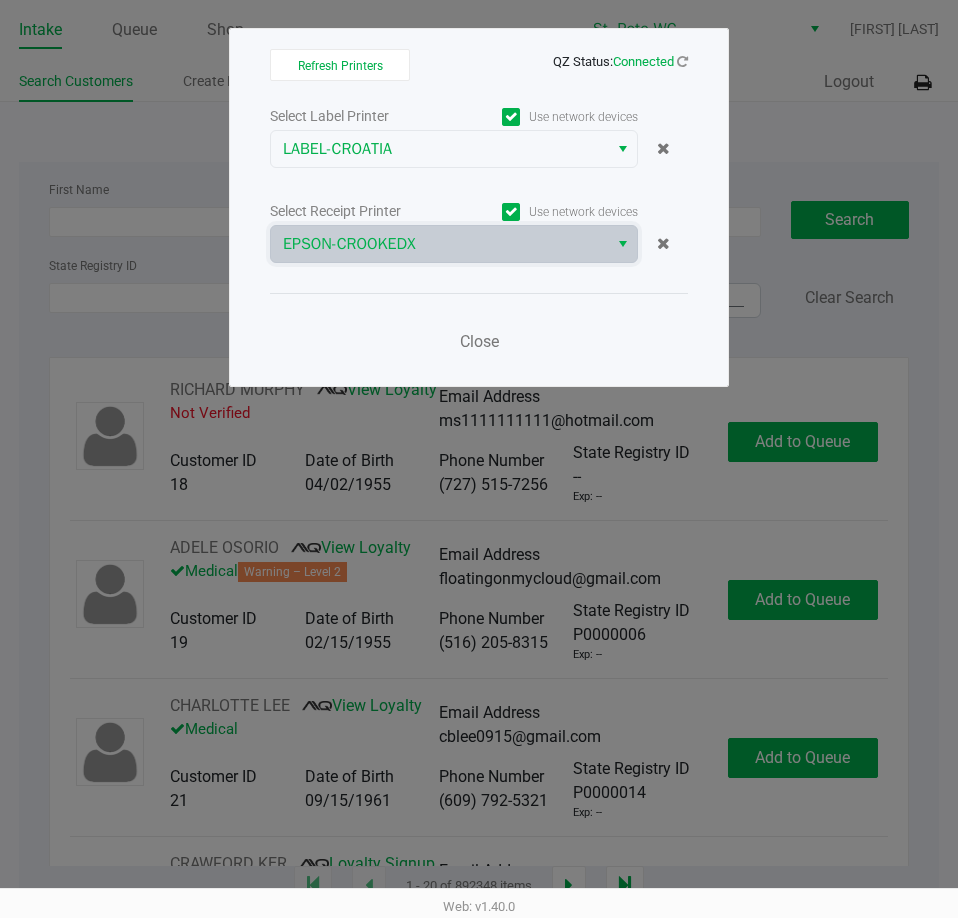 click on "Close" 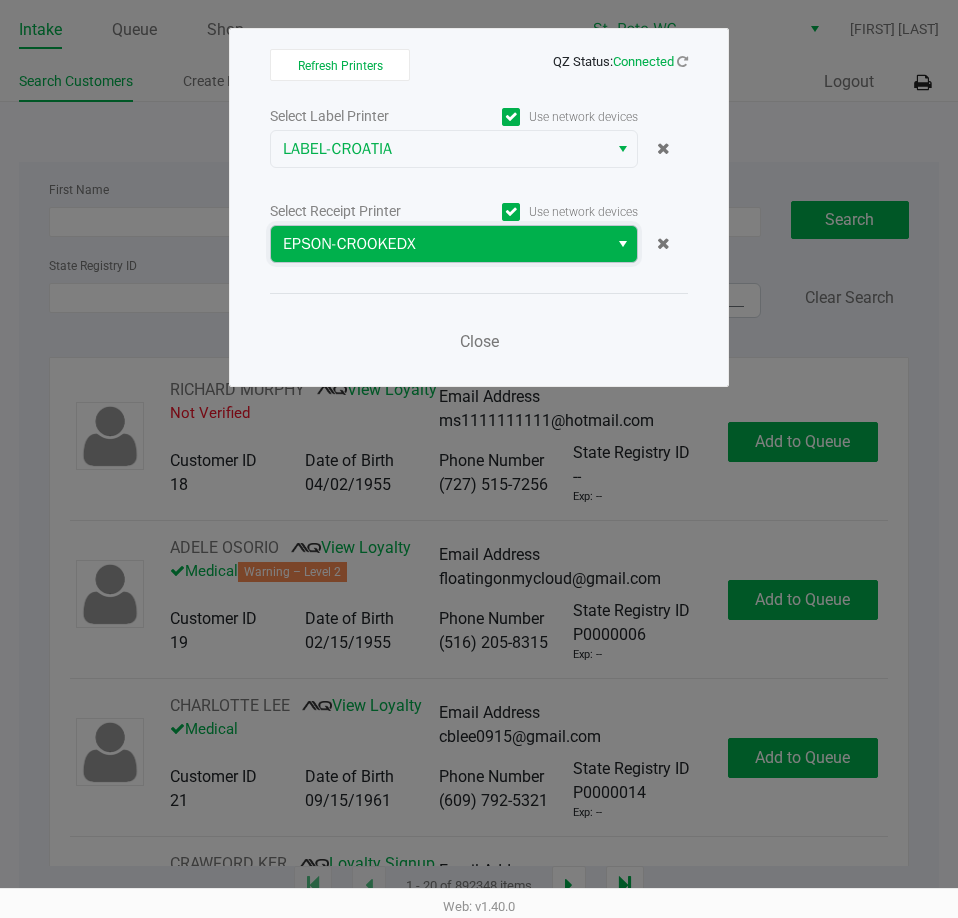 click on "EPSON-CROOKEDX" at bounding box center [439, 244] 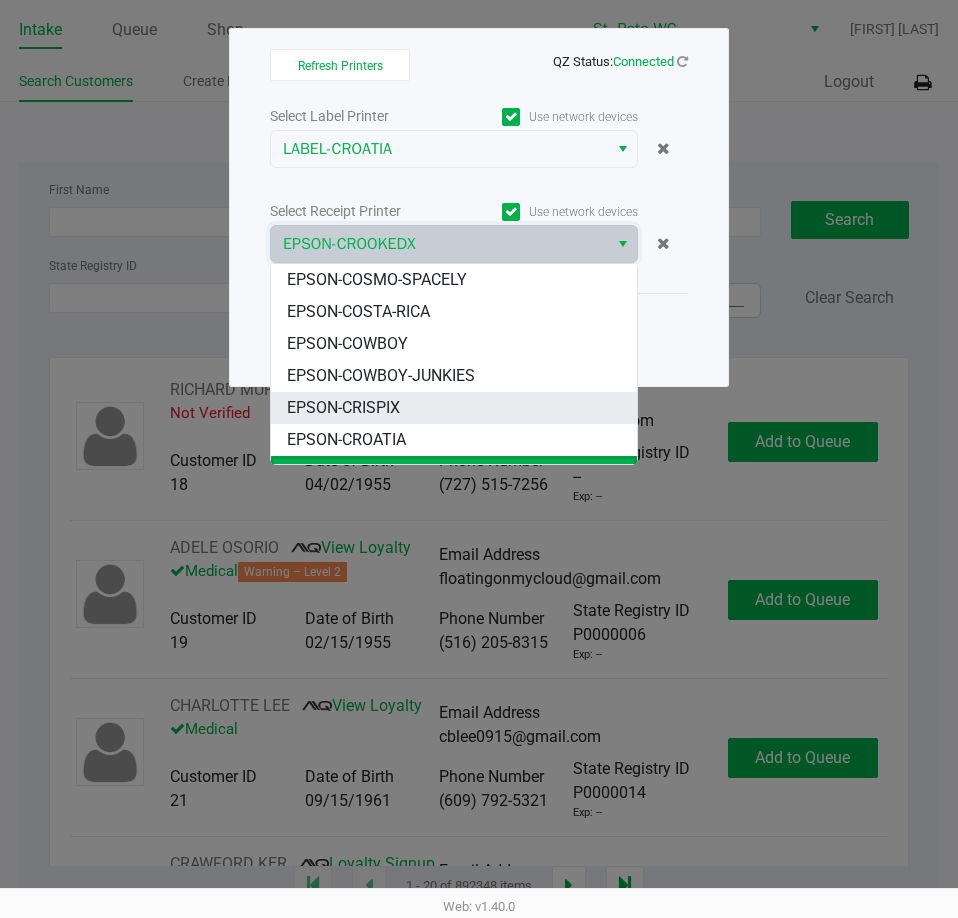 scroll, scrollTop: 24, scrollLeft: 0, axis: vertical 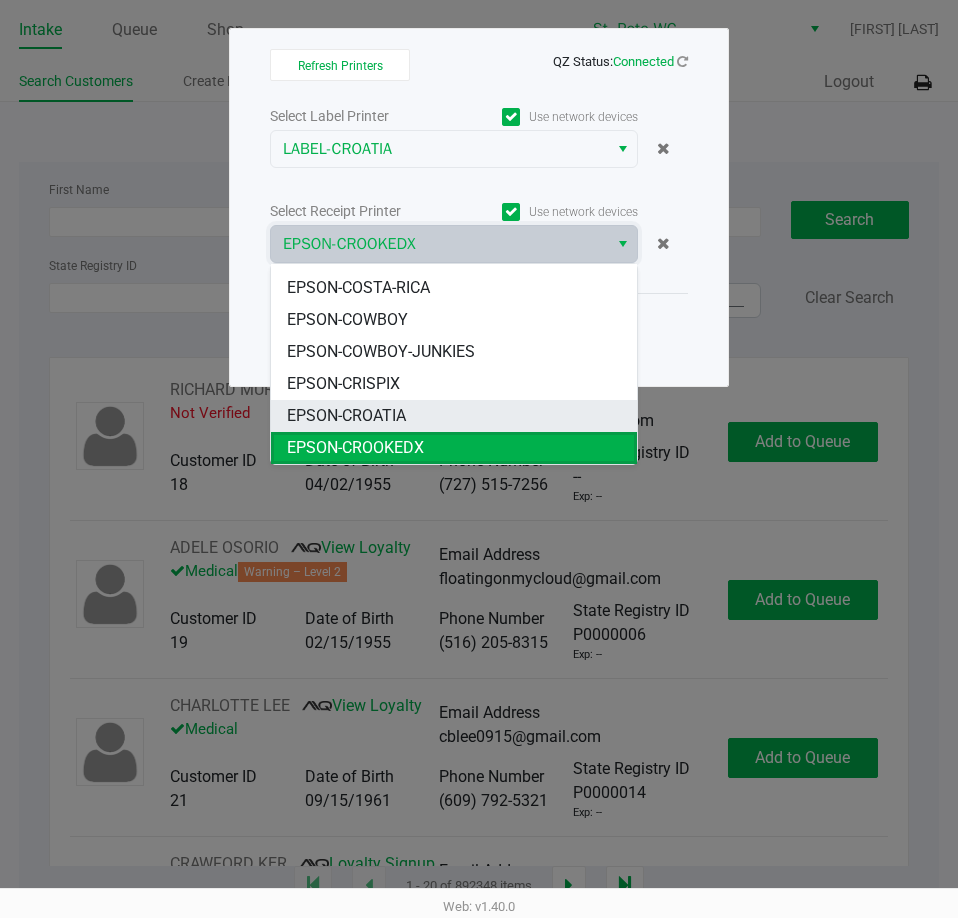 click on "EPSON-CROATIA" at bounding box center (346, 416) 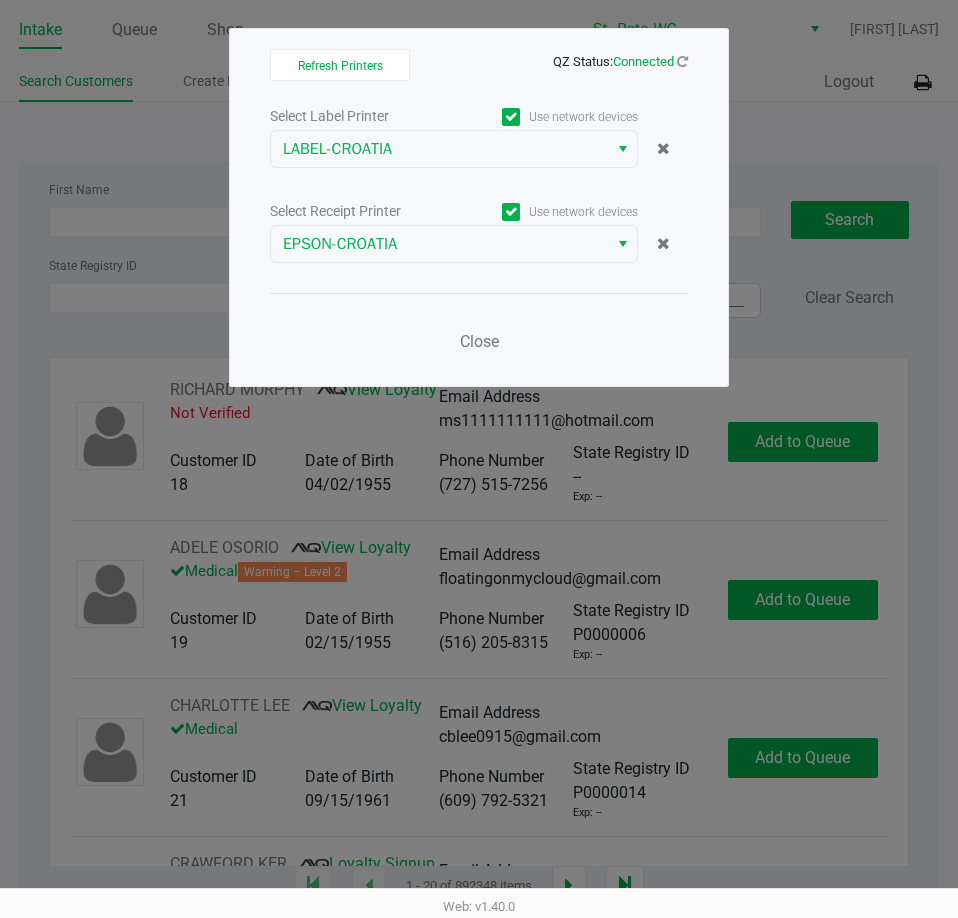 click on "Close" 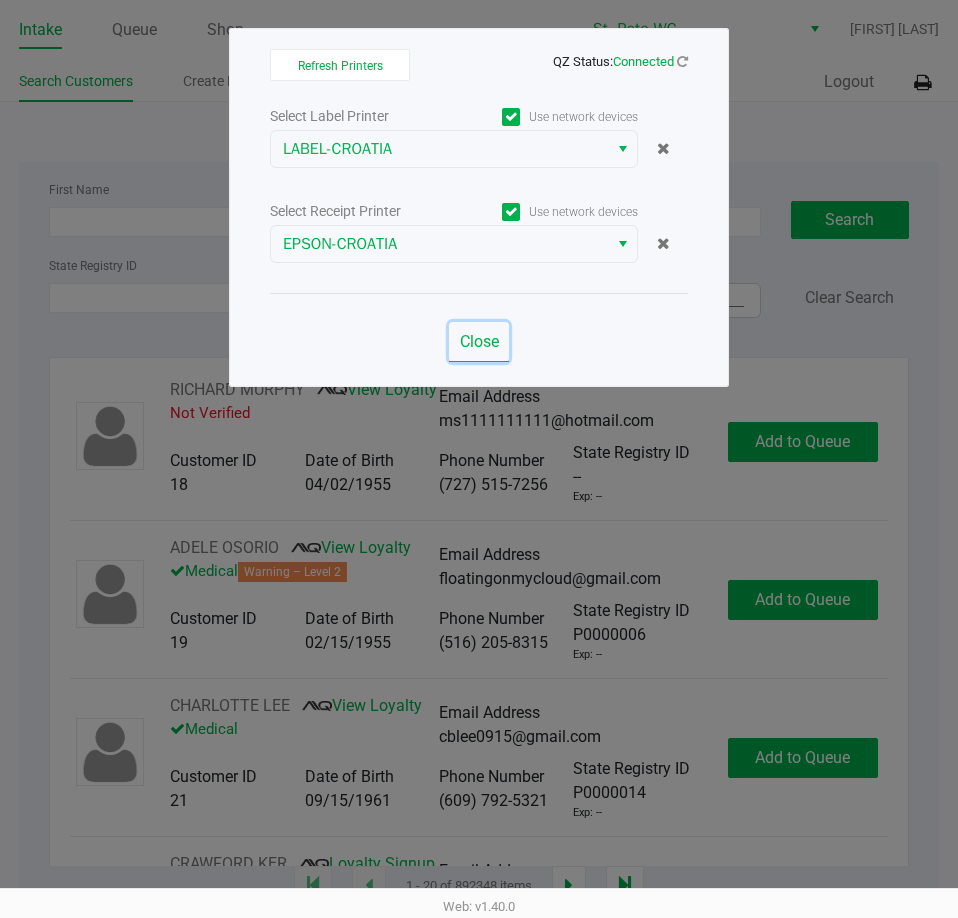 click on "Close" 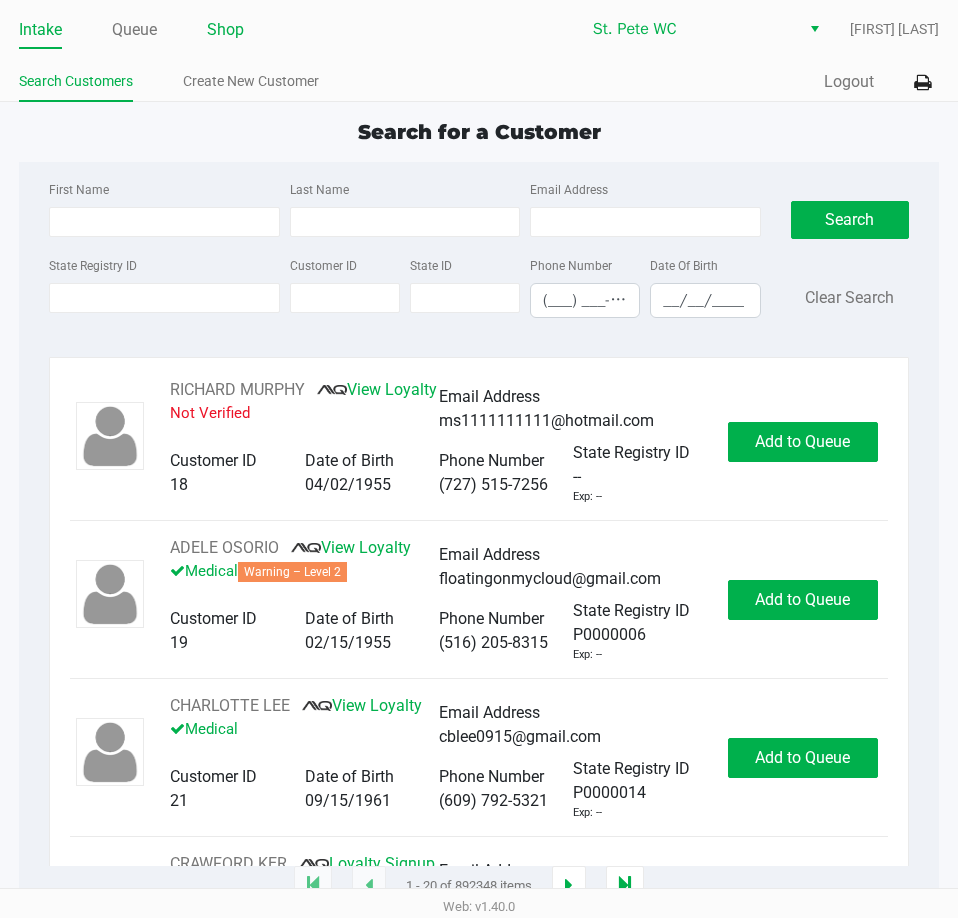 click on "Shop" 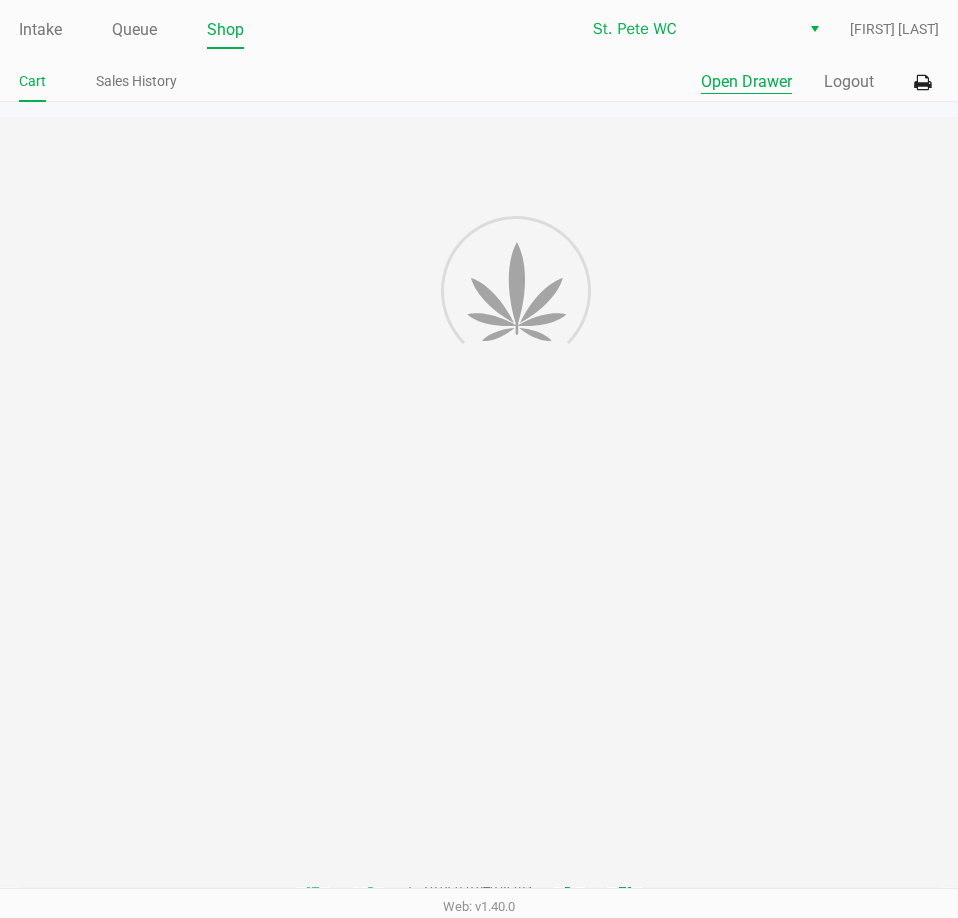 click on "Open Drawer" 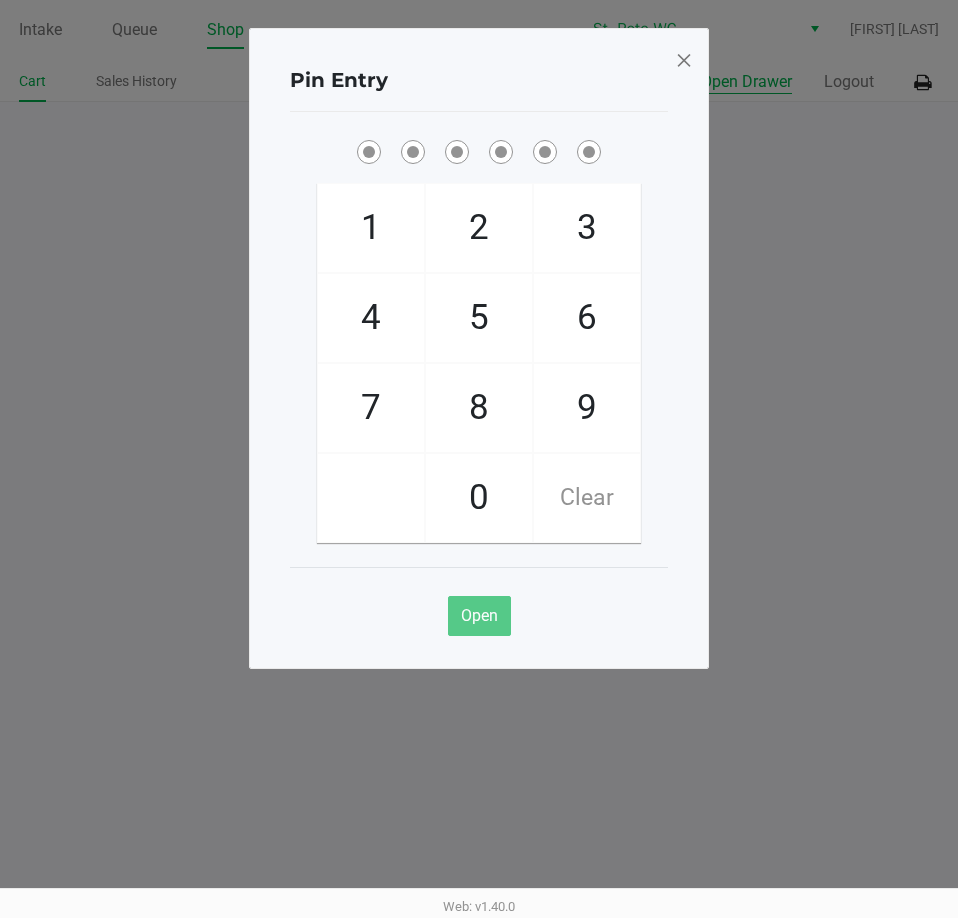 type 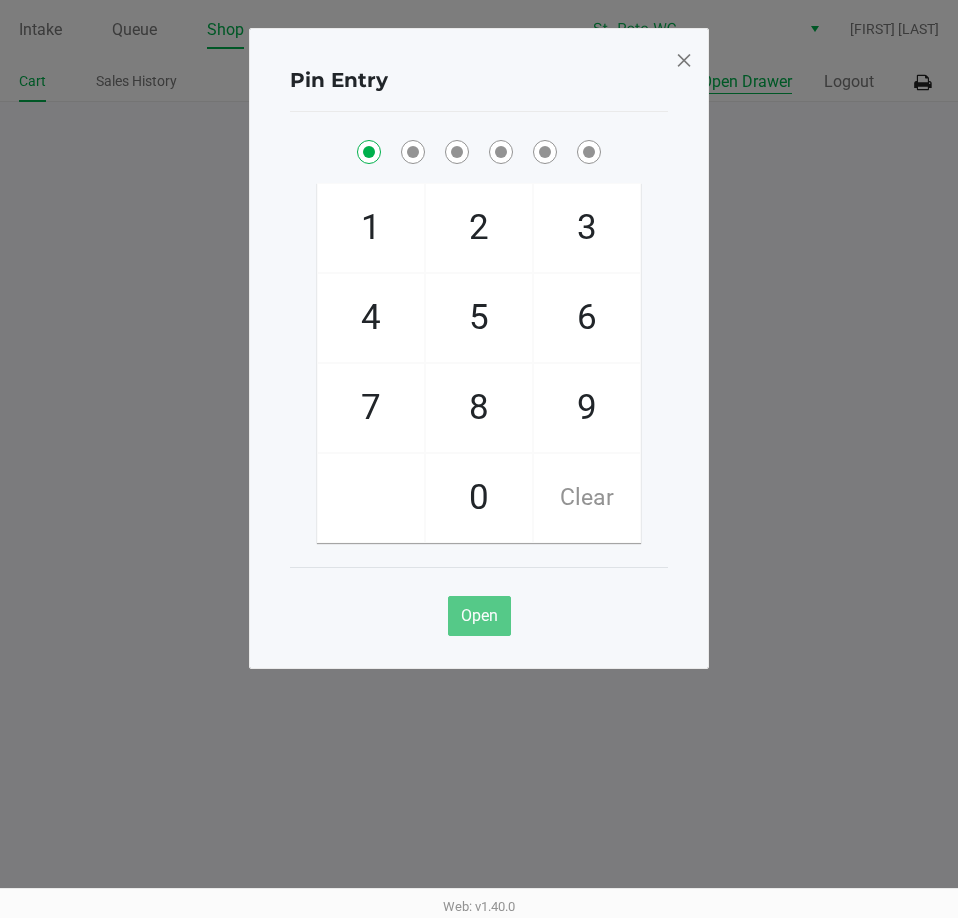 checkbox on "true" 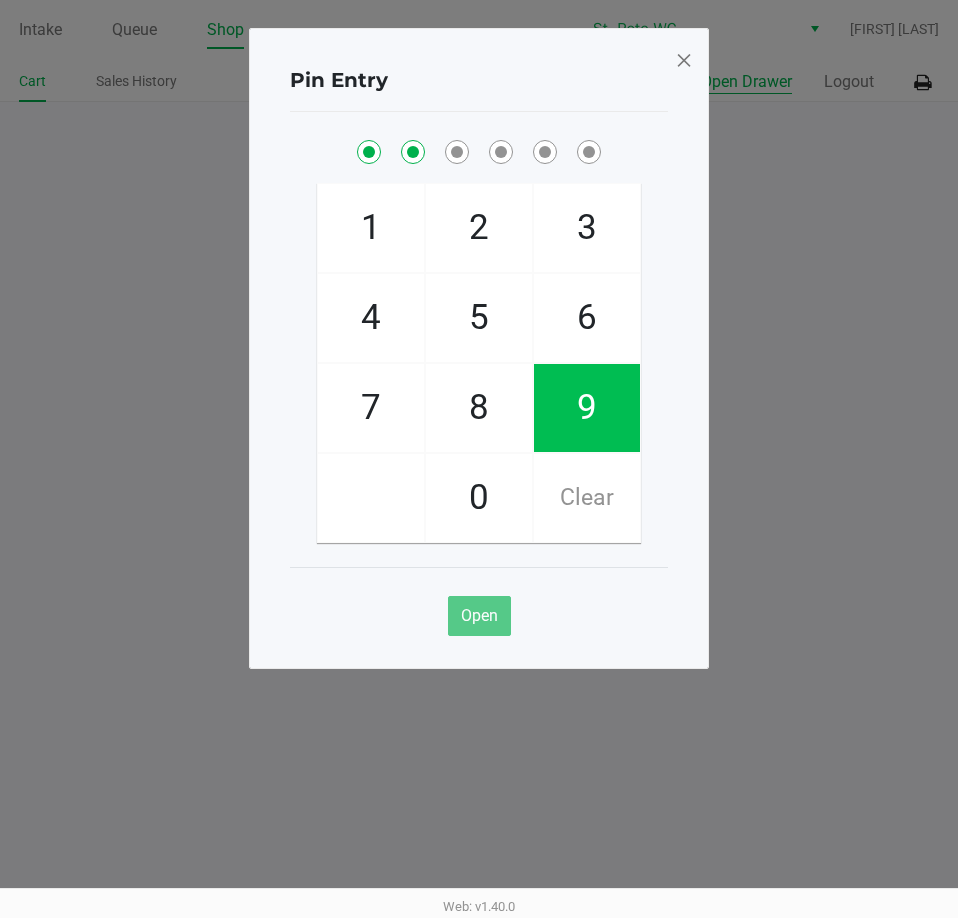checkbox on "true" 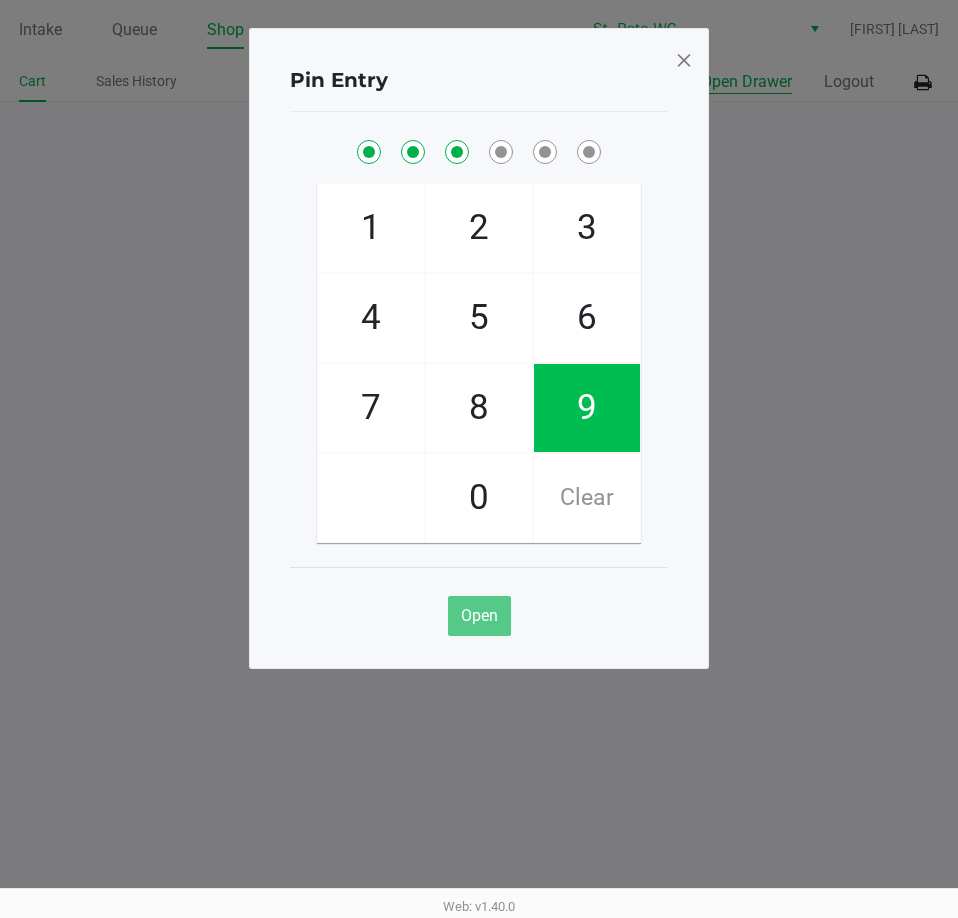 checkbox on "true" 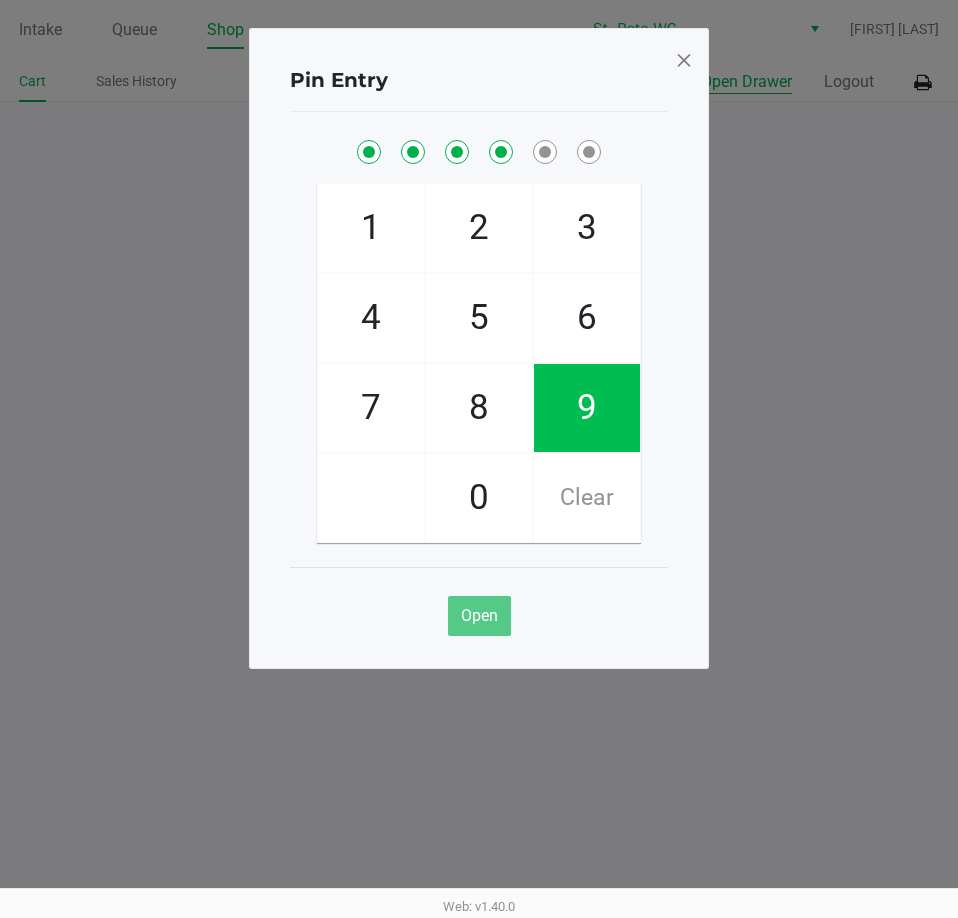 checkbox on "true" 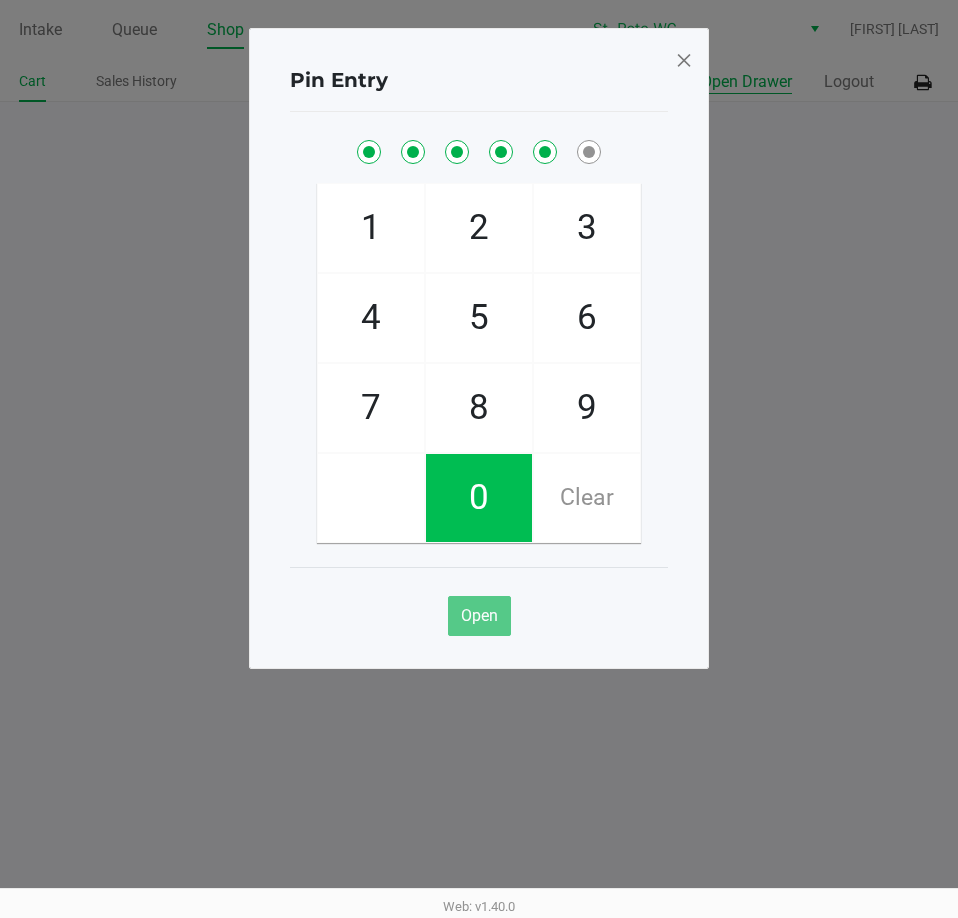 checkbox on "true" 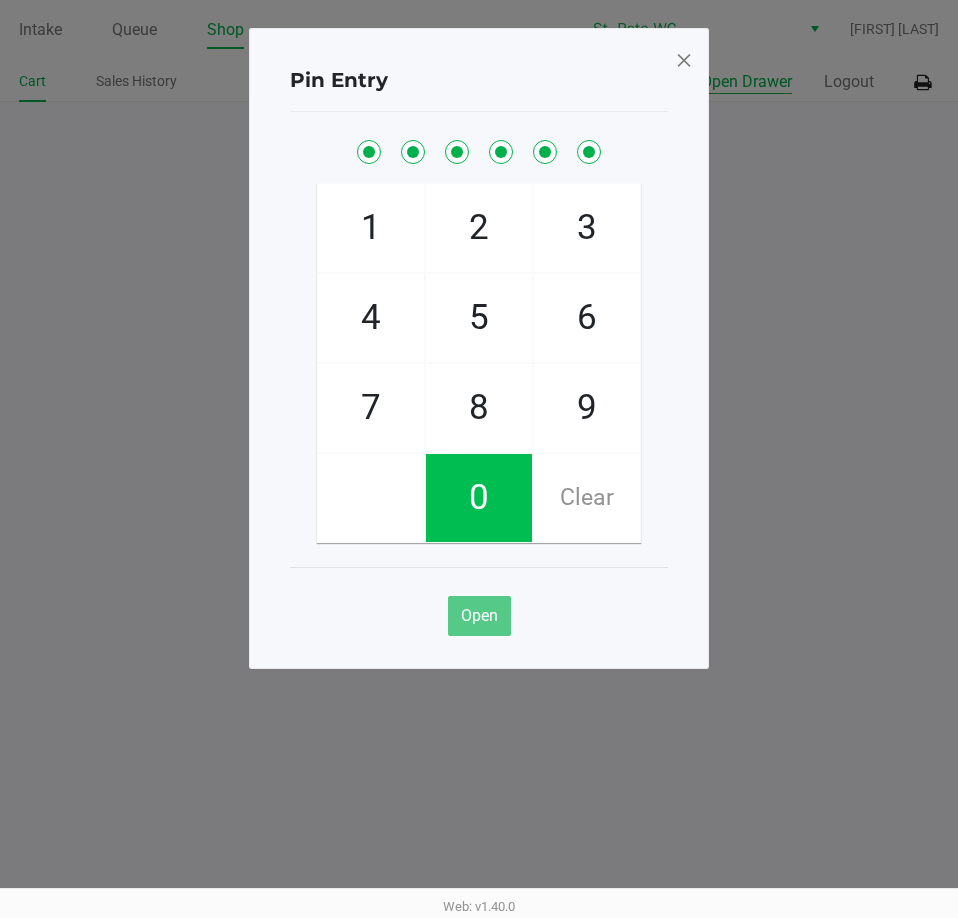 checkbox on "true" 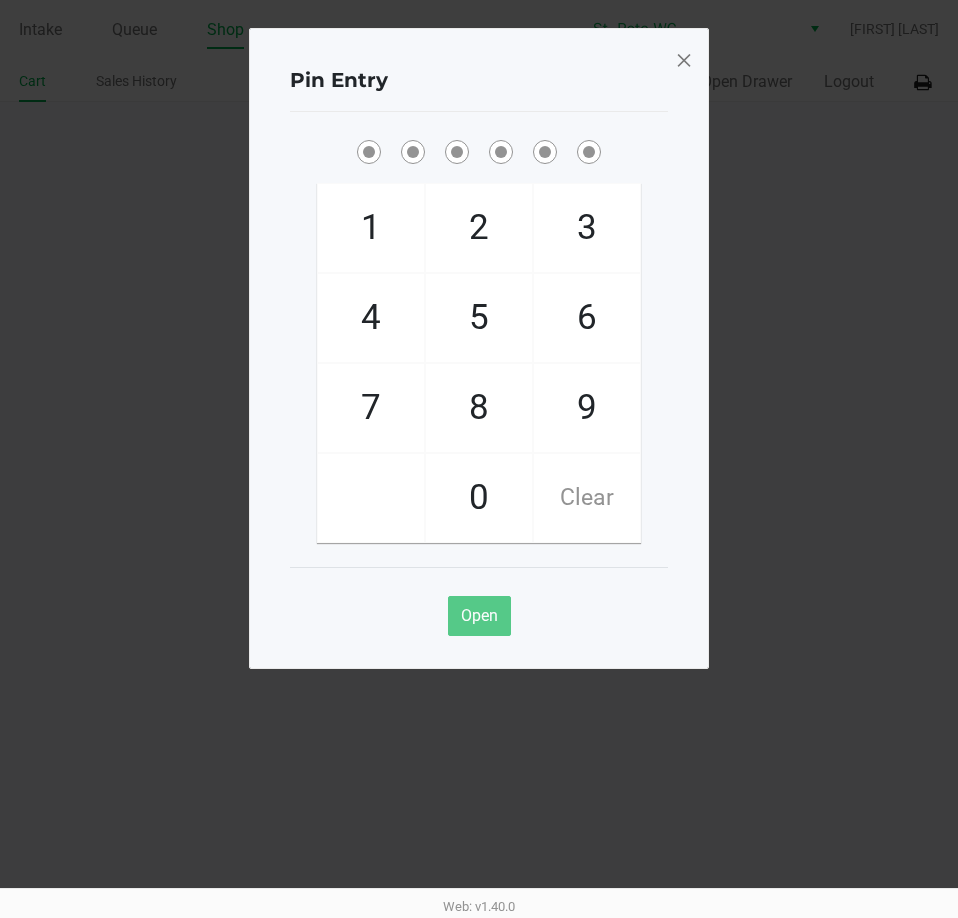 click 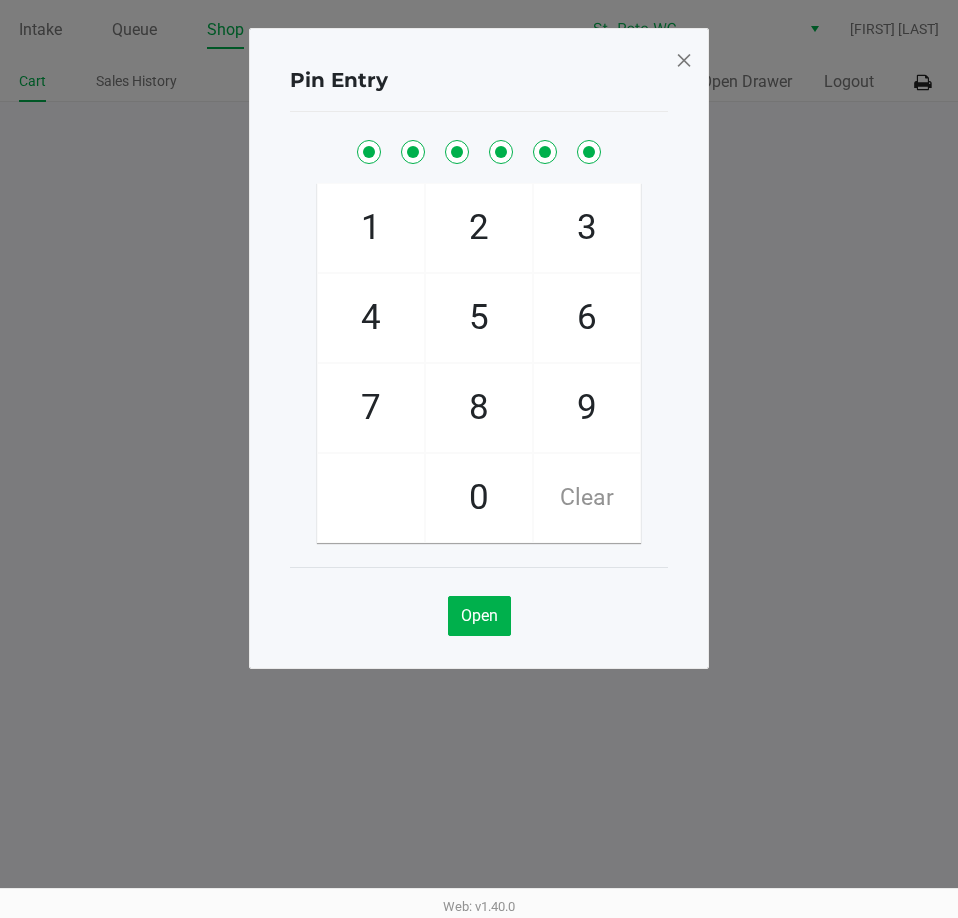 click on "Pin Entry  1   4   7       2   5   8   0   3   6   9   Clear   Open" 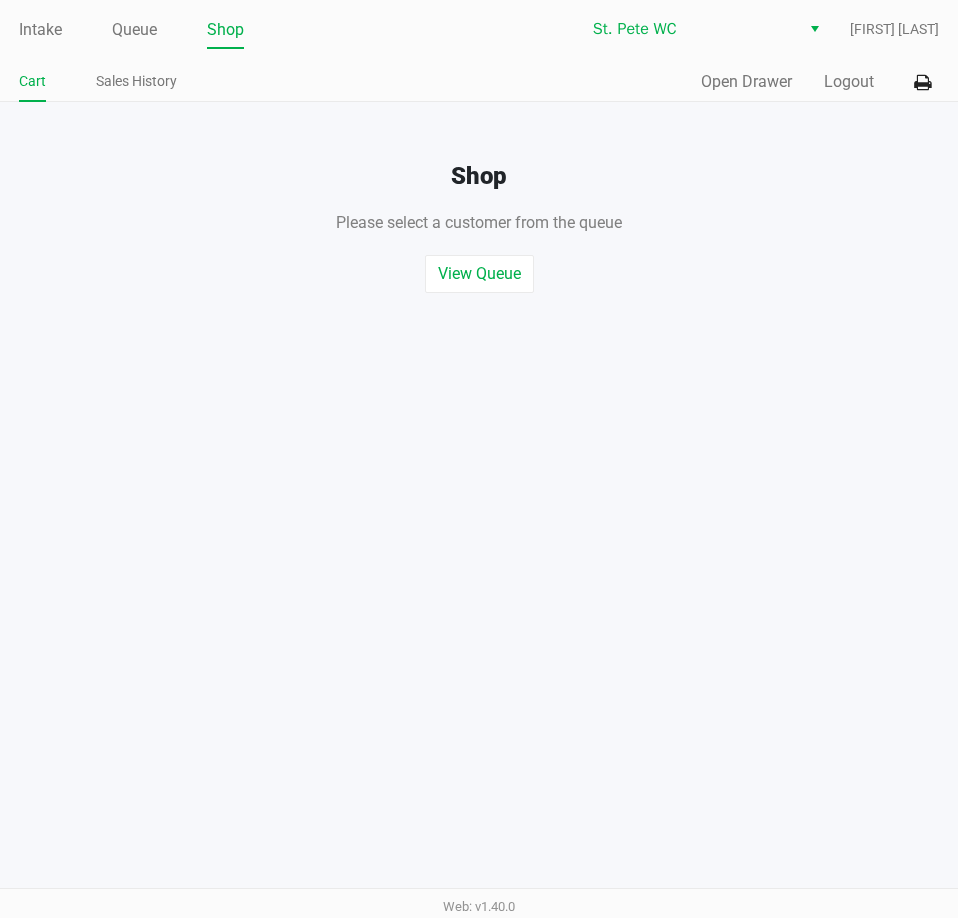 click on "Pin Entry  1   4   7       2   5   8   0   3   6   9   Clear   Open" 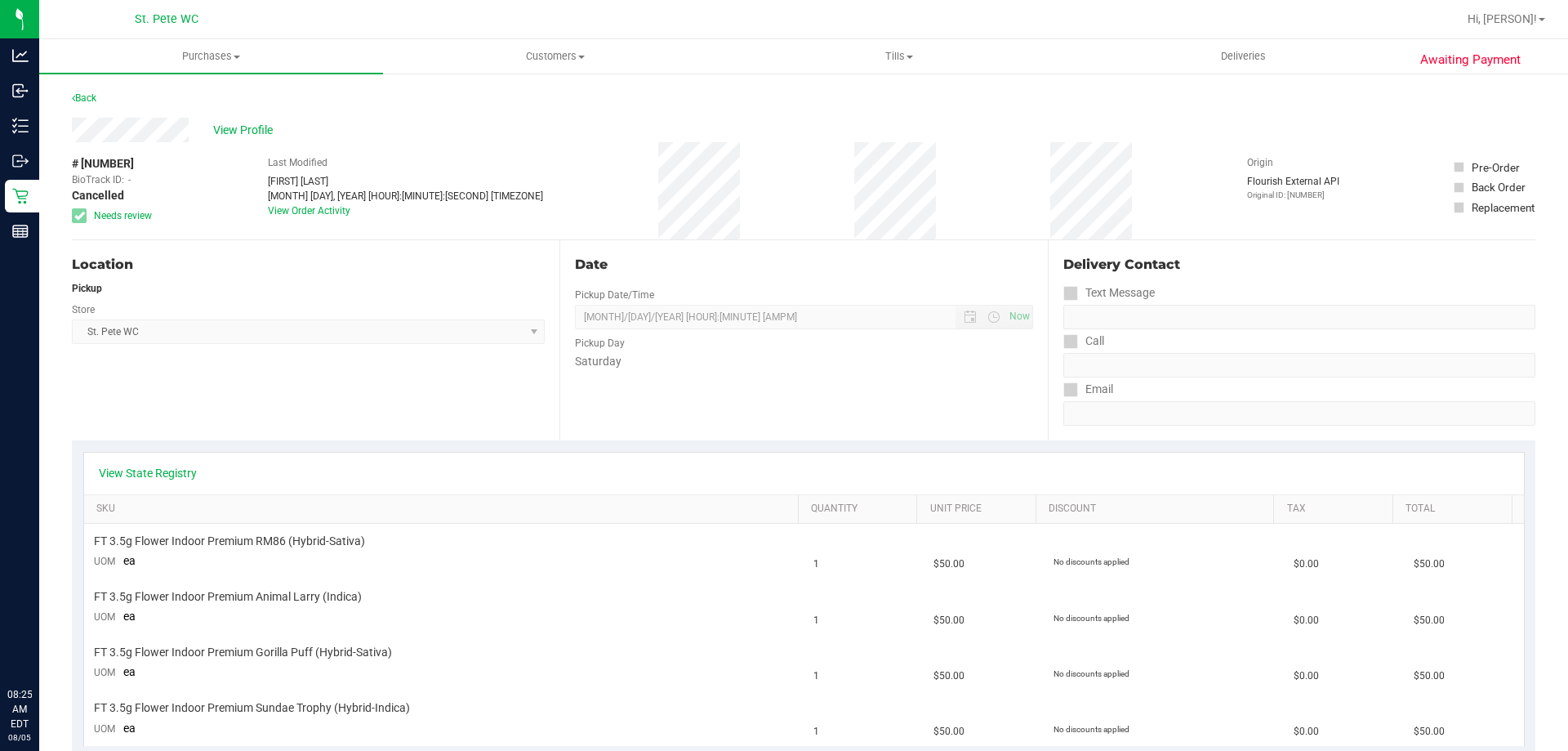 scroll, scrollTop: 0, scrollLeft: 0, axis: both 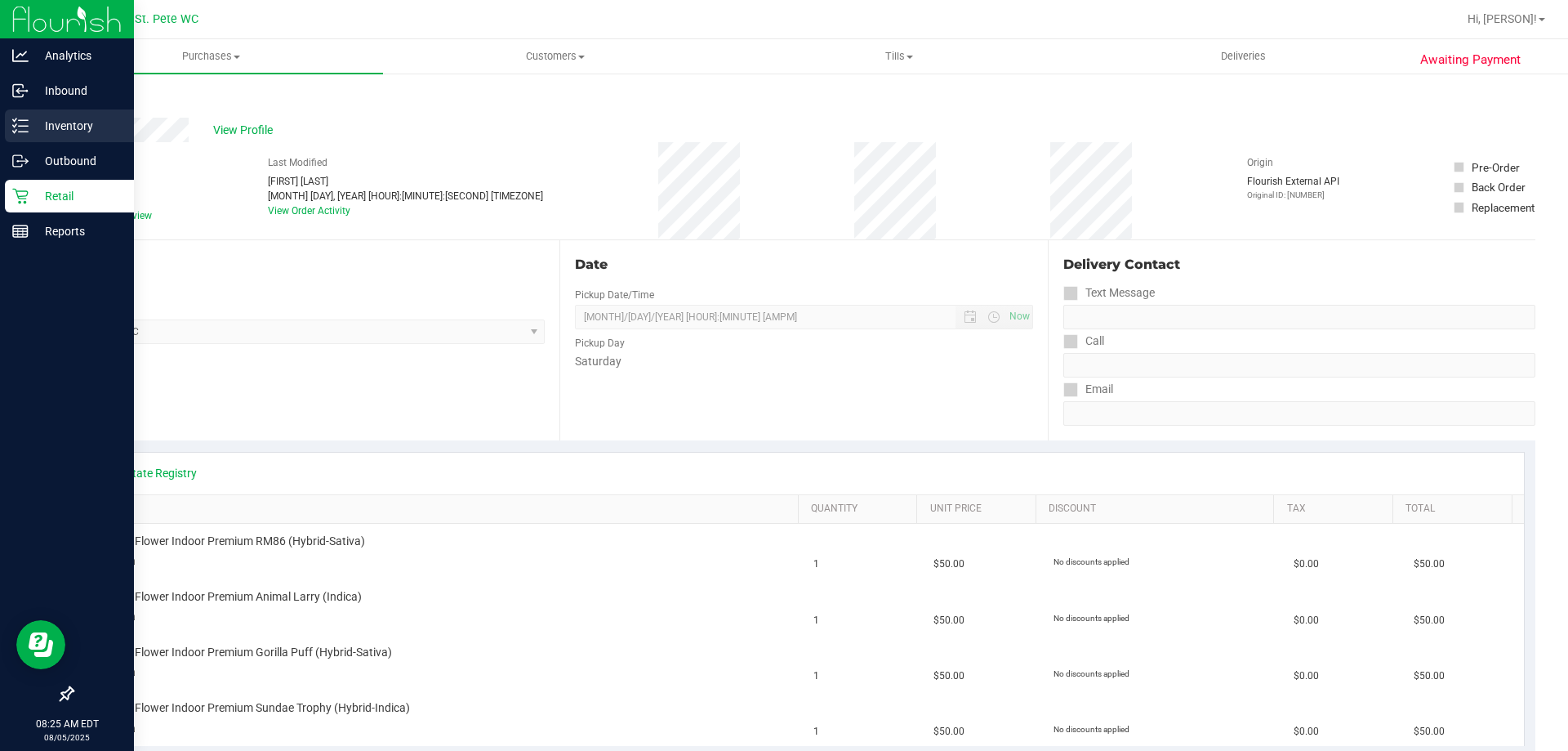 click on "Inventory" at bounding box center [69, 126] 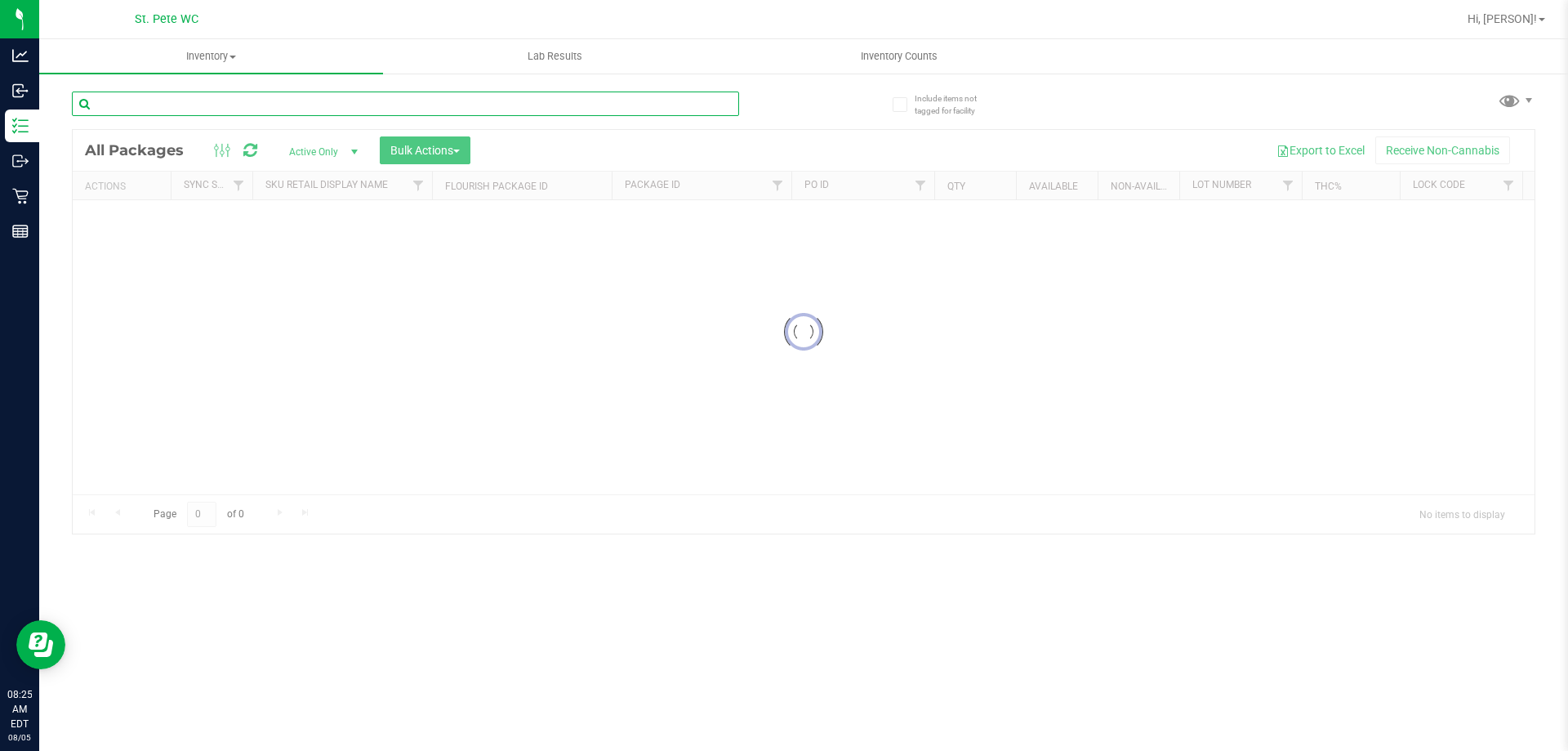 click on "Inventory
All packages
All inventory
Waste log
Create inventory
Lab Results
Inventory Counts" at bounding box center (804, 395) 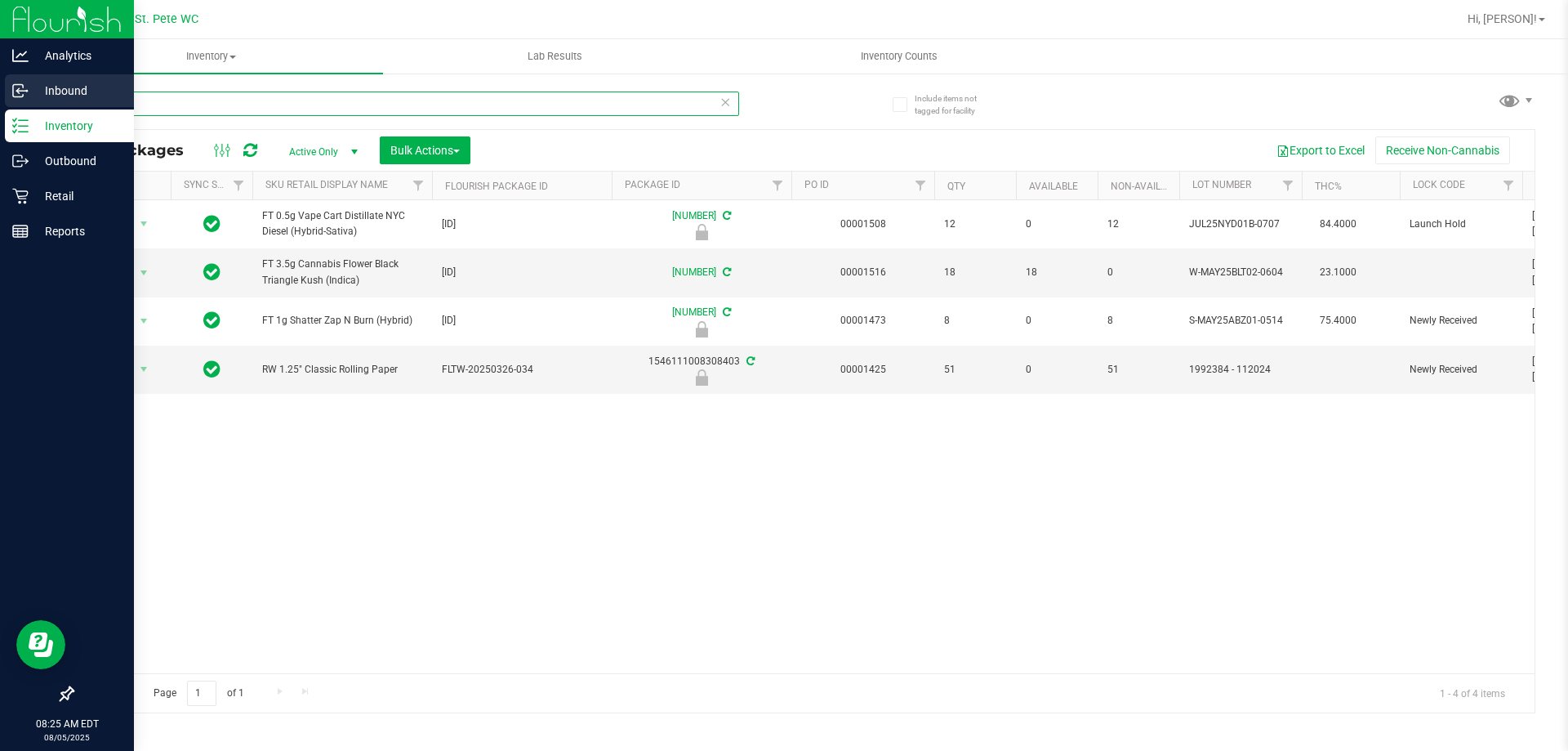 drag, startPoint x: 220, startPoint y: 94, endPoint x: 24, endPoint y: 99, distance: 196.0638 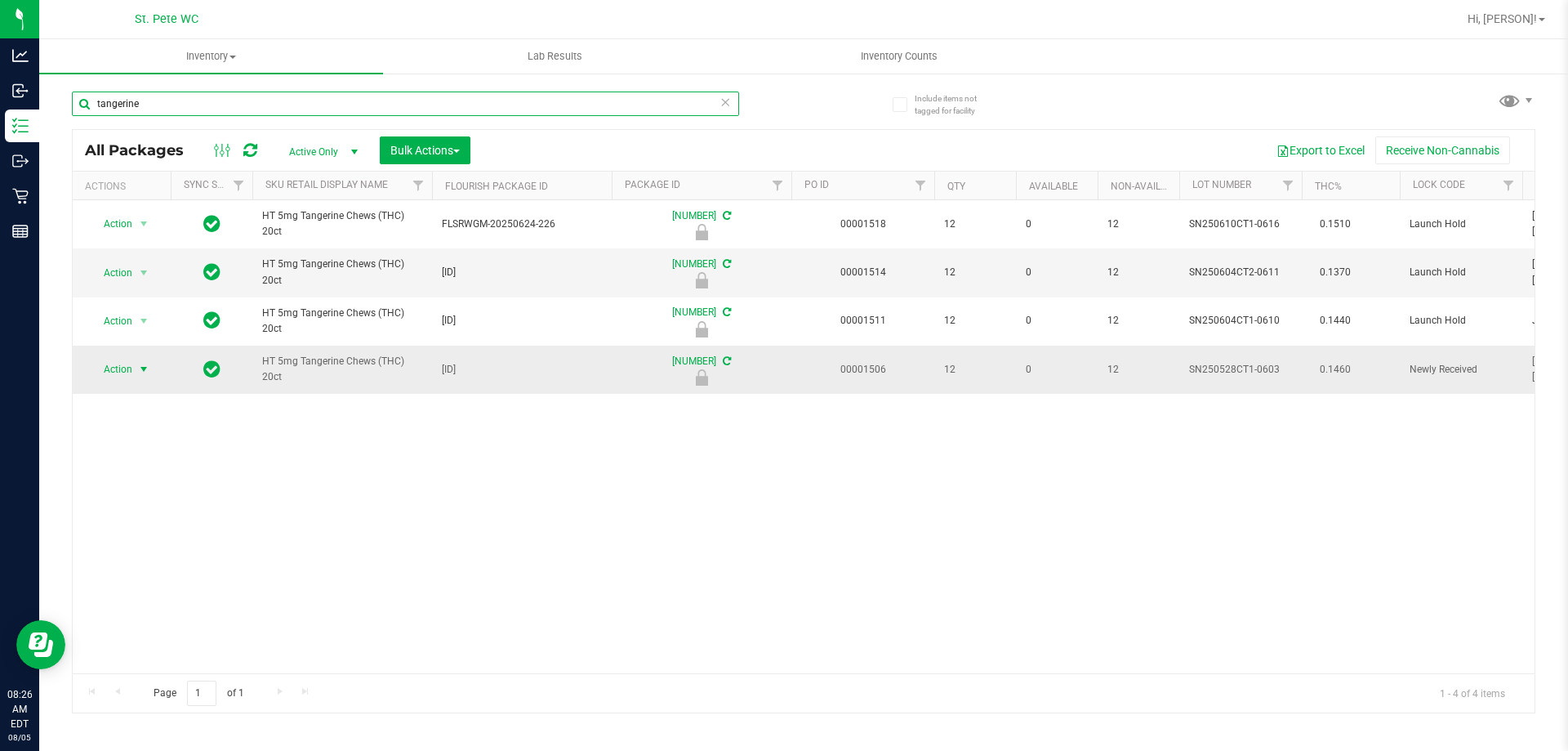 type on "tangerine" 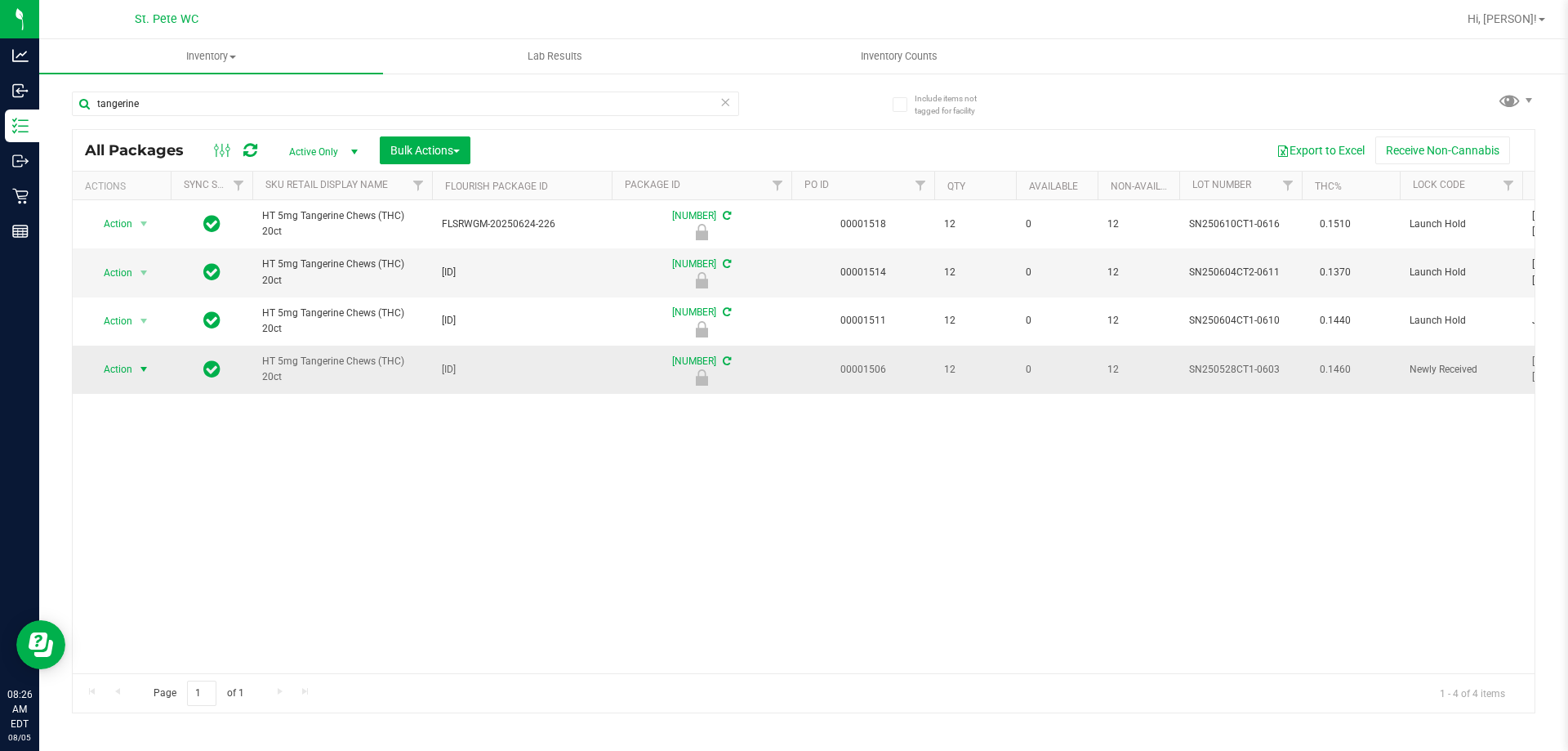 click at bounding box center [144, 369] 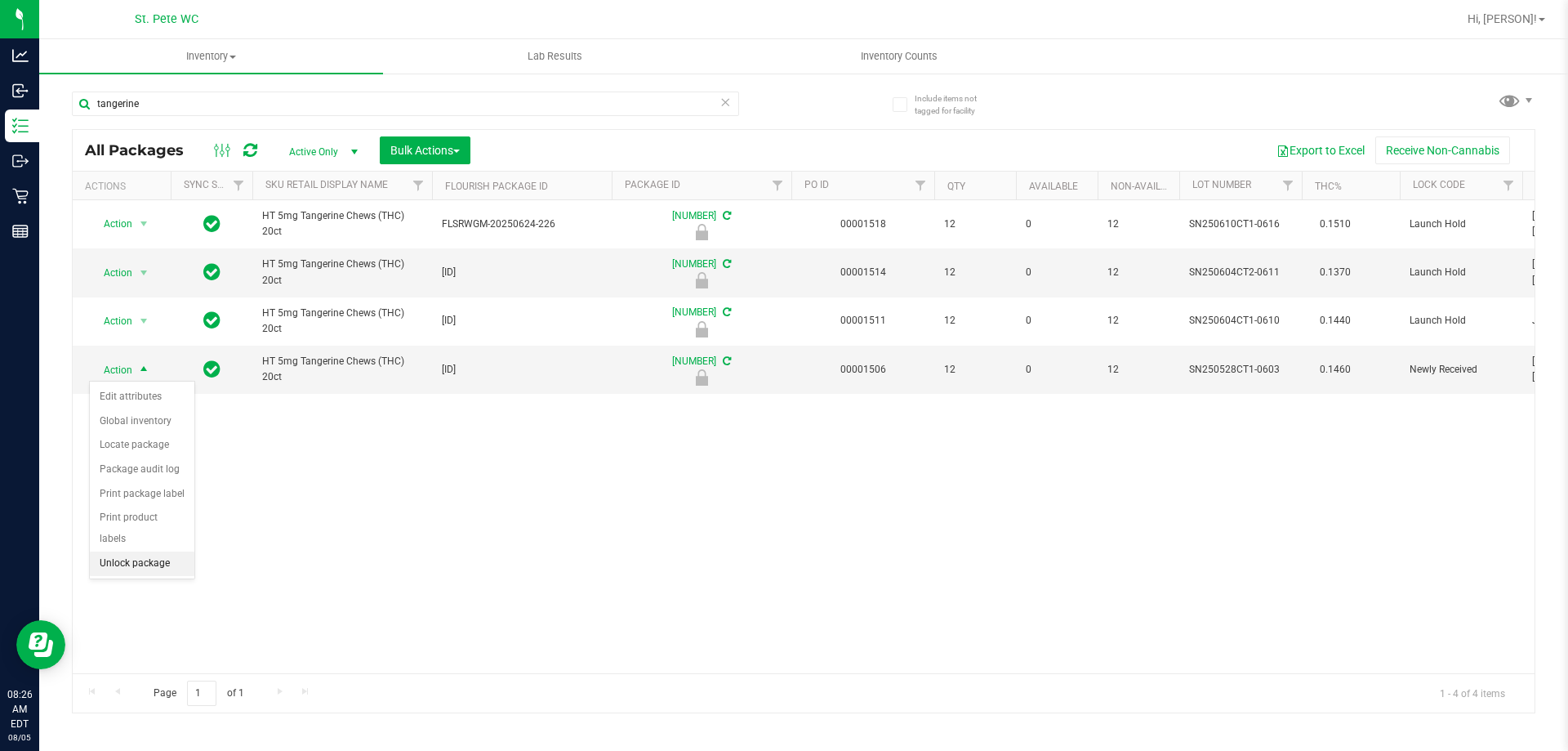 click on "Unlock package" at bounding box center (142, 564) 